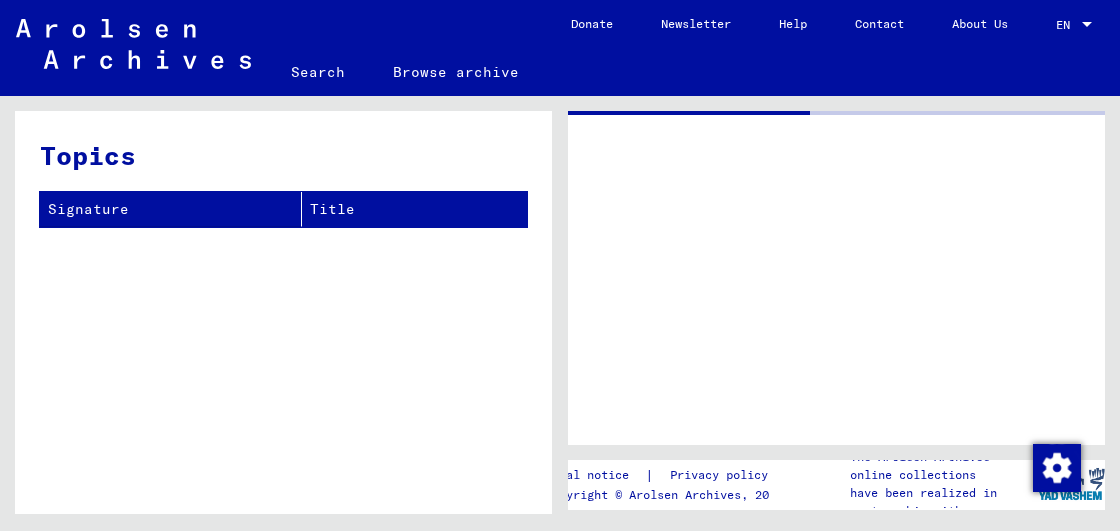 scroll, scrollTop: 0, scrollLeft: 0, axis: both 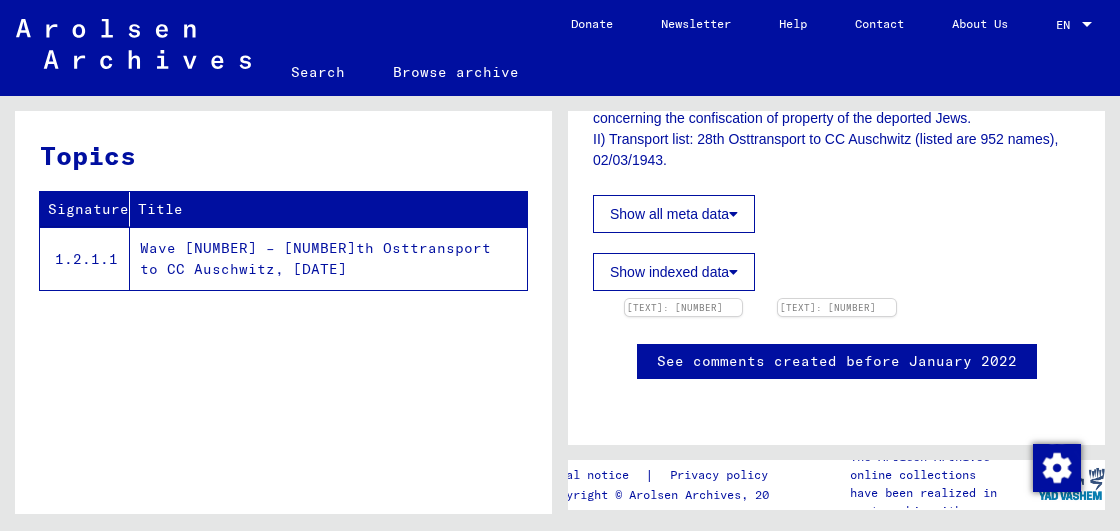 click on "See comments created before January 2022" 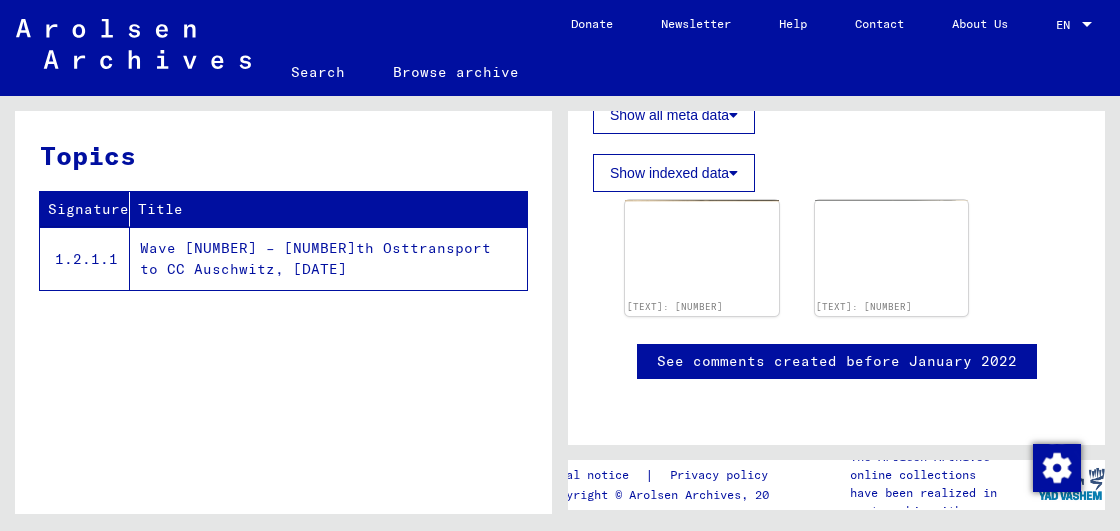 click on "Show indexed data" 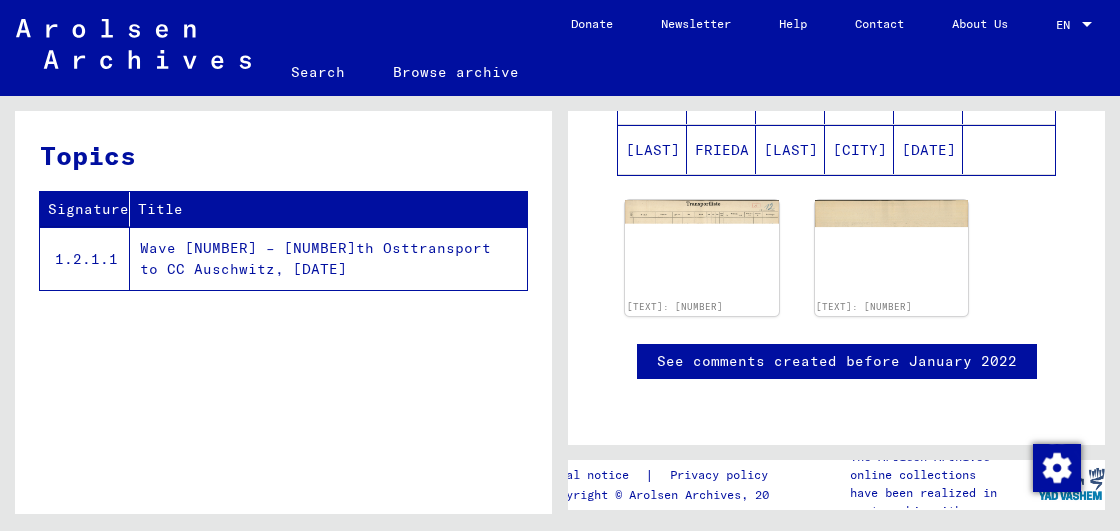 scroll, scrollTop: 2276, scrollLeft: 0, axis: vertical 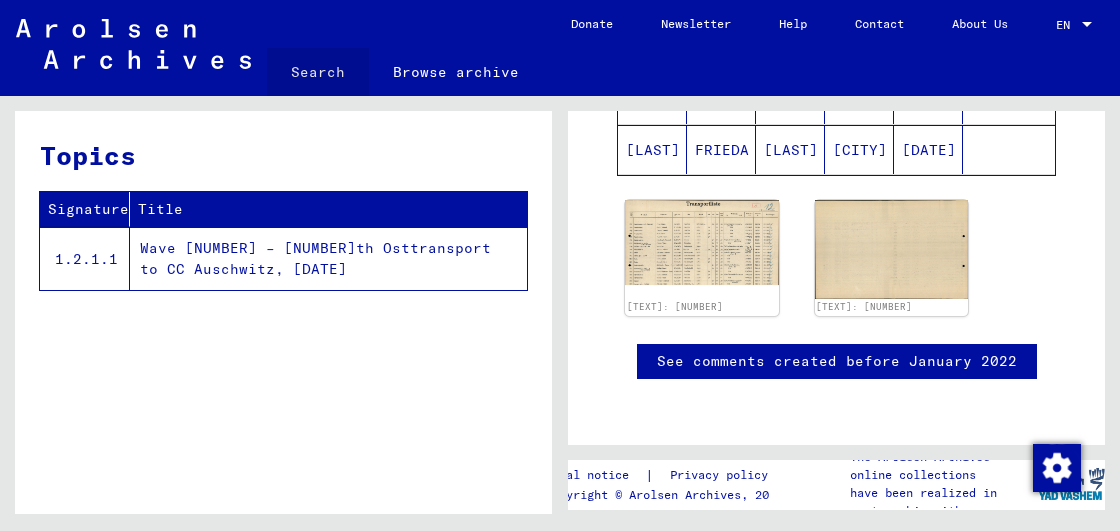 click on "Search" 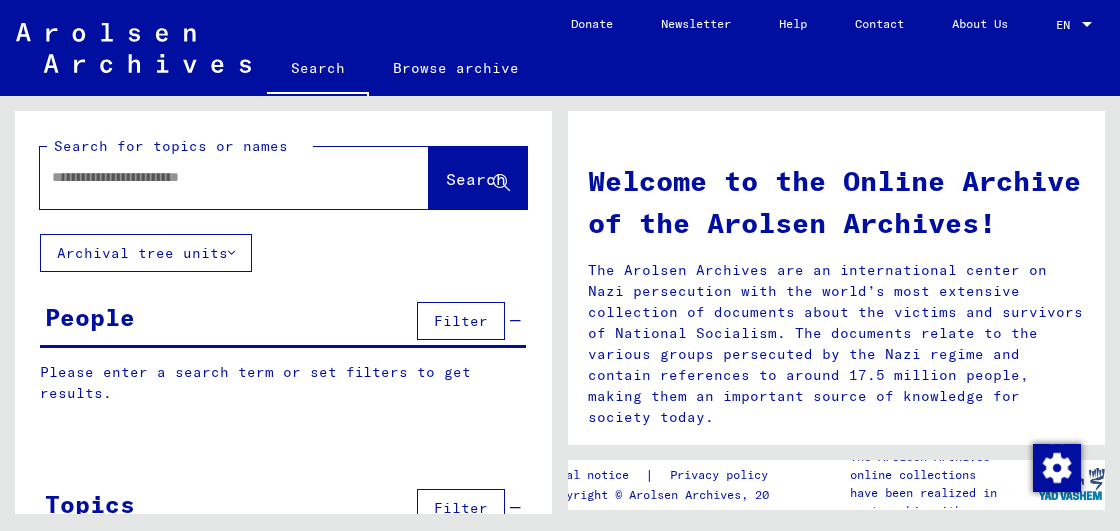 click at bounding box center (210, 177) 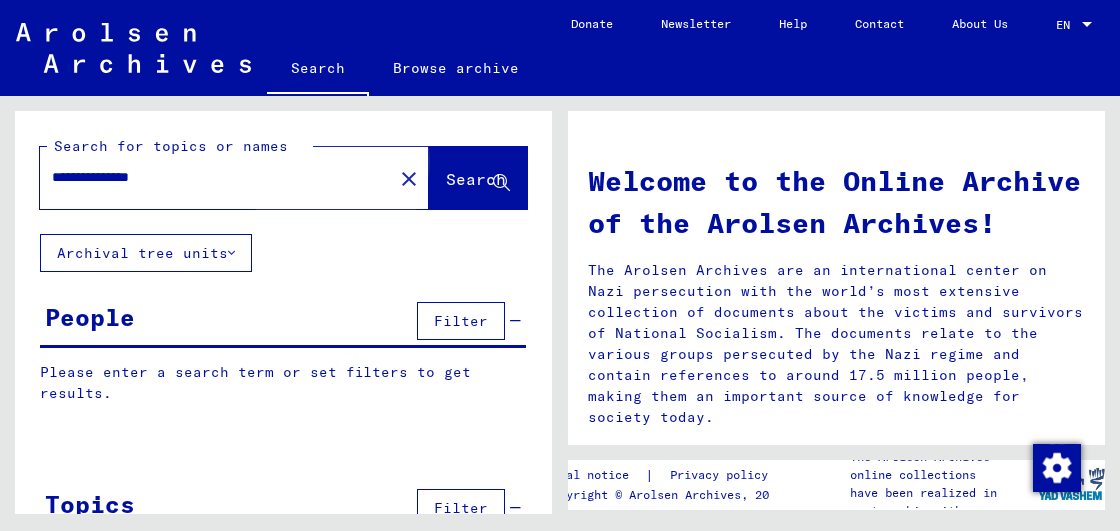 click on "Search" 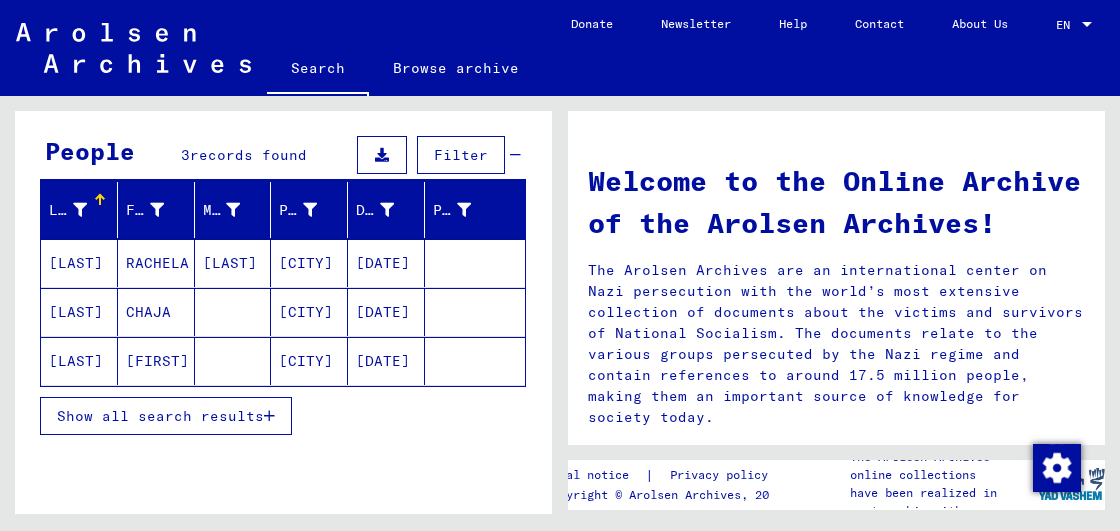 scroll, scrollTop: 200, scrollLeft: 0, axis: vertical 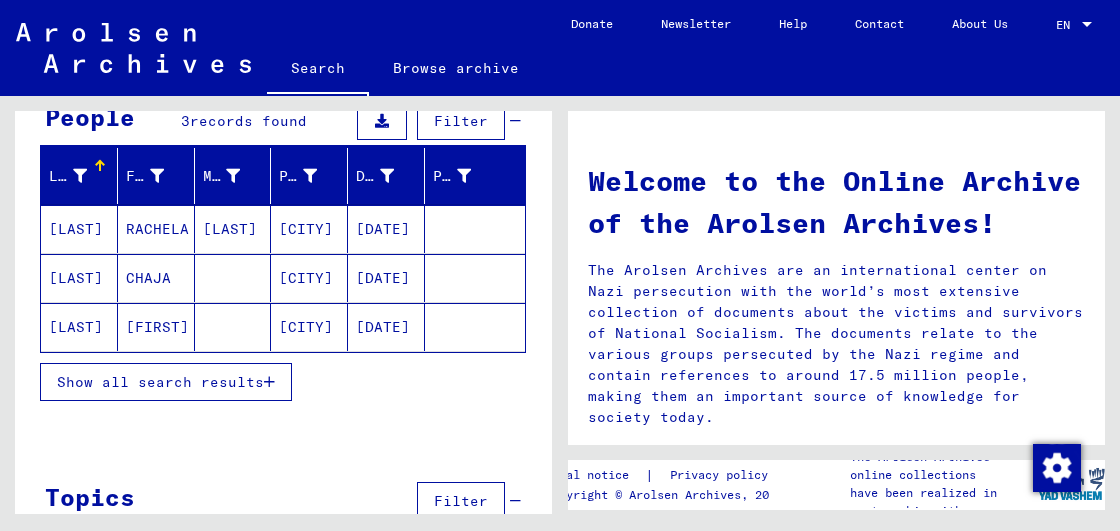 click on "[LAST]" at bounding box center [79, 278] 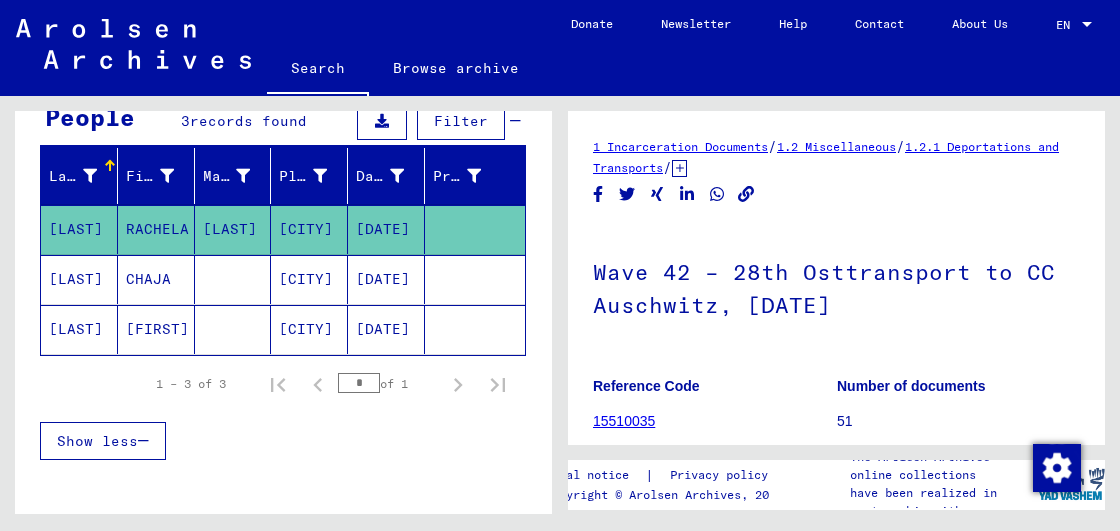 scroll, scrollTop: 0, scrollLeft: 0, axis: both 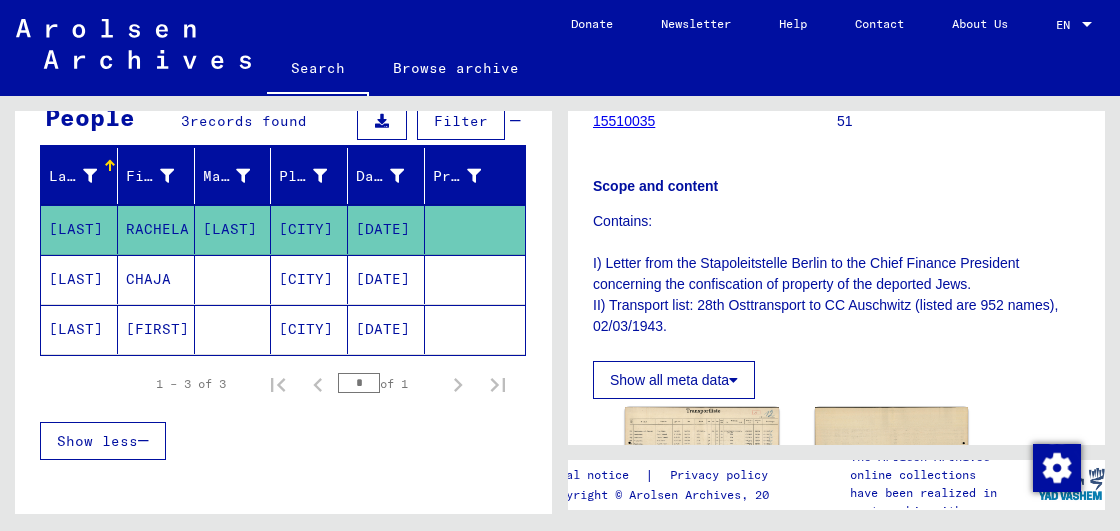 drag, startPoint x: 596, startPoint y: 190, endPoint x: 745, endPoint y: 321, distance: 198.39859 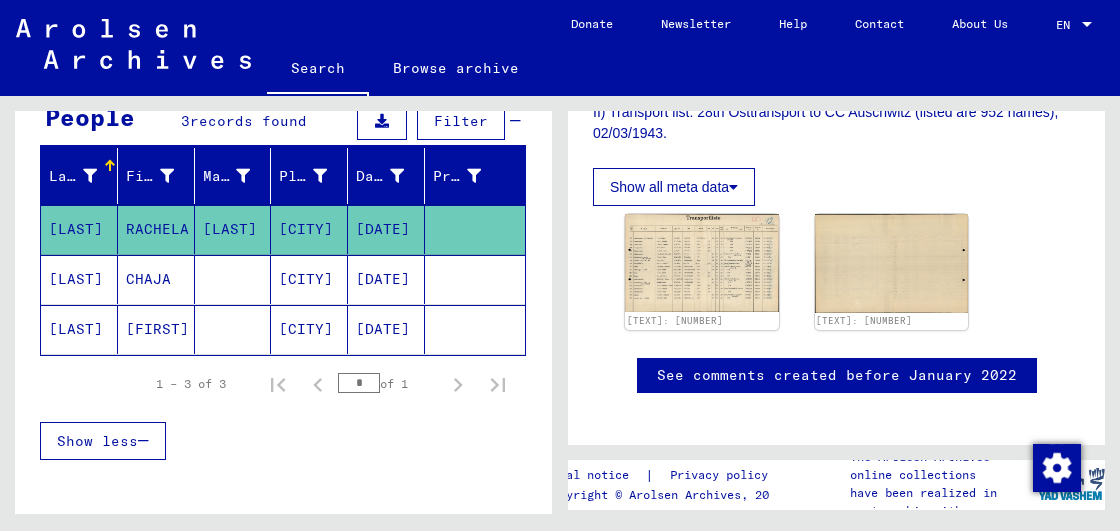 scroll, scrollTop: 500, scrollLeft: 0, axis: vertical 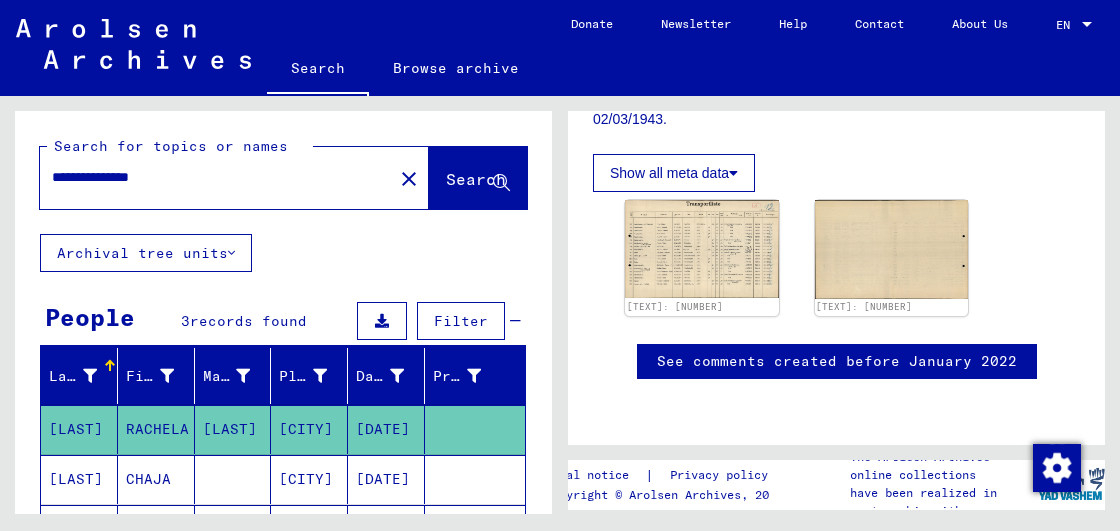 click on "**********" at bounding box center (216, 177) 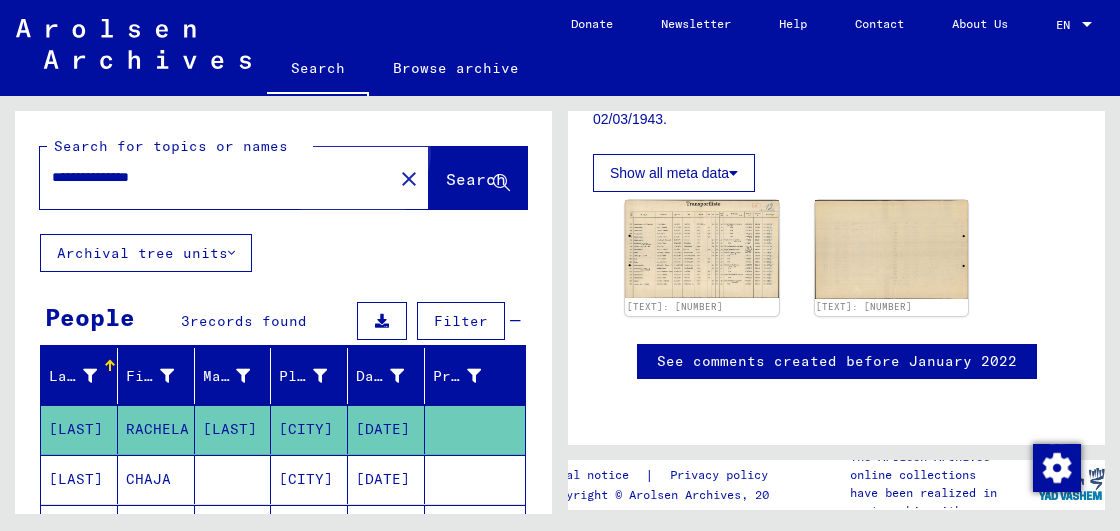 click on "Search" 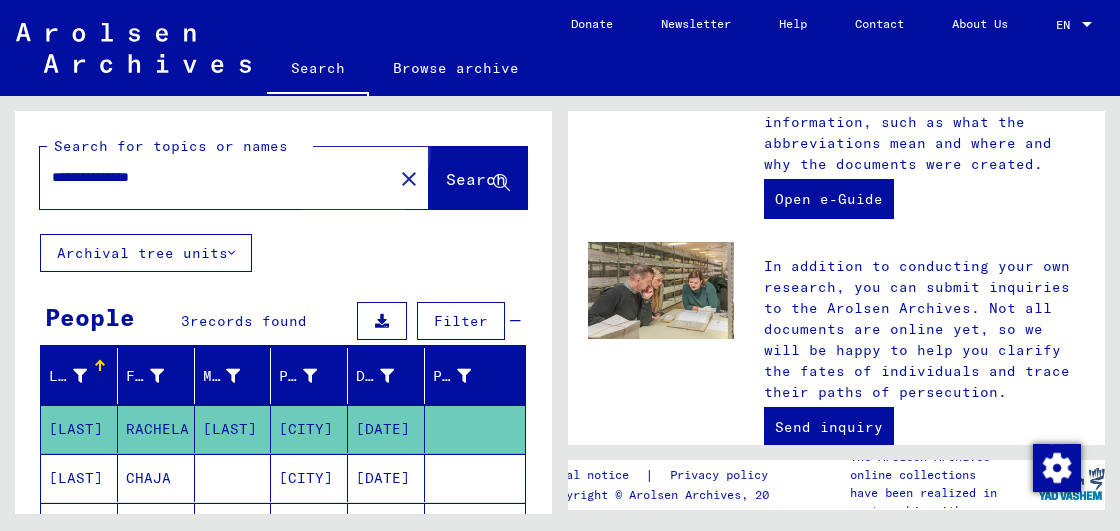 scroll, scrollTop: 0, scrollLeft: 0, axis: both 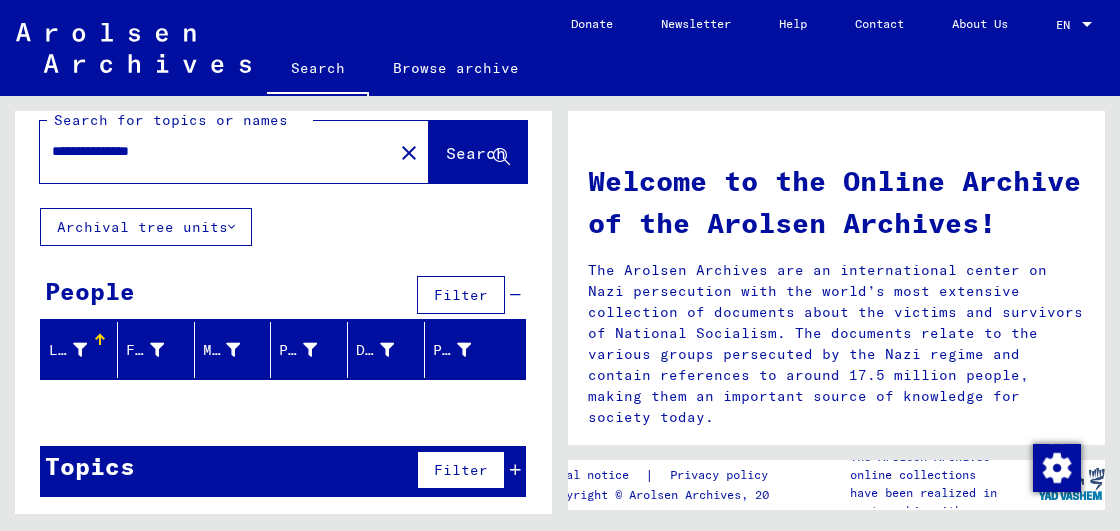 click at bounding box center [80, 350] 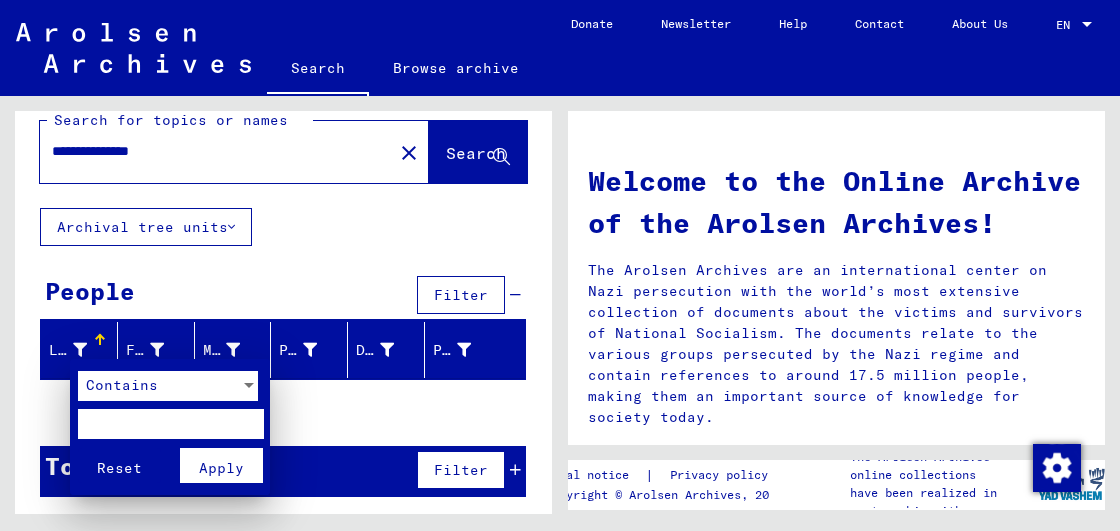 click at bounding box center [170, 424] 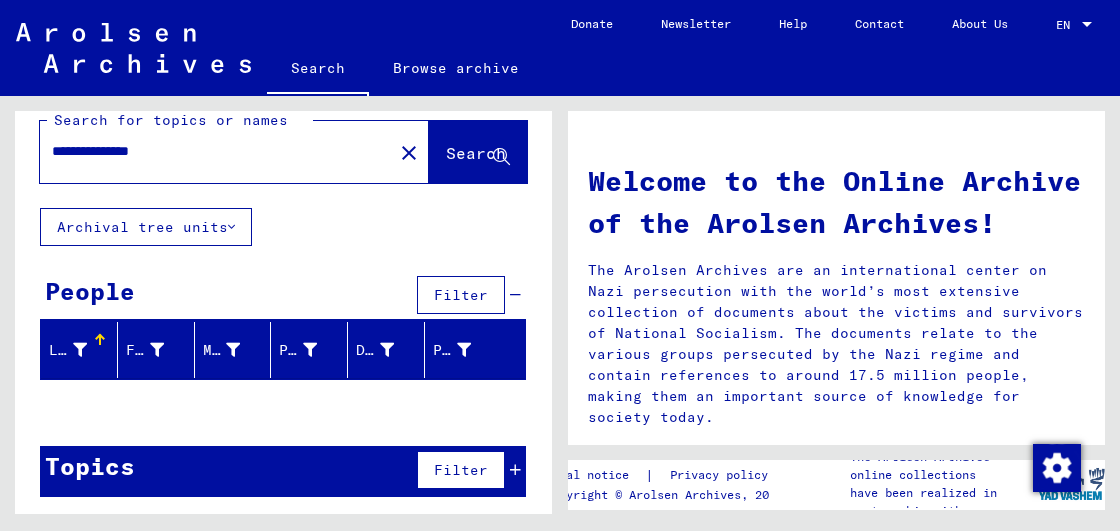 click on "Archival tree units" 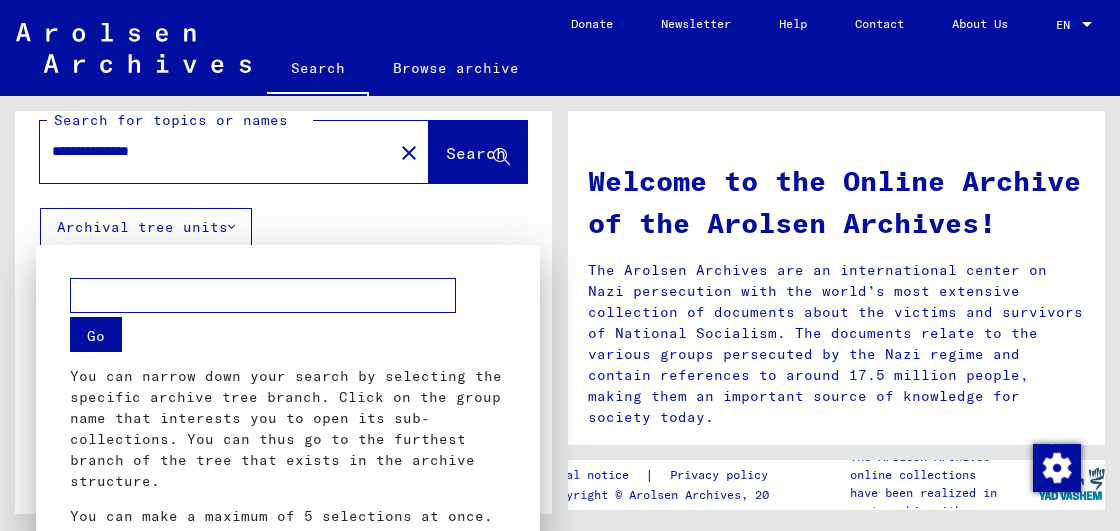 scroll, scrollTop: 88, scrollLeft: 0, axis: vertical 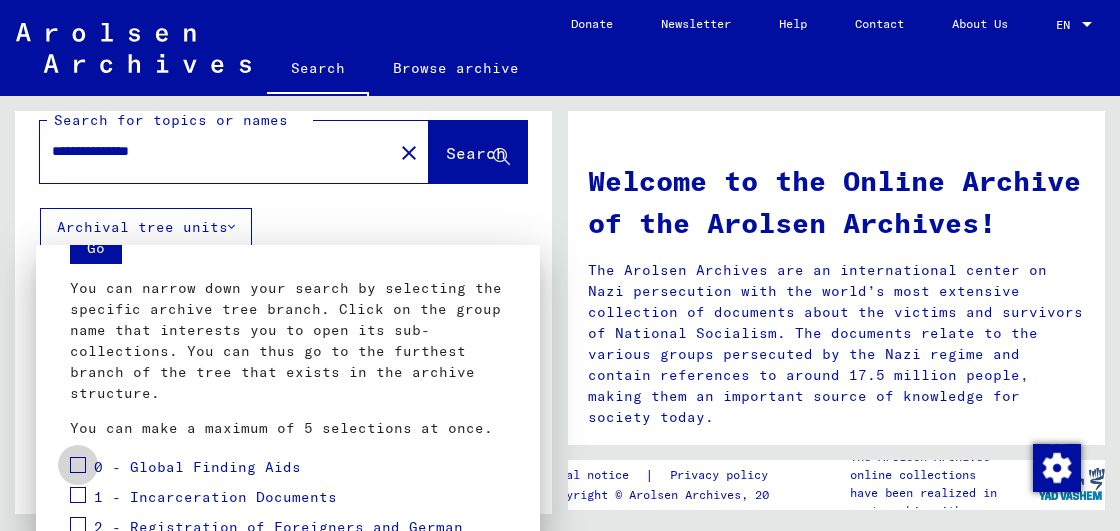 click at bounding box center (78, 465) 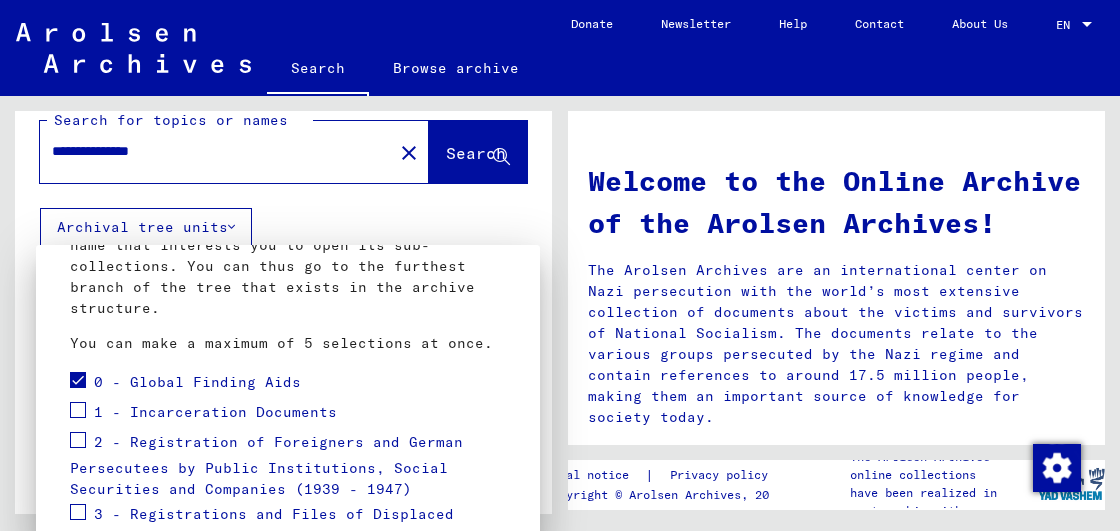 scroll, scrollTop: 288, scrollLeft: 0, axis: vertical 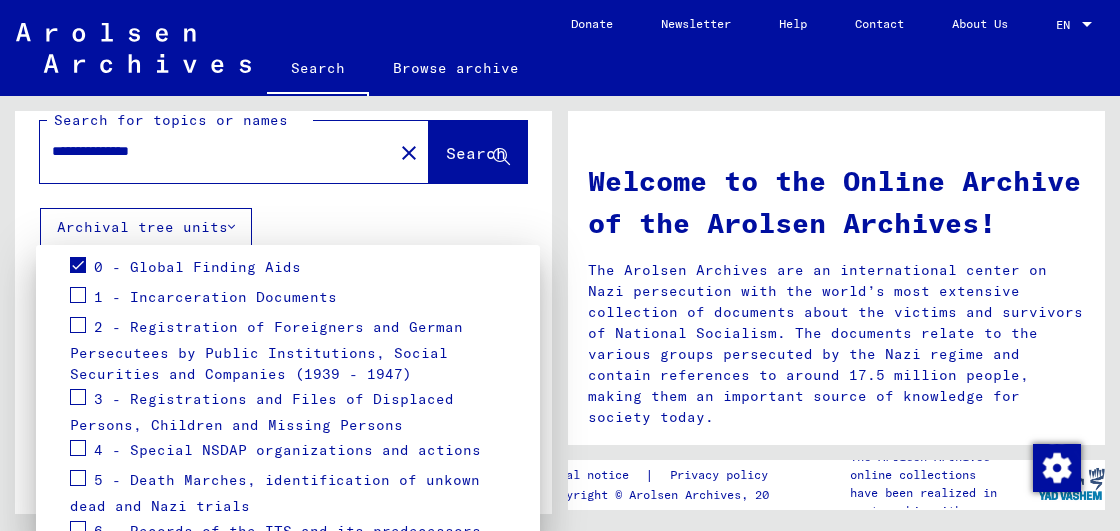 click at bounding box center (560, 265) 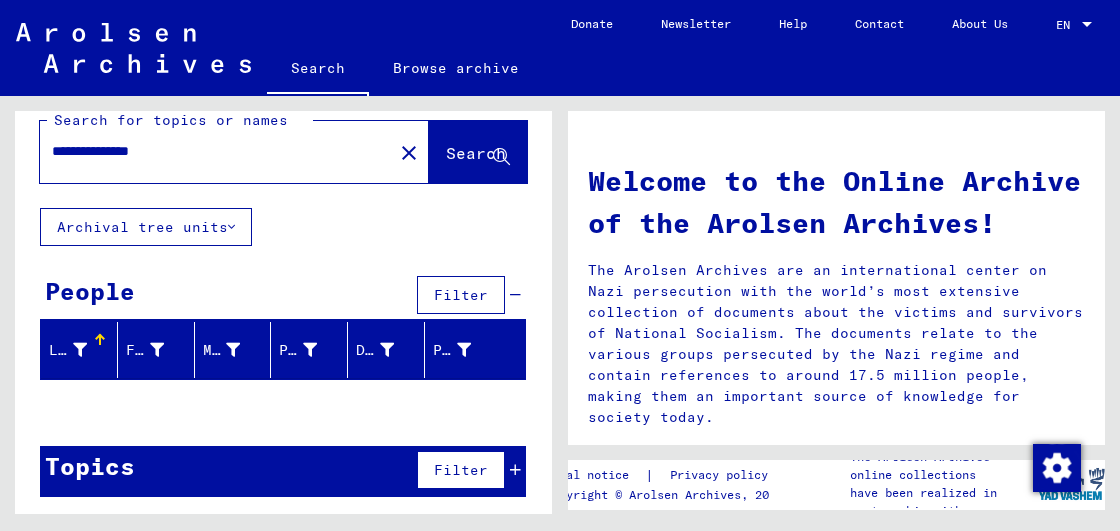 drag, startPoint x: 188, startPoint y: 150, endPoint x: 110, endPoint y: 163, distance: 79.07591 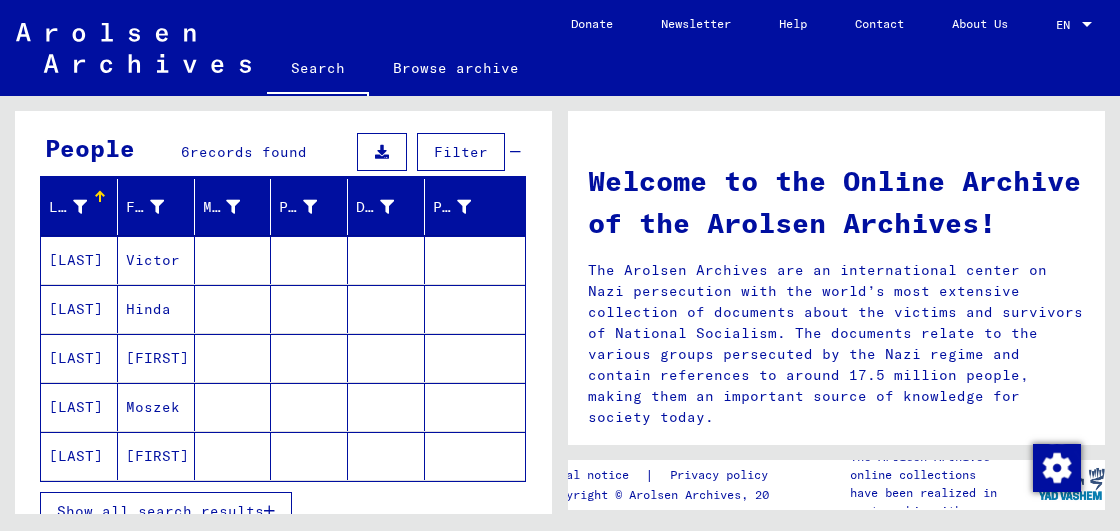 scroll, scrollTop: 200, scrollLeft: 0, axis: vertical 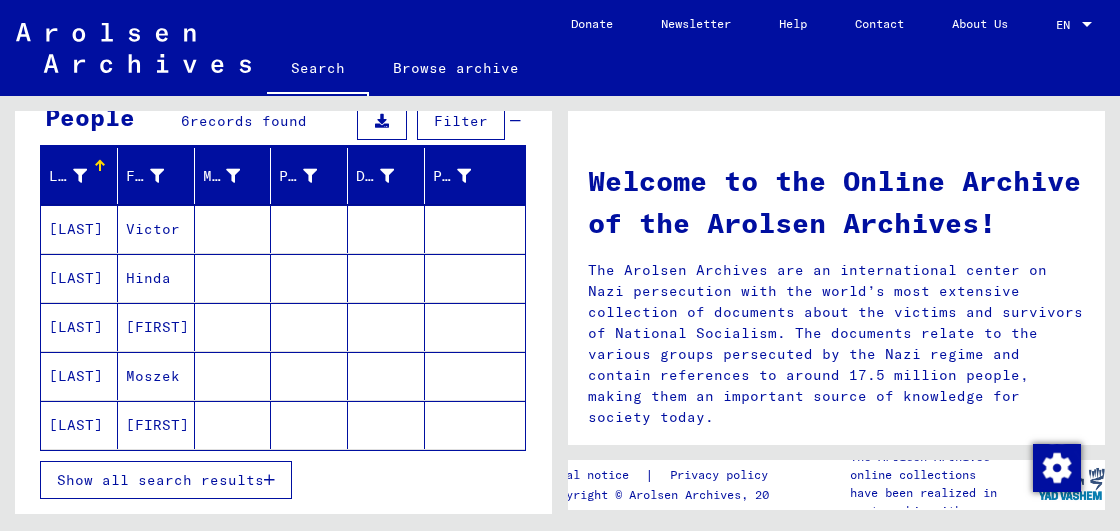 click on "[FIRST]" at bounding box center [156, 376] 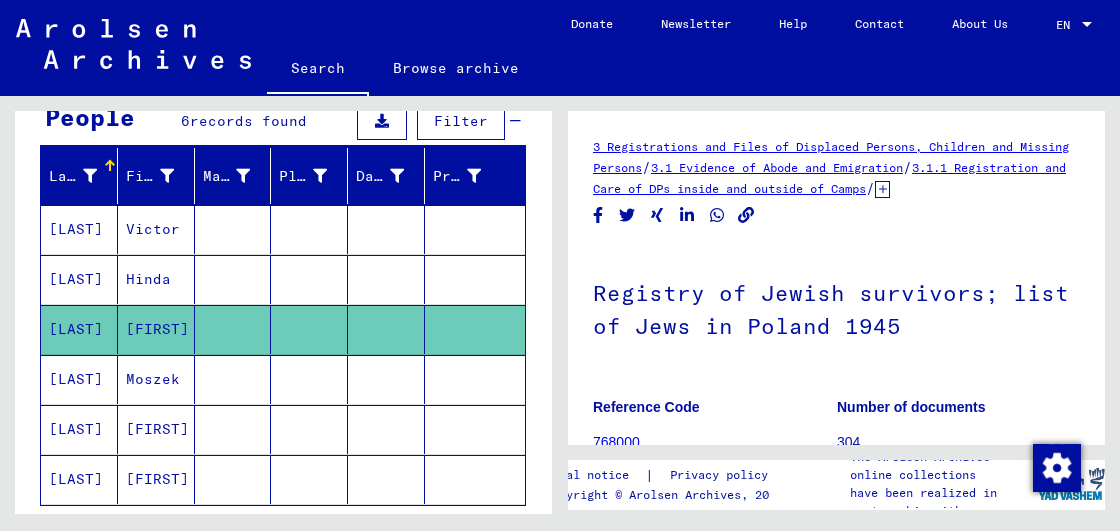 scroll, scrollTop: 0, scrollLeft: 0, axis: both 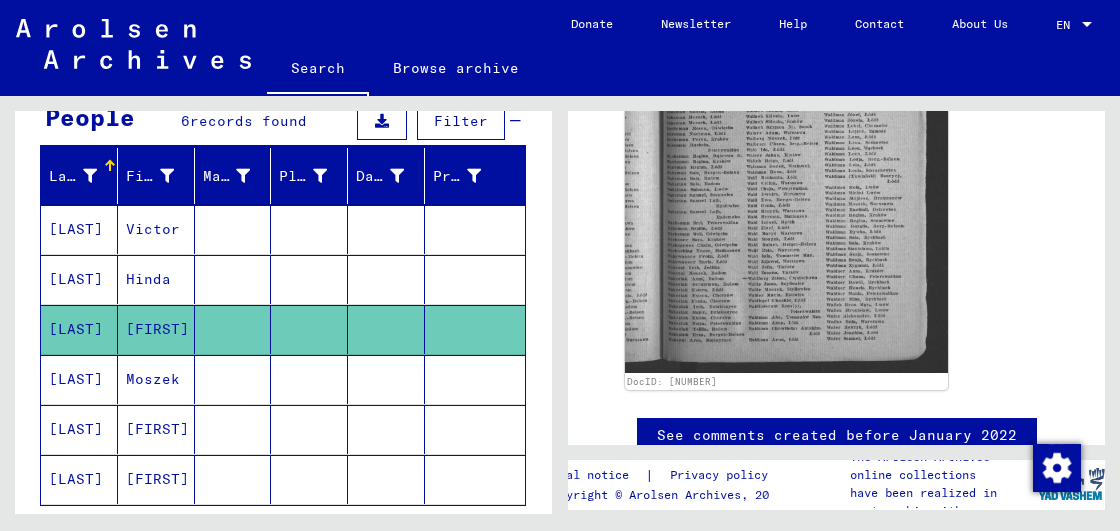 click 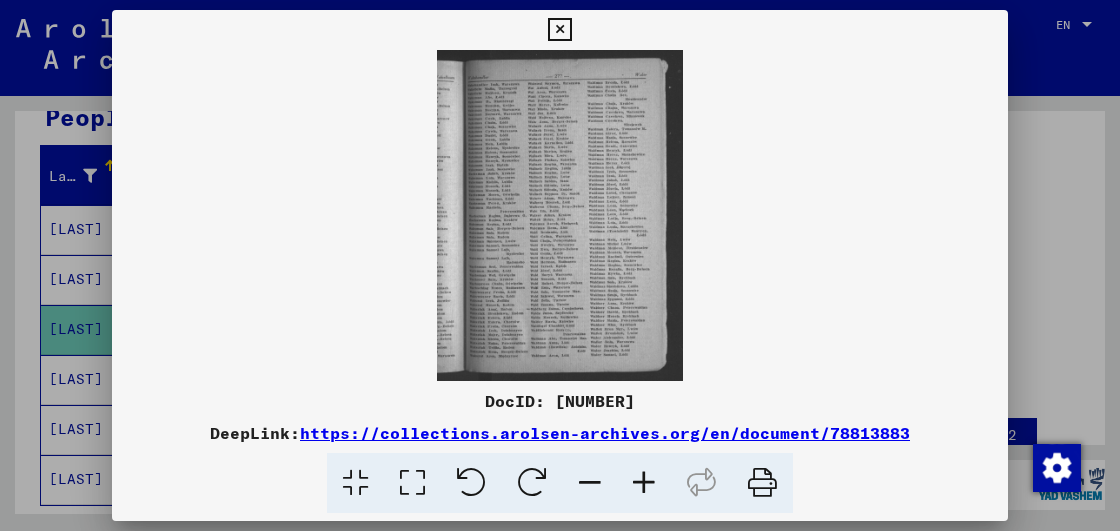 scroll, scrollTop: 778, scrollLeft: 0, axis: vertical 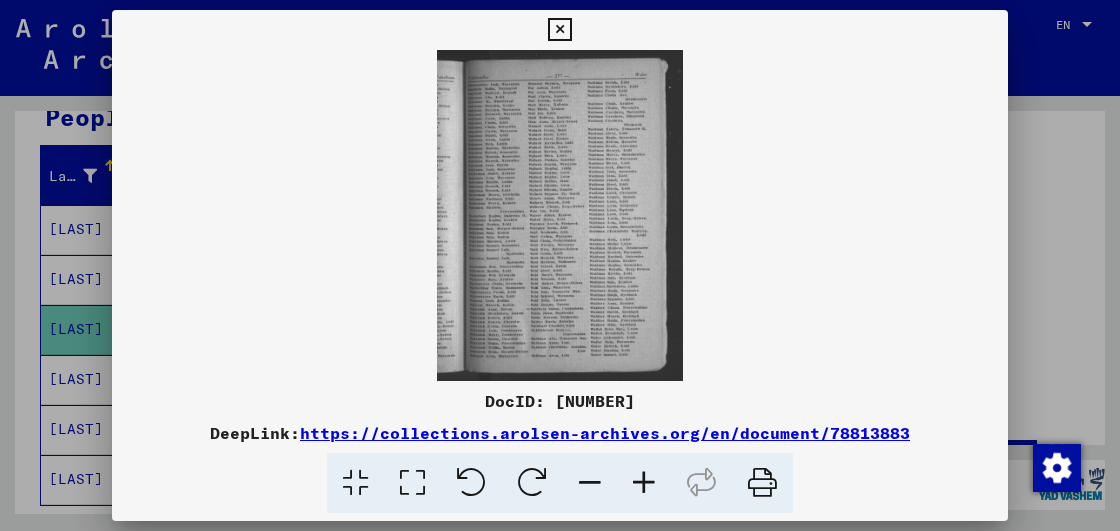 click at bounding box center (560, 215) 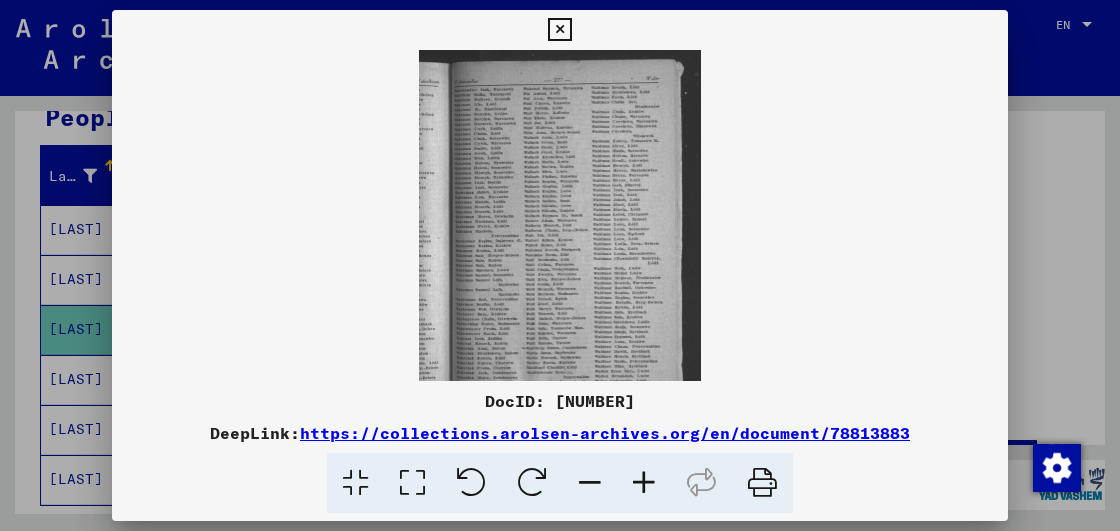 click at bounding box center (644, 483) 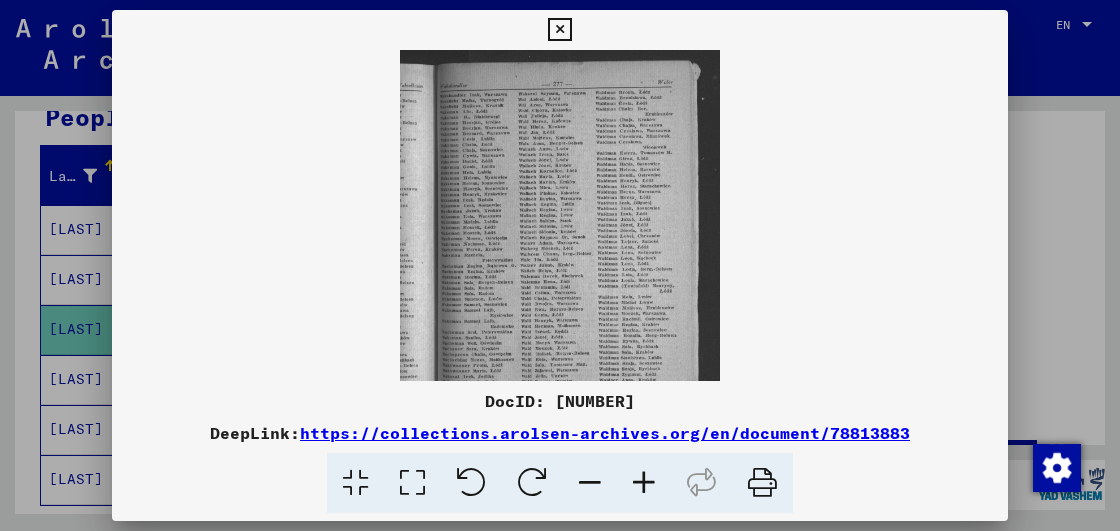 click at bounding box center (644, 483) 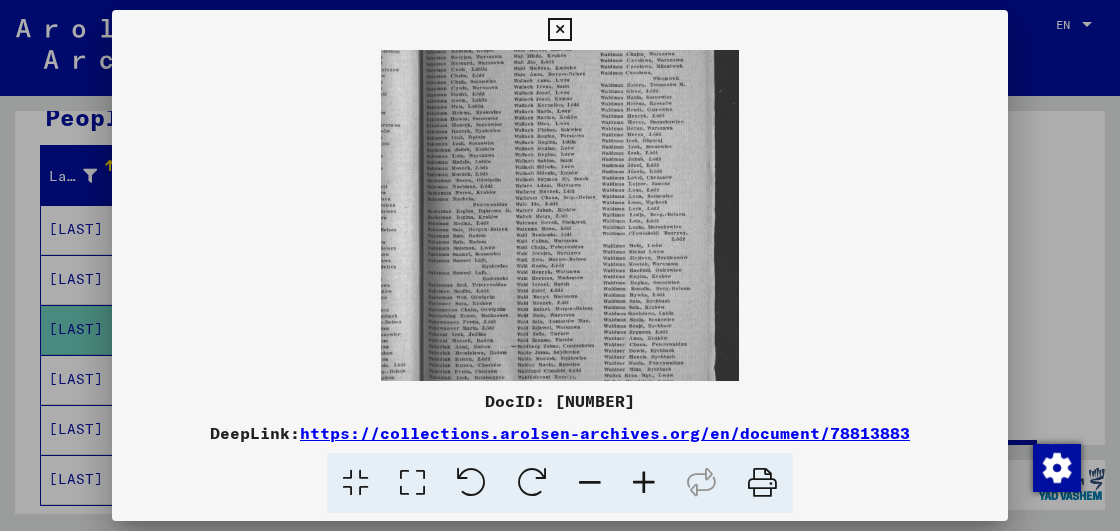 scroll, scrollTop: 150, scrollLeft: 0, axis: vertical 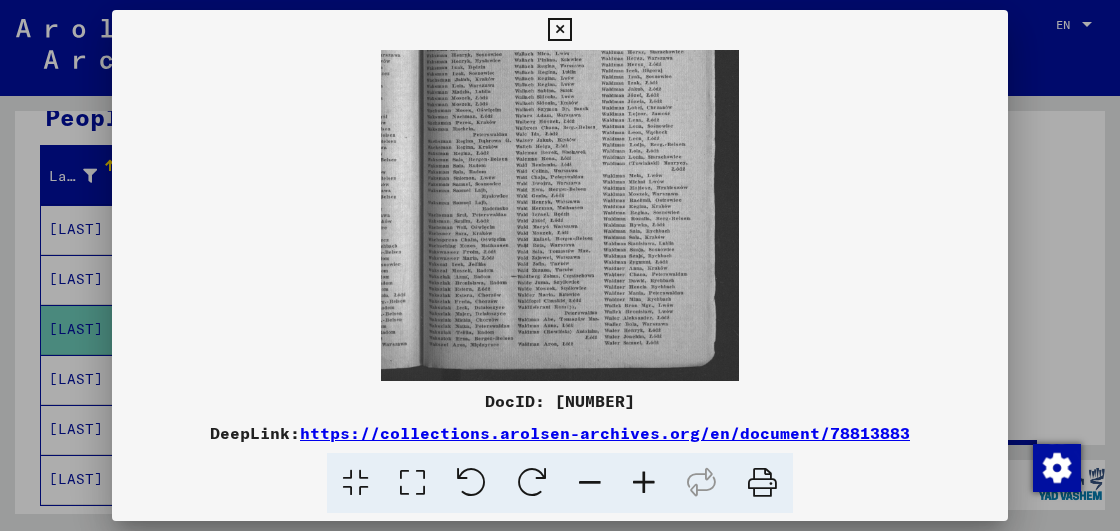 drag, startPoint x: 668, startPoint y: 326, endPoint x: 662, endPoint y: 76, distance: 250.07199 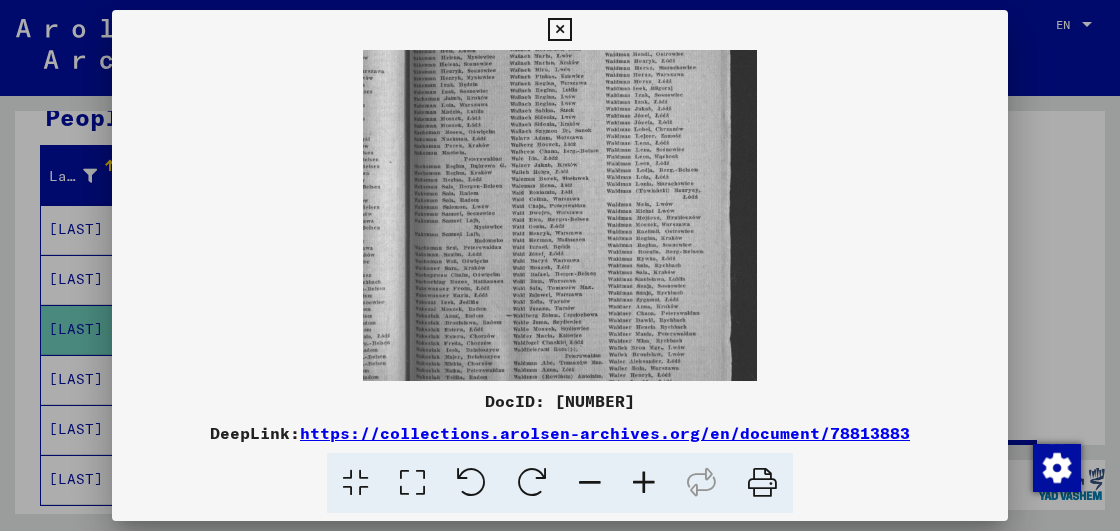 click at bounding box center [644, 483] 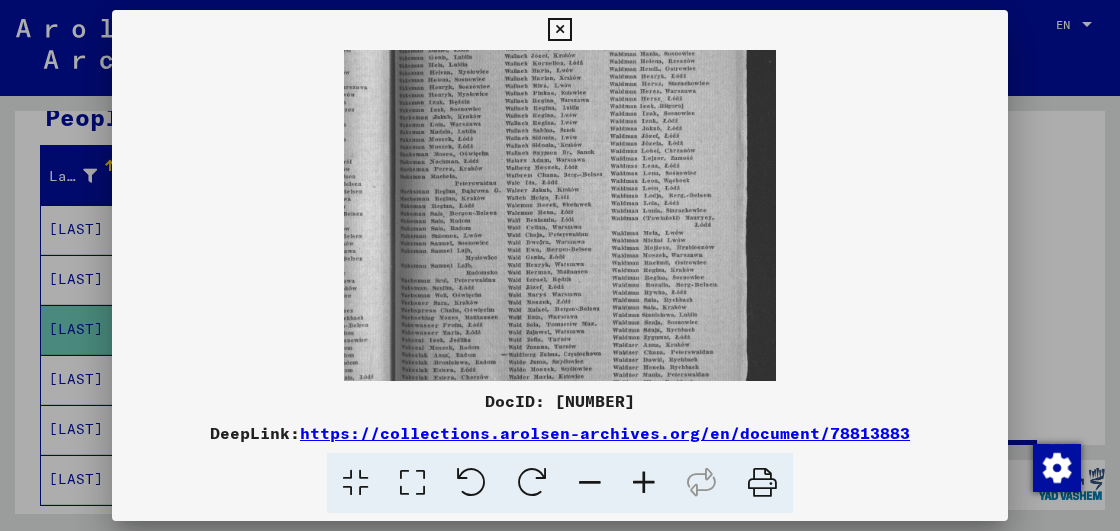 click at bounding box center (644, 483) 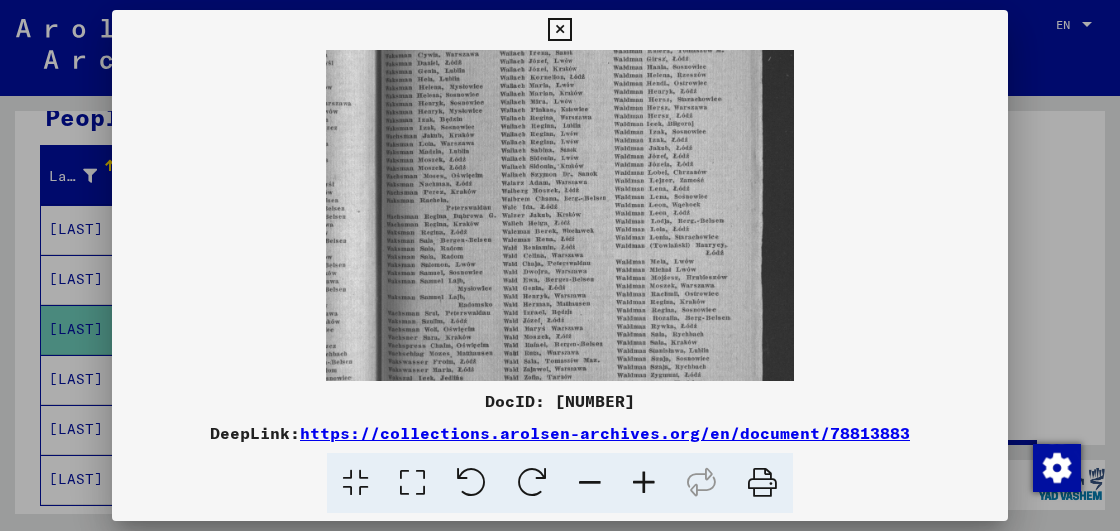 click at bounding box center [644, 483] 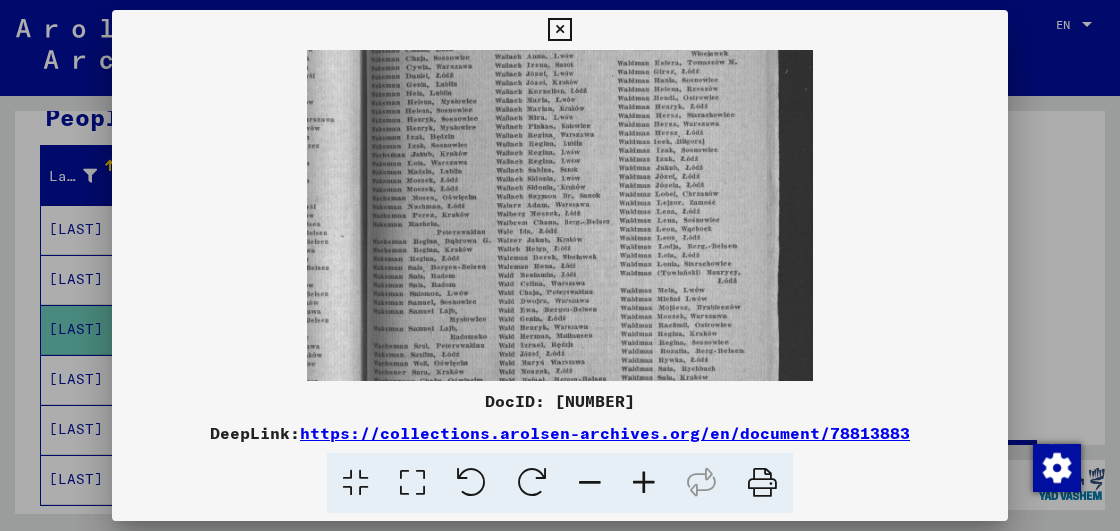 click at bounding box center [644, 483] 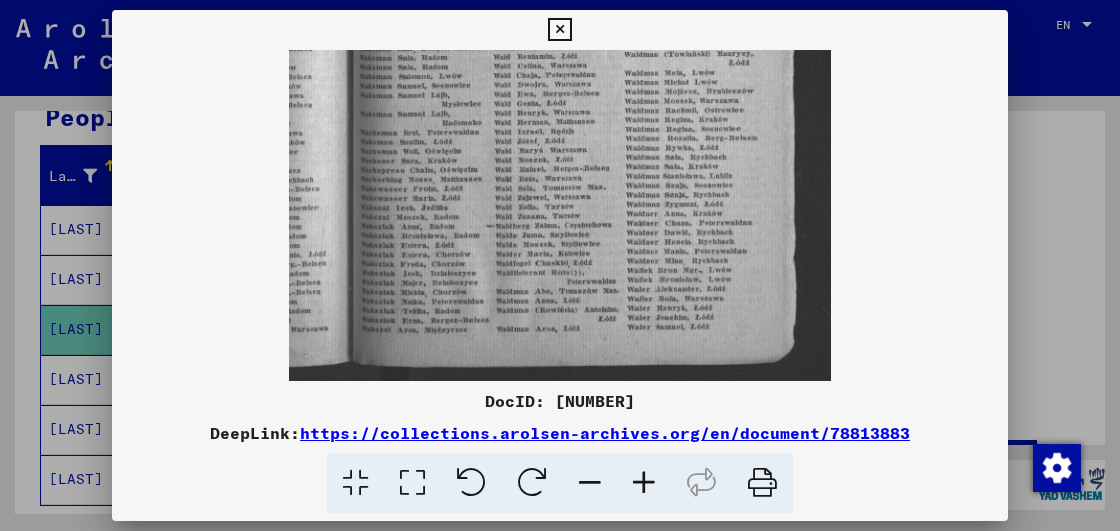 scroll, scrollTop: 400, scrollLeft: 0, axis: vertical 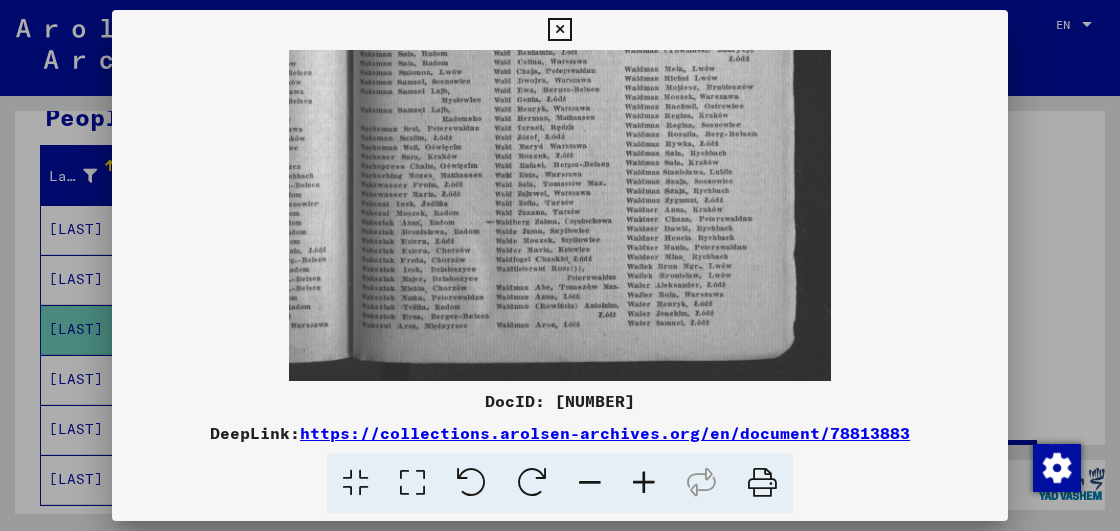 drag, startPoint x: 694, startPoint y: 284, endPoint x: 636, endPoint y: -28, distance: 317.34525 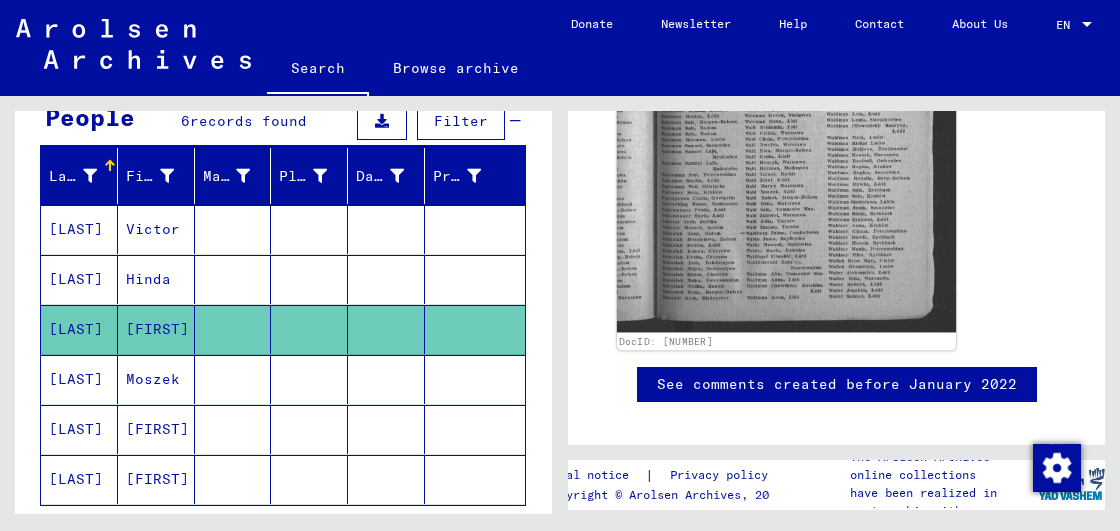 scroll, scrollTop: 870, scrollLeft: 0, axis: vertical 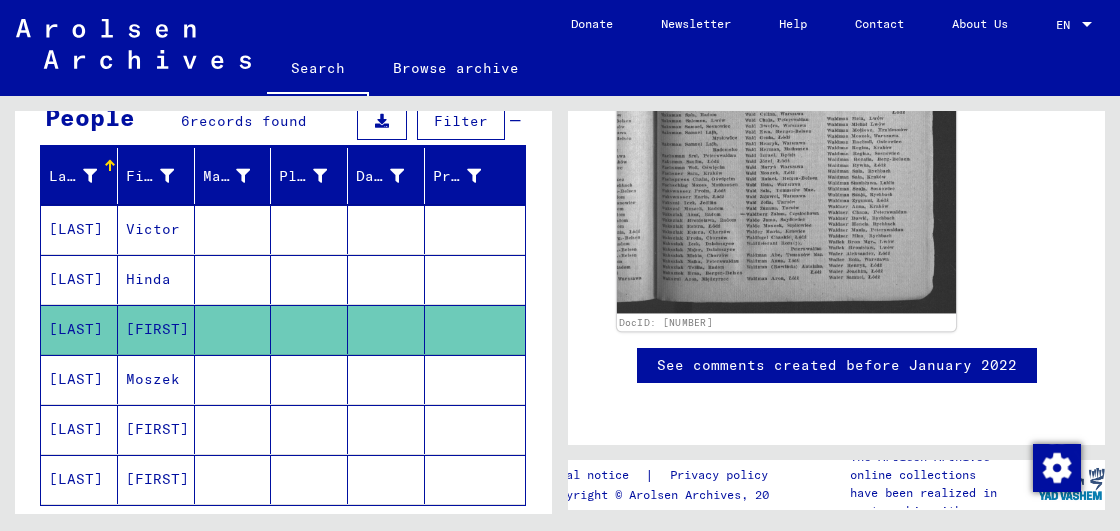 click 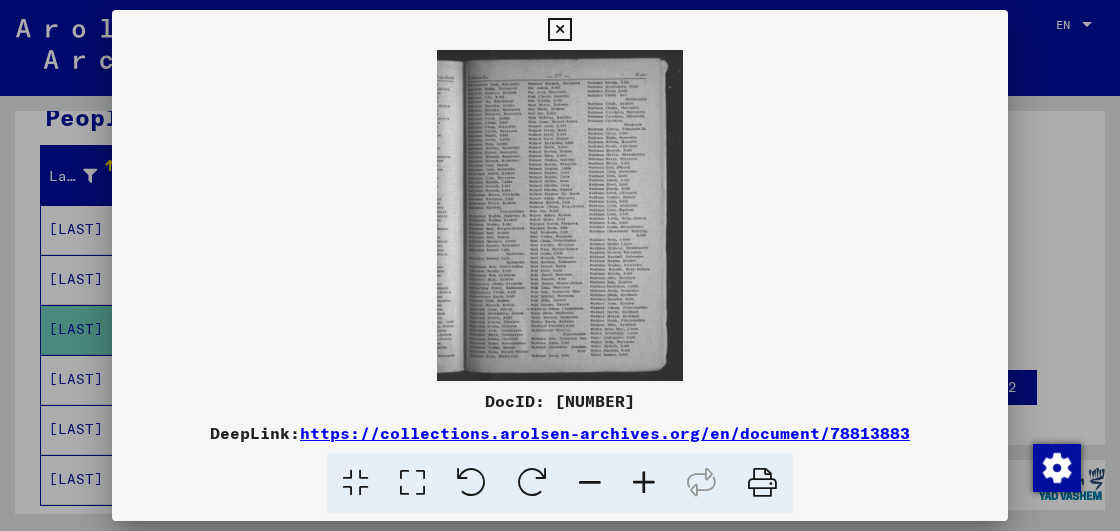 click at bounding box center (560, 215) 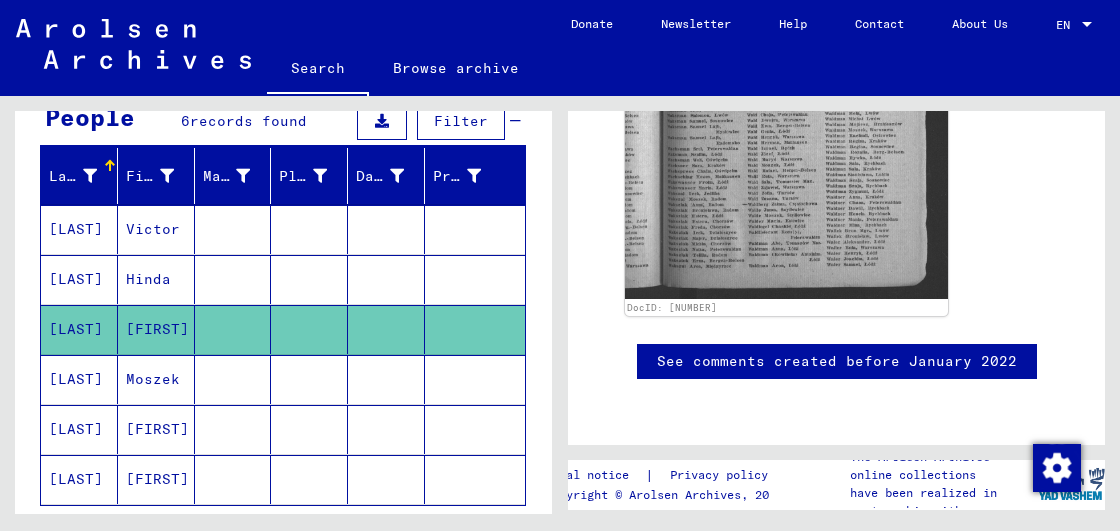 scroll, scrollTop: 1148, scrollLeft: 0, axis: vertical 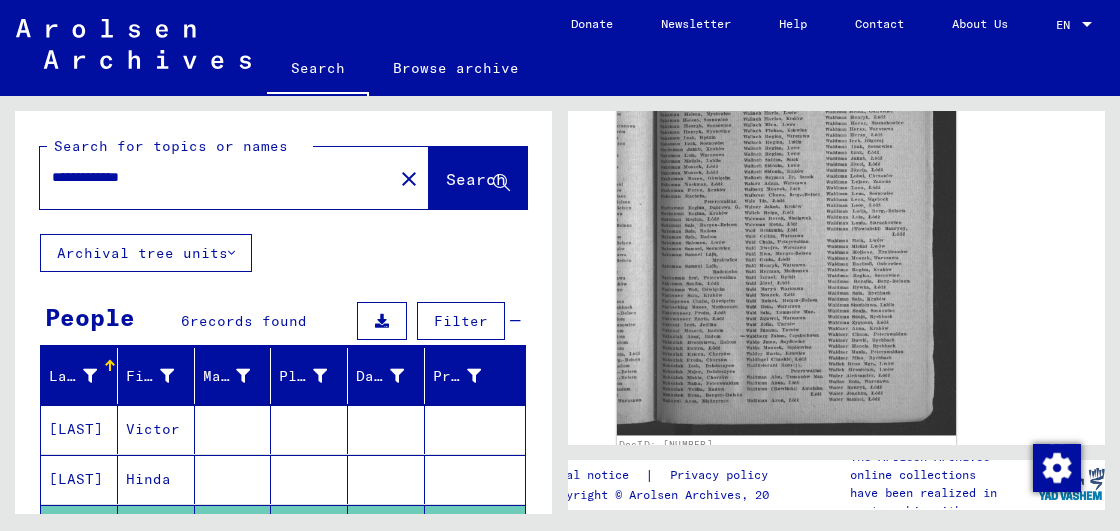 click 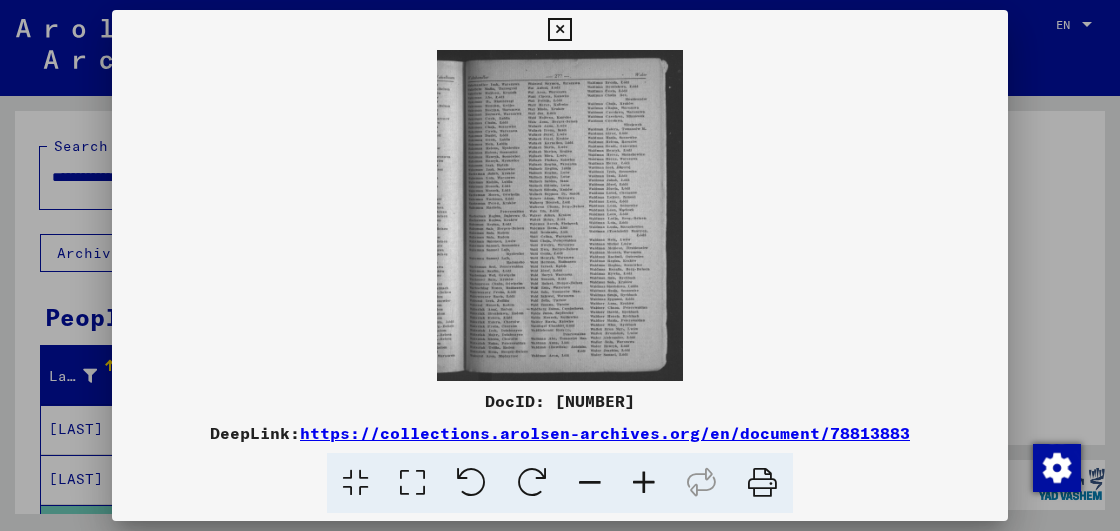 click at bounding box center [560, 215] 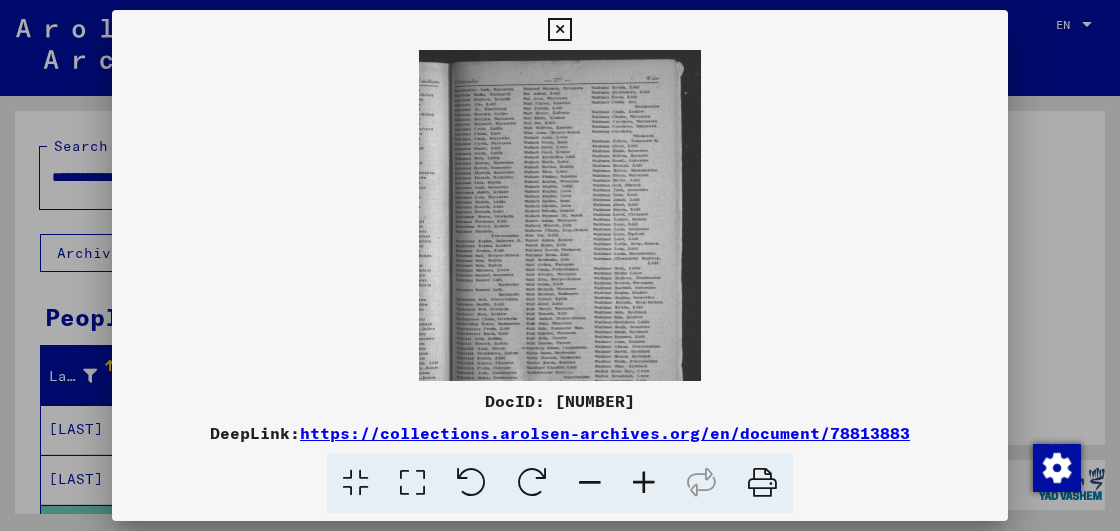 click at bounding box center [644, 483] 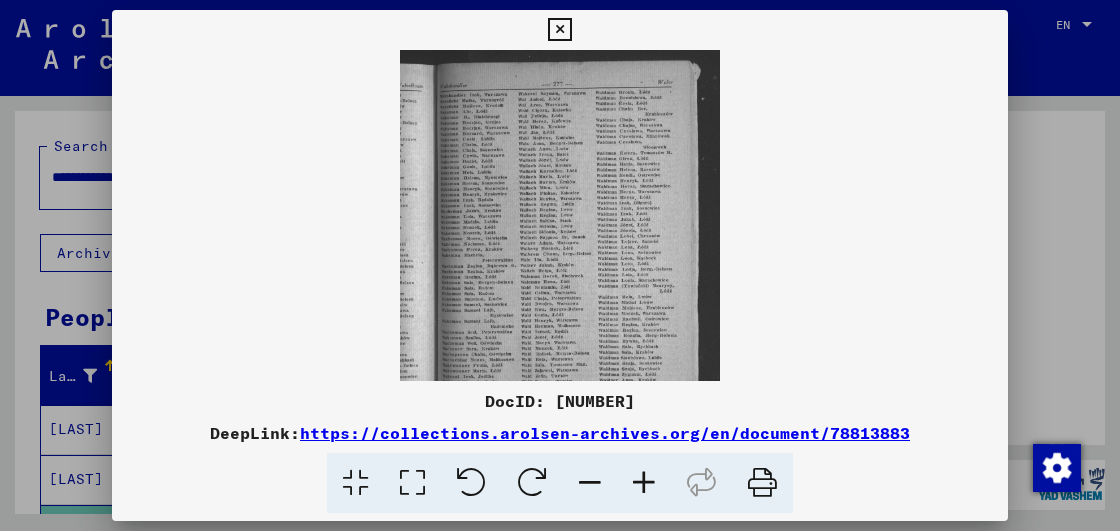 click at bounding box center [644, 483] 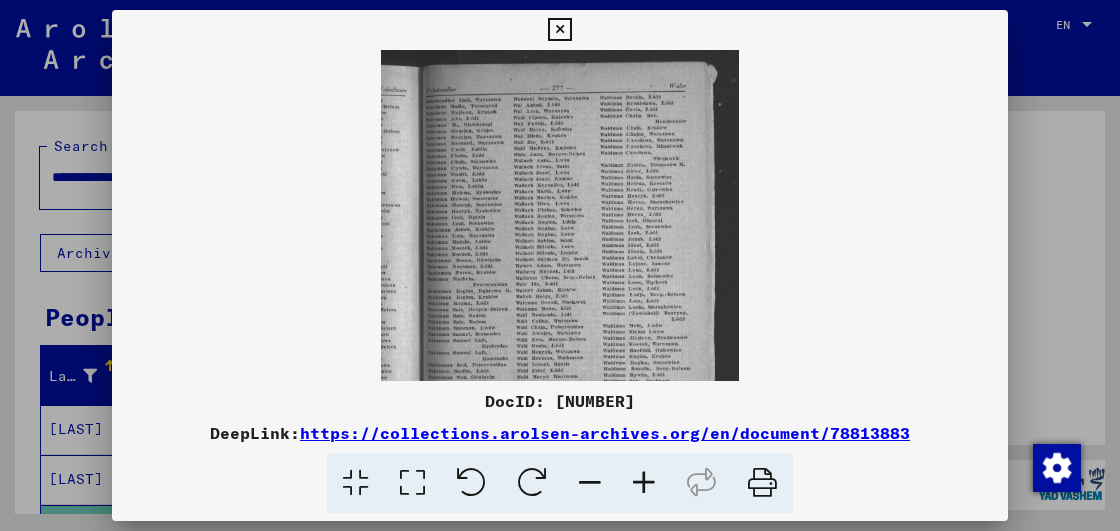 click at bounding box center [644, 483] 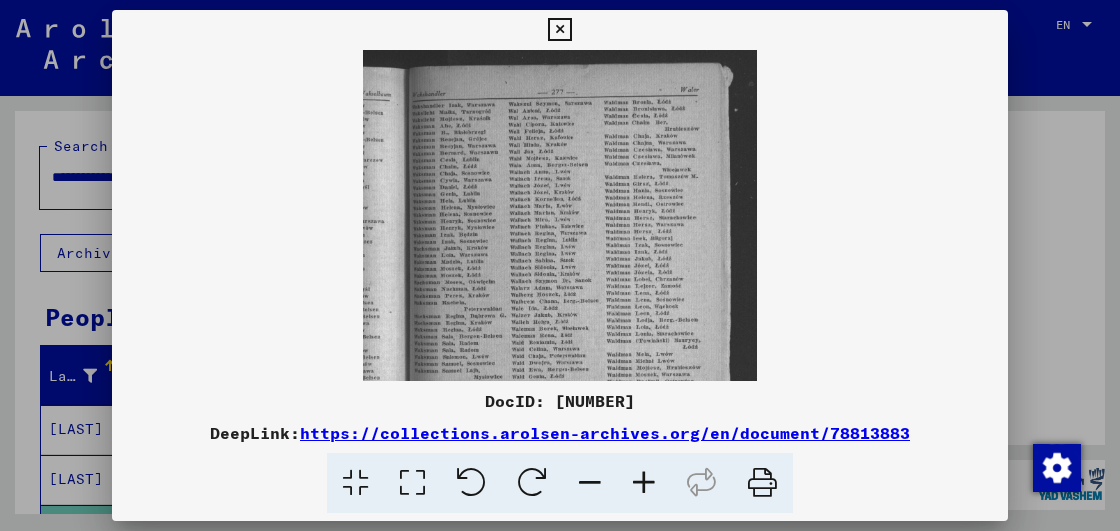 click at bounding box center (644, 483) 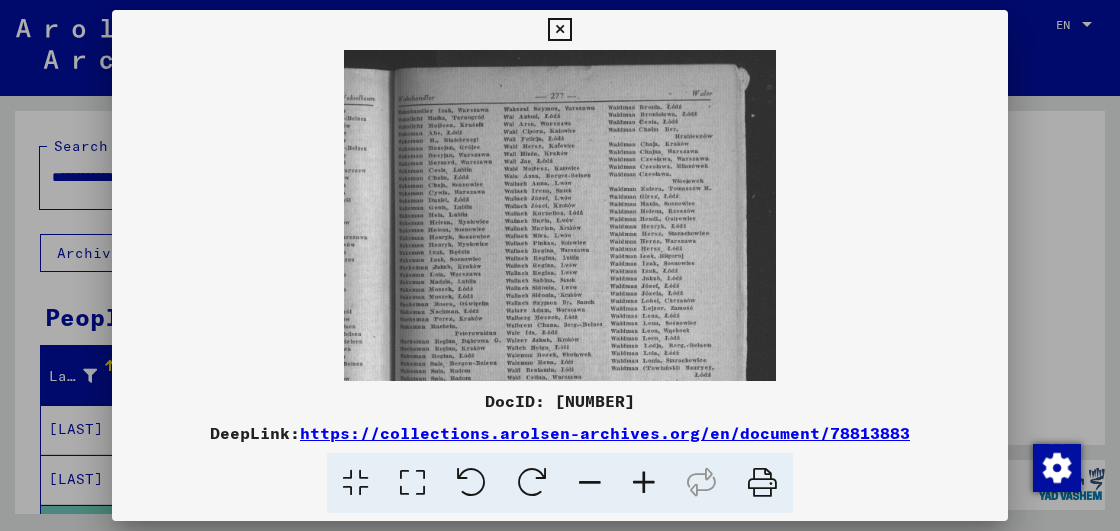 click at bounding box center (644, 483) 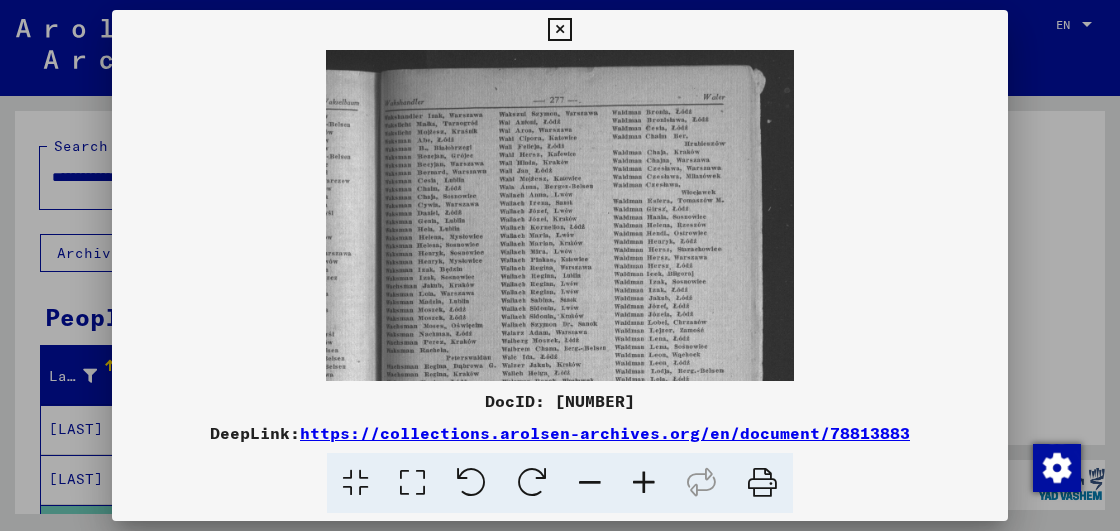 click at bounding box center (644, 483) 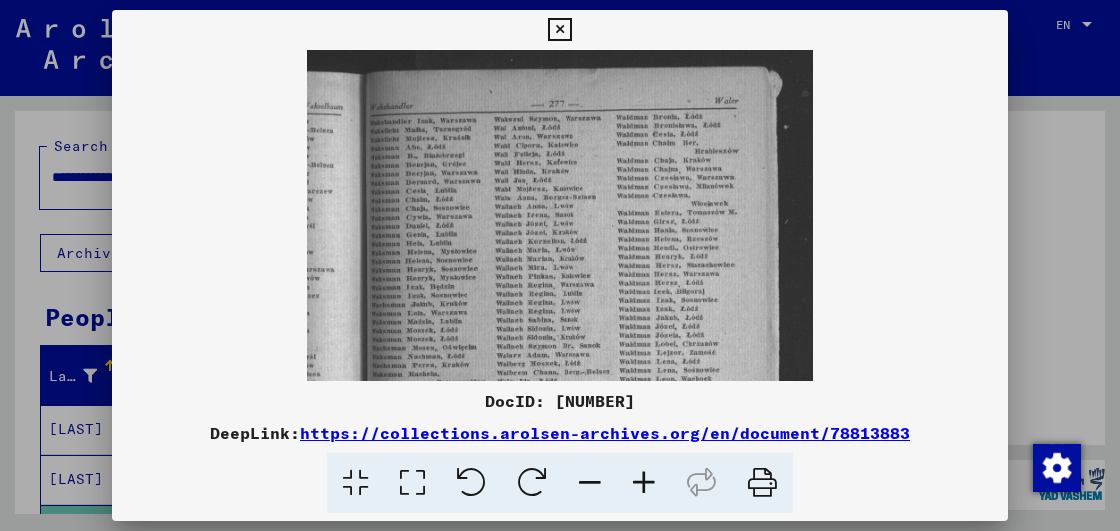 click at bounding box center (644, 483) 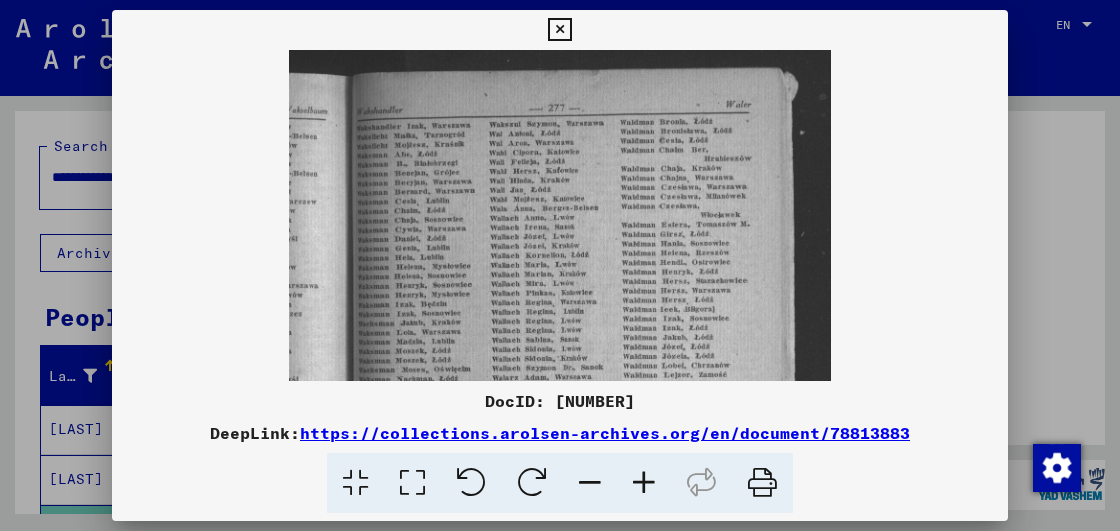 click at bounding box center [644, 483] 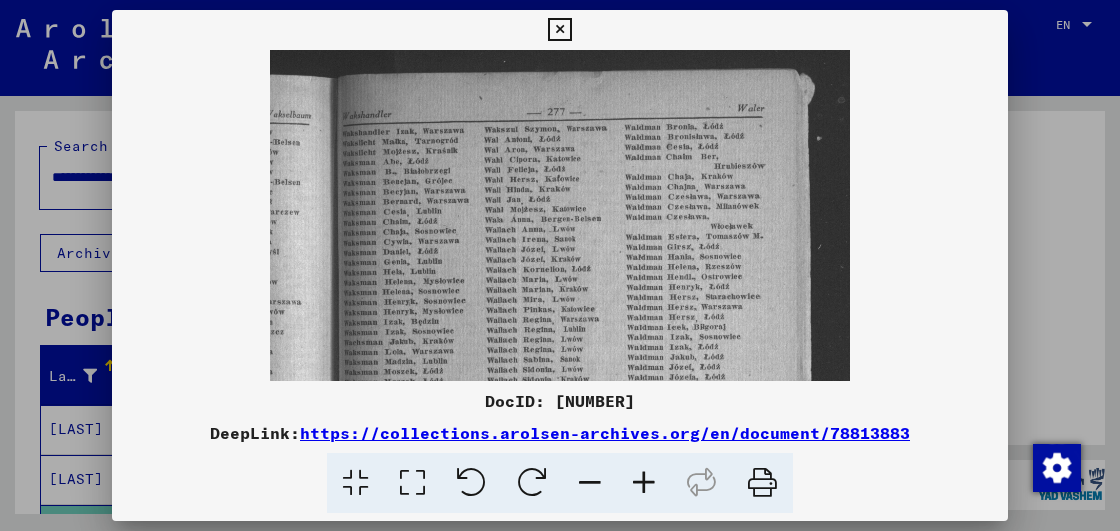 click at bounding box center (644, 483) 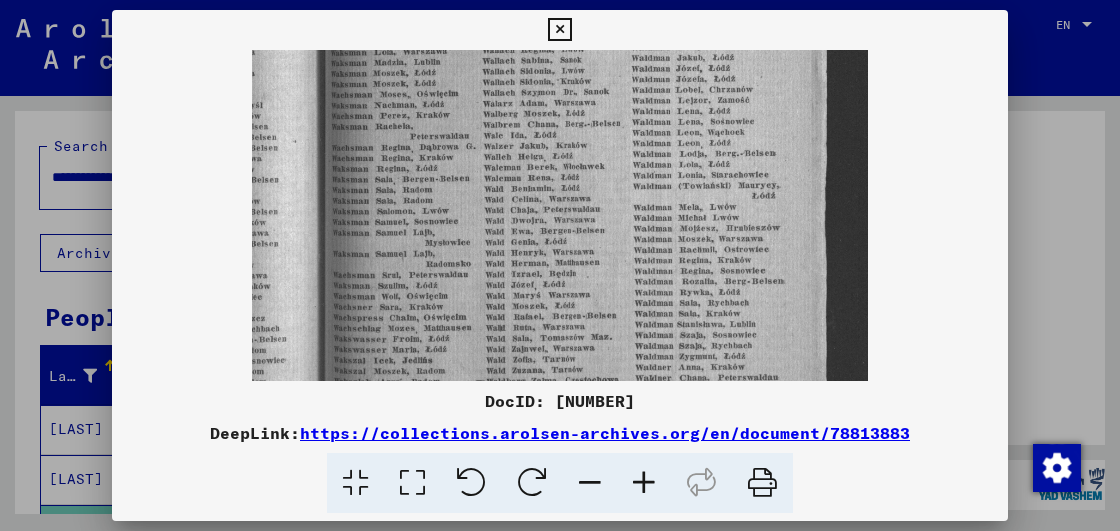 scroll, scrollTop: 320, scrollLeft: 0, axis: vertical 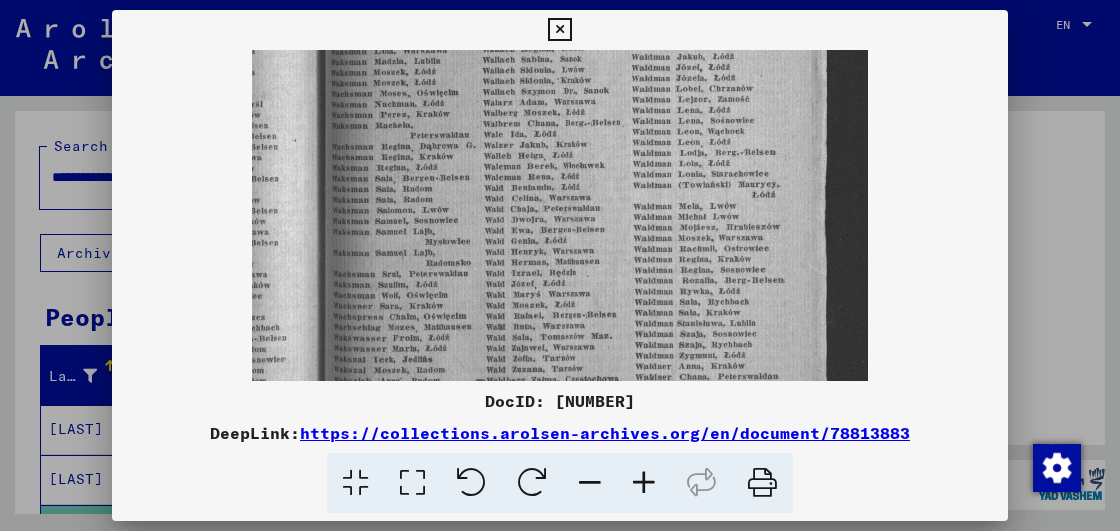 drag, startPoint x: 621, startPoint y: 263, endPoint x: 576, endPoint y: -52, distance: 318.19806 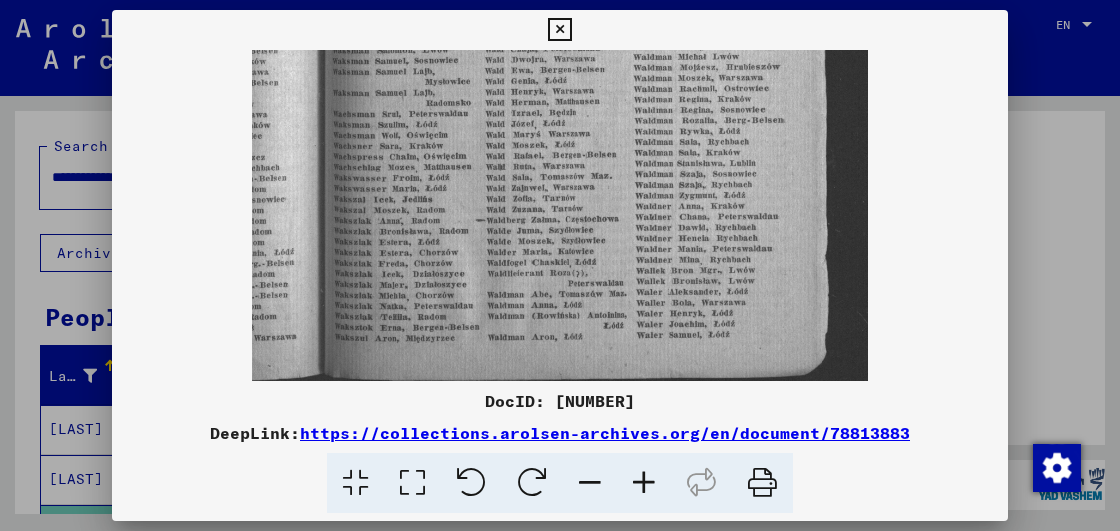 scroll, scrollTop: 500, scrollLeft: 0, axis: vertical 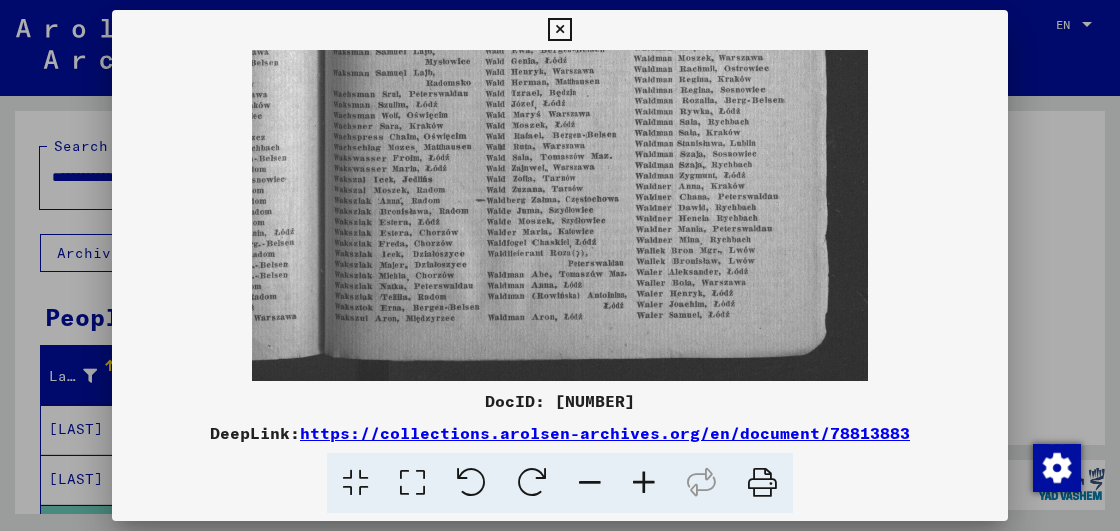 drag, startPoint x: 623, startPoint y: 302, endPoint x: 616, endPoint y: 73, distance: 229.10696 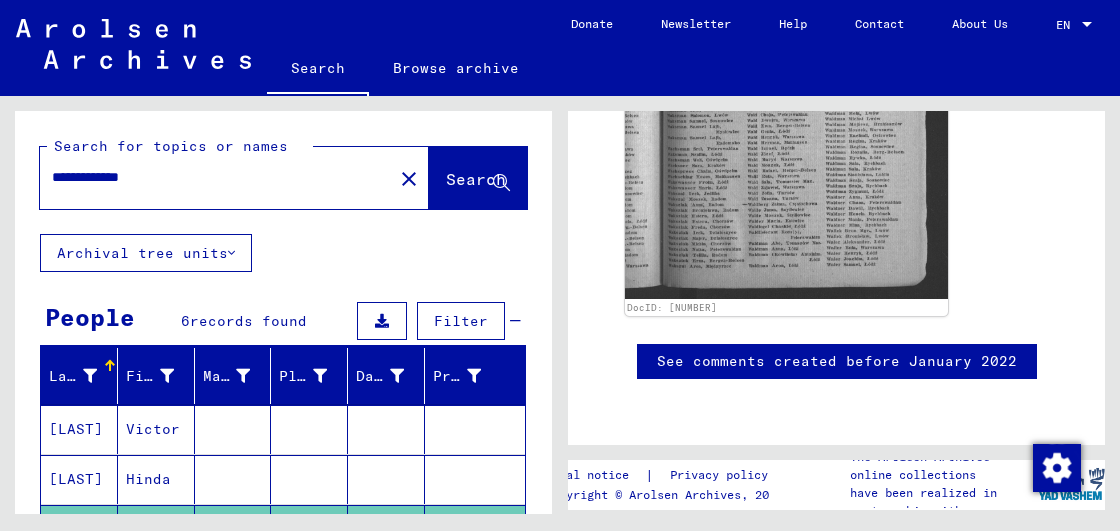 scroll, scrollTop: 1524, scrollLeft: 0, axis: vertical 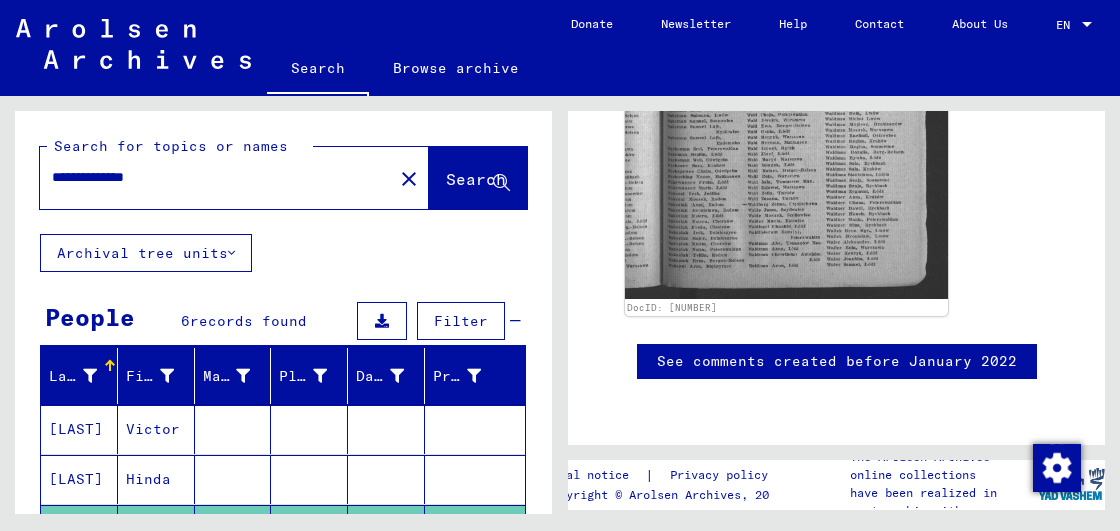 click 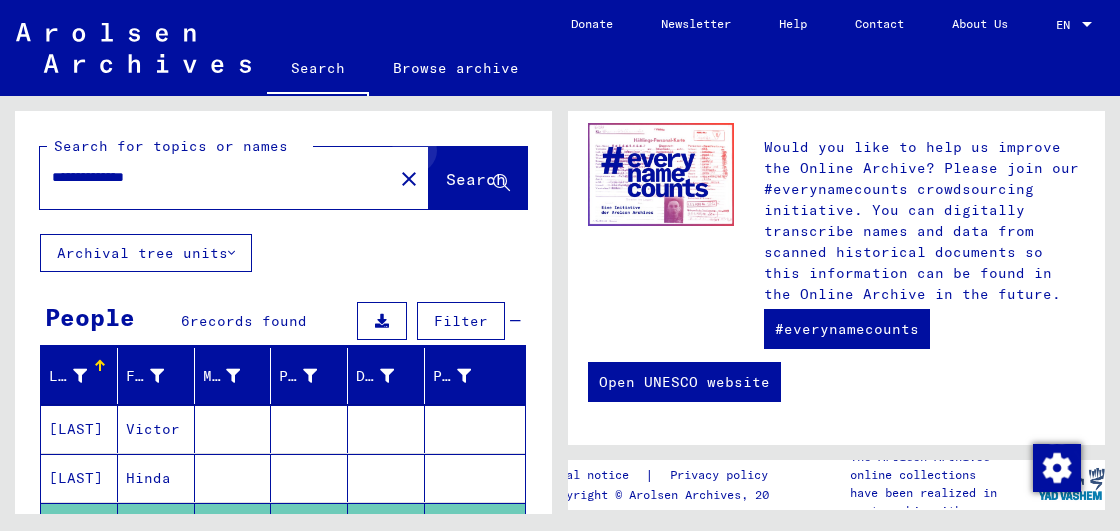 scroll, scrollTop: 0, scrollLeft: 0, axis: both 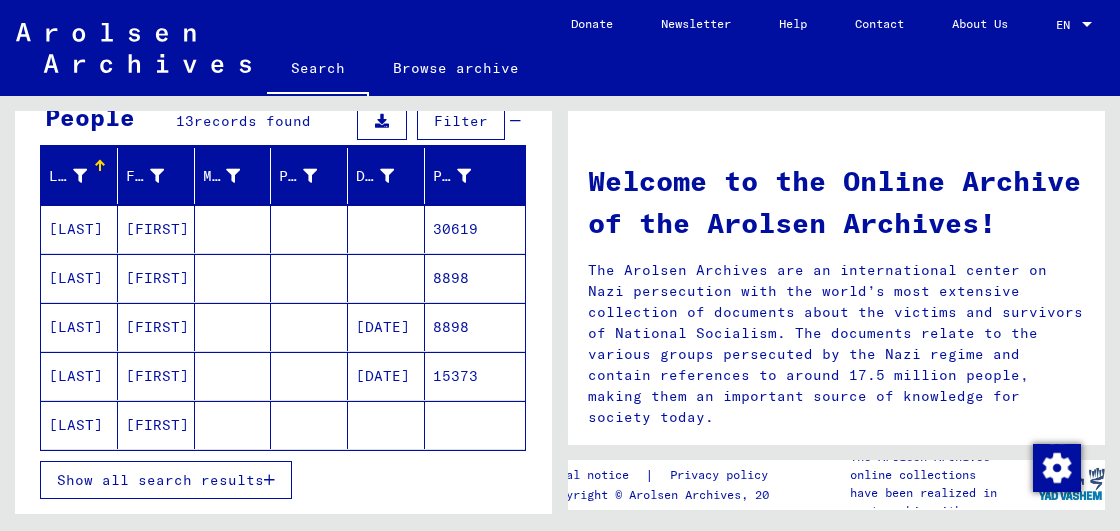 click on "[FIRST]" at bounding box center (156, 327) 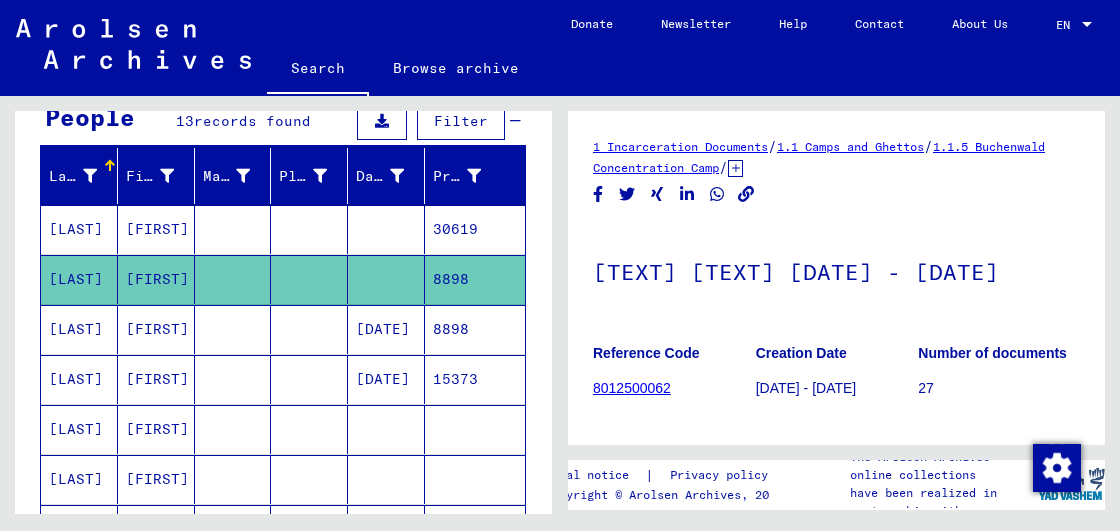 scroll, scrollTop: 0, scrollLeft: 0, axis: both 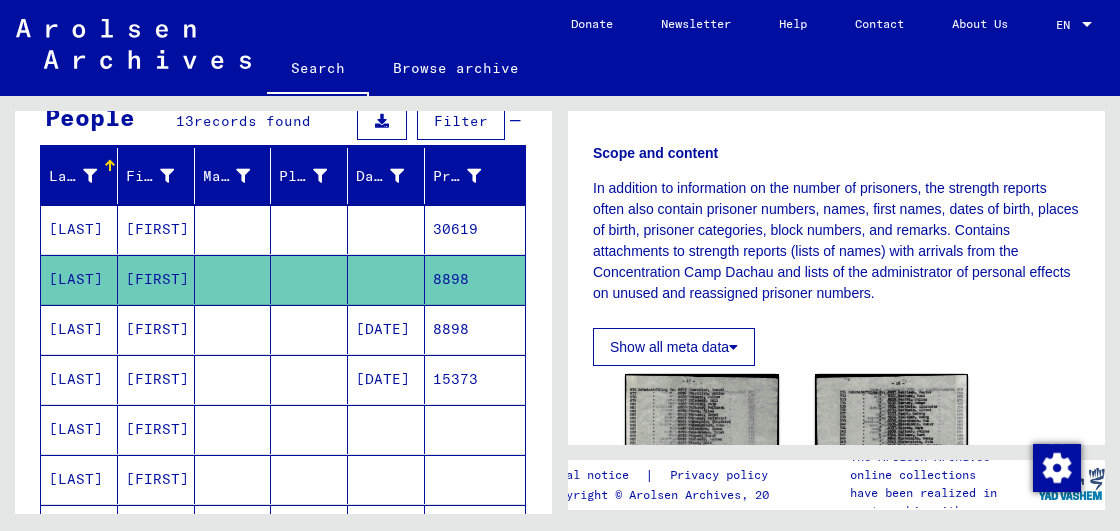 click on "[DATE]" at bounding box center [386, 379] 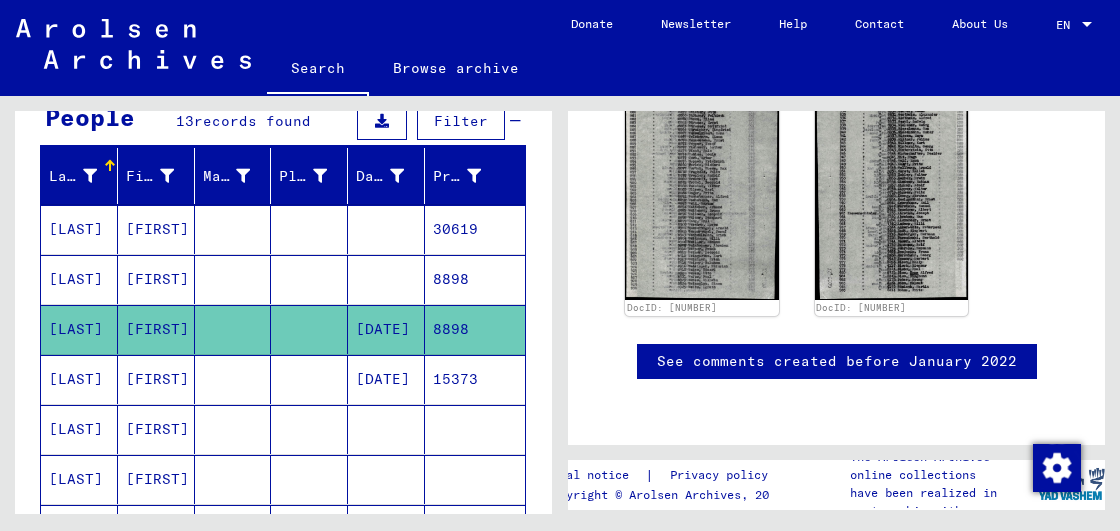 scroll, scrollTop: 192, scrollLeft: 0, axis: vertical 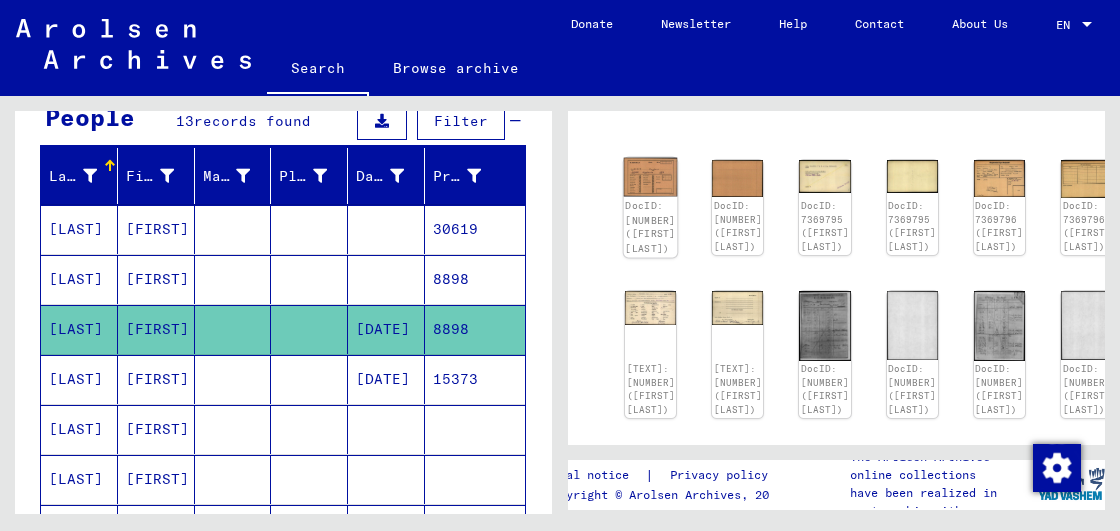 click 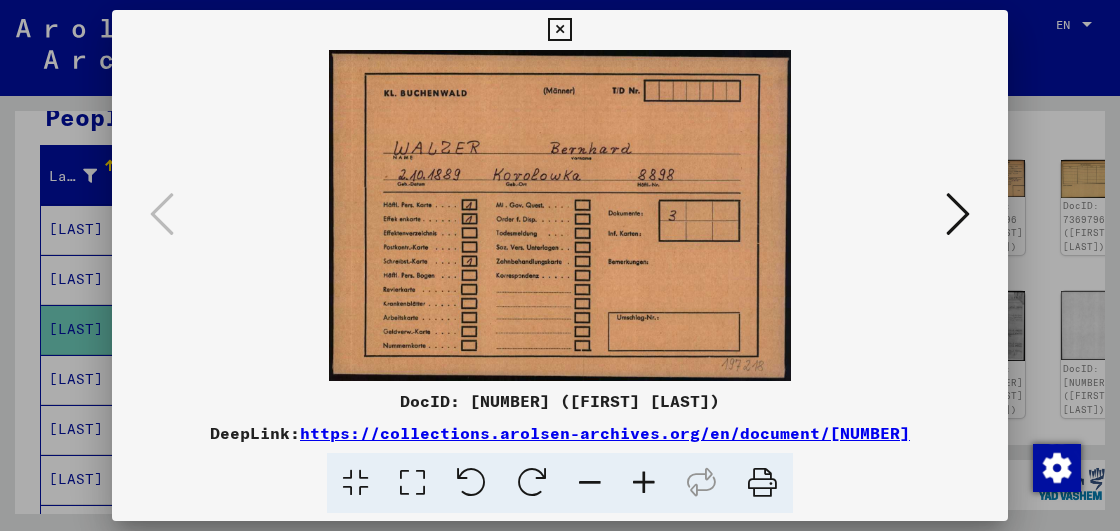 click at bounding box center [958, 215] 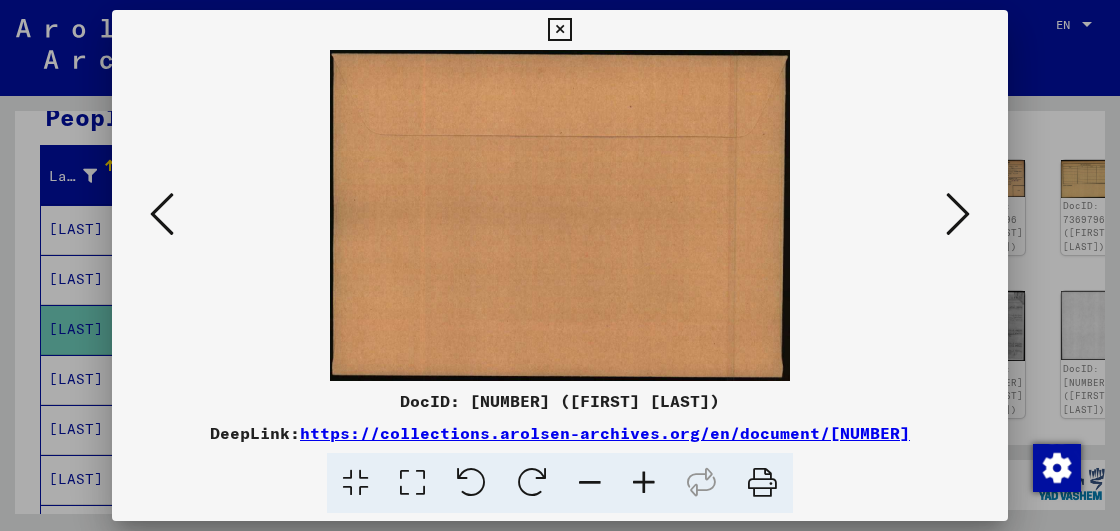 click at bounding box center [958, 214] 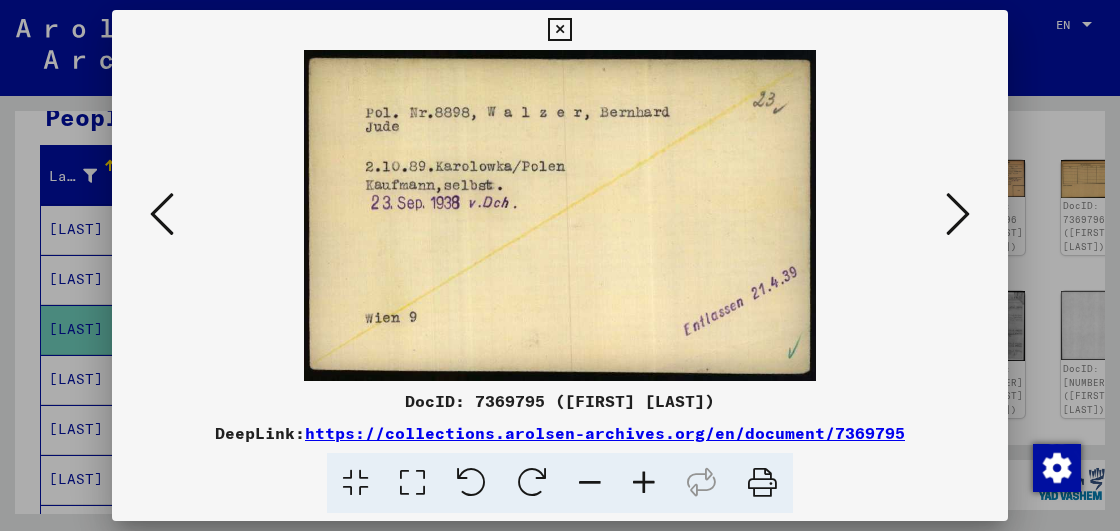 click at bounding box center [958, 214] 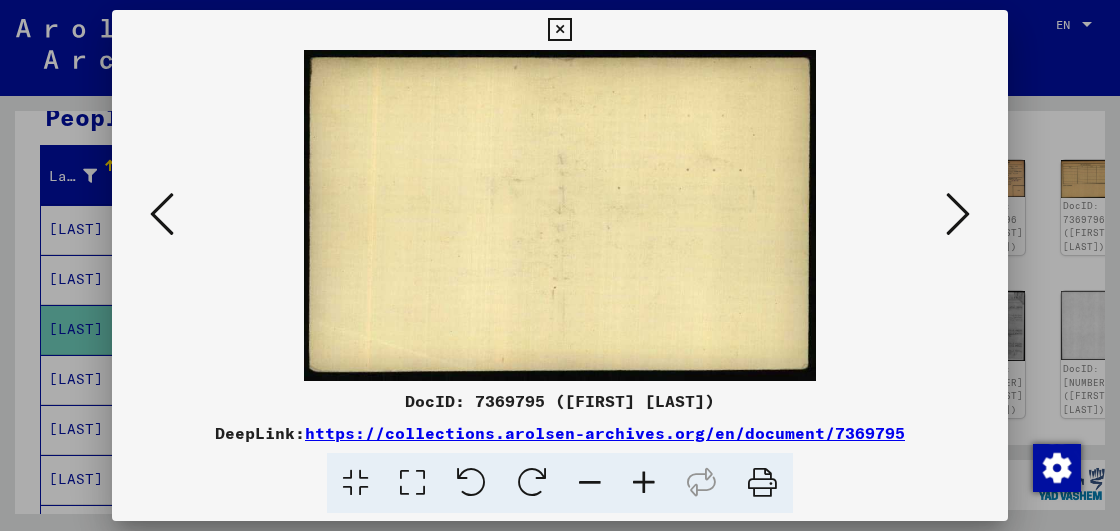 click at bounding box center [958, 214] 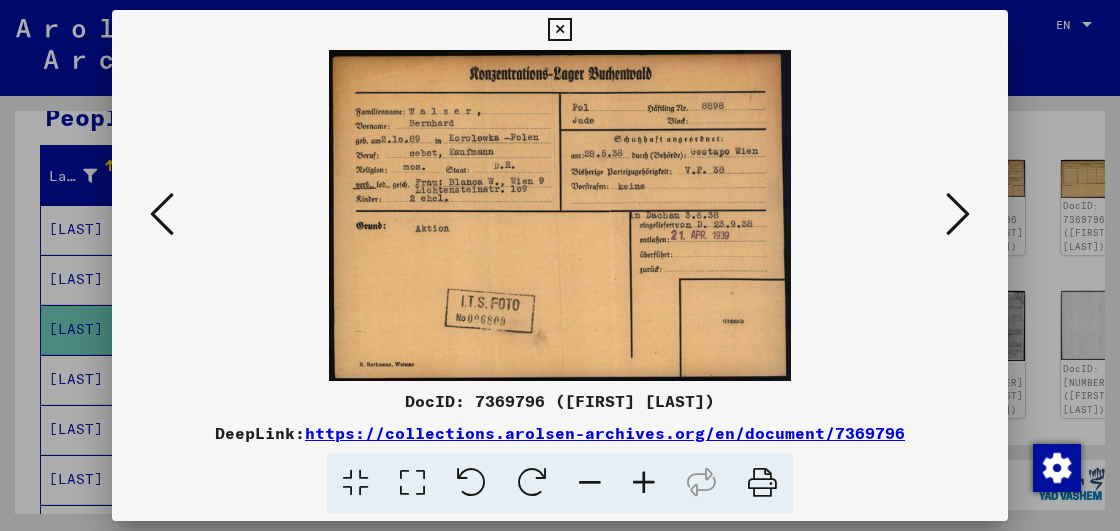 click at bounding box center [644, 483] 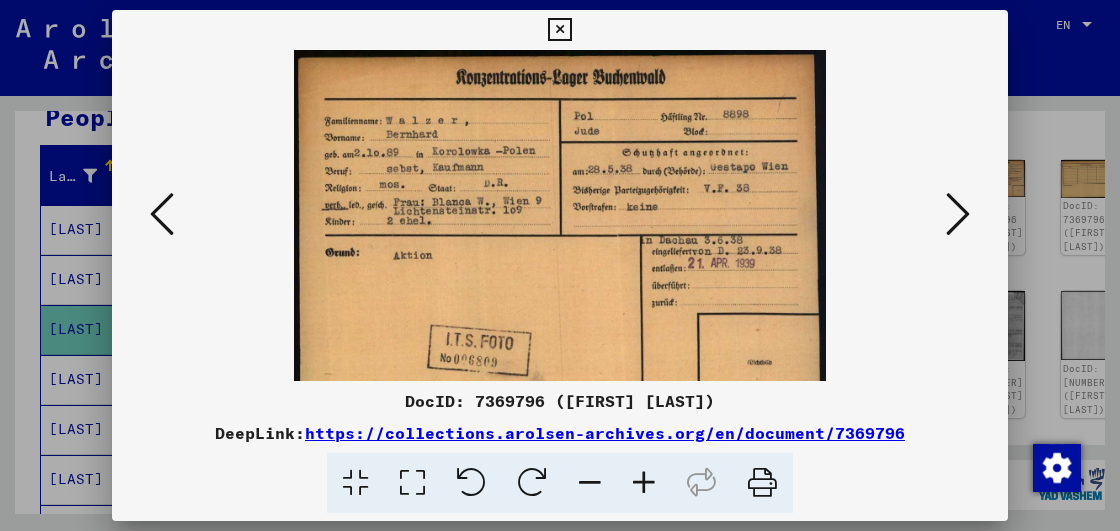 click at bounding box center (644, 483) 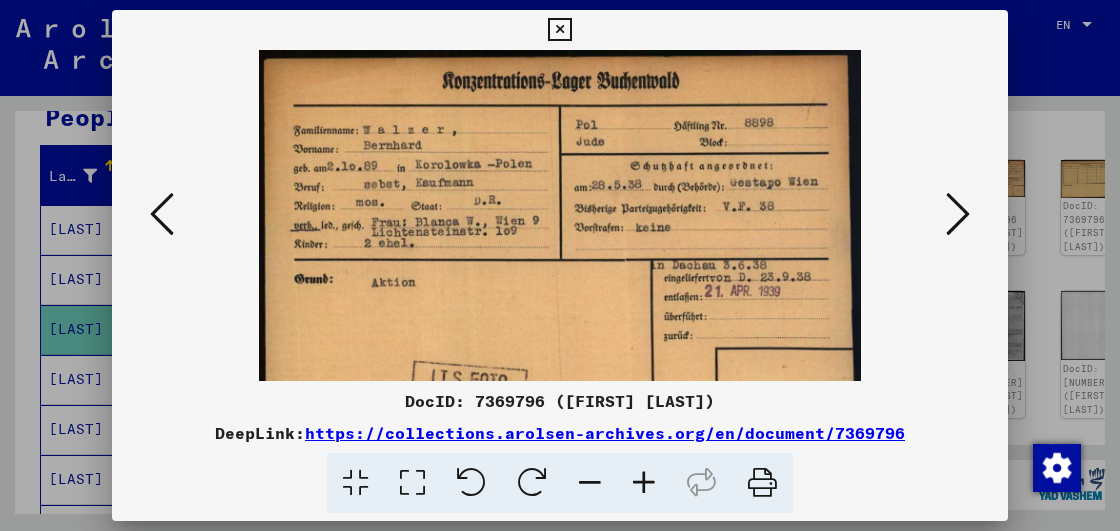 click at bounding box center (958, 214) 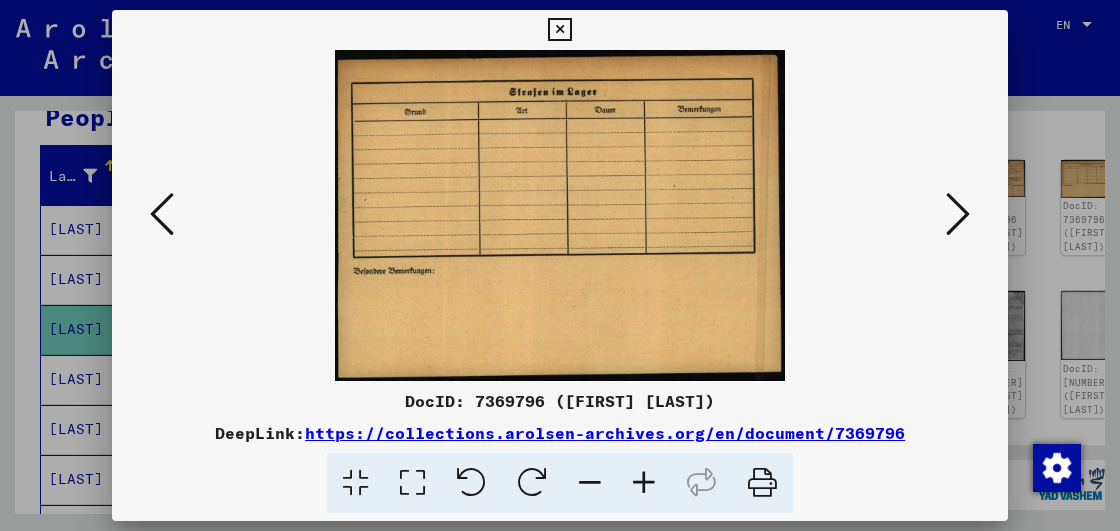 click at bounding box center [958, 214] 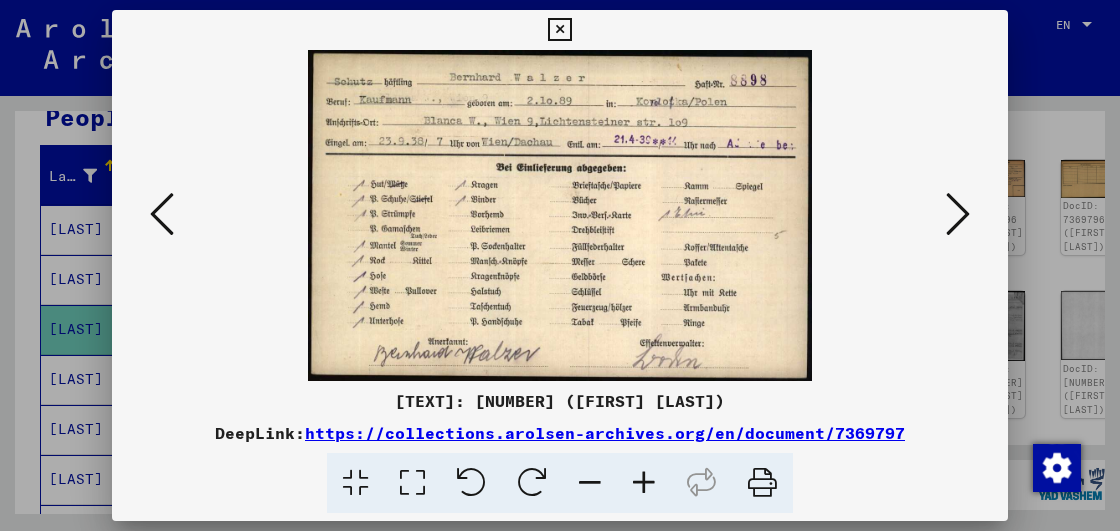 click at bounding box center [958, 214] 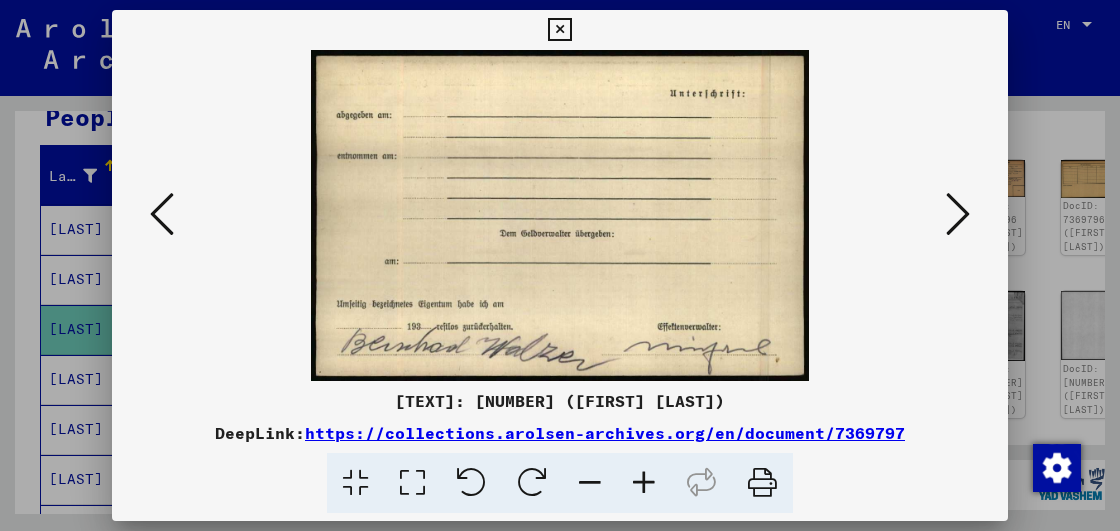 click at bounding box center [958, 214] 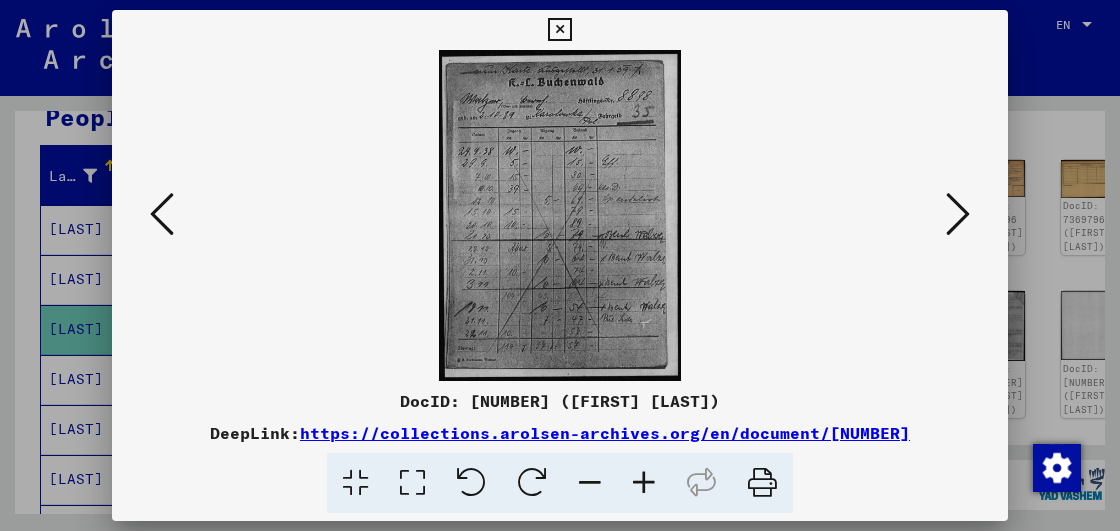 click at bounding box center (644, 483) 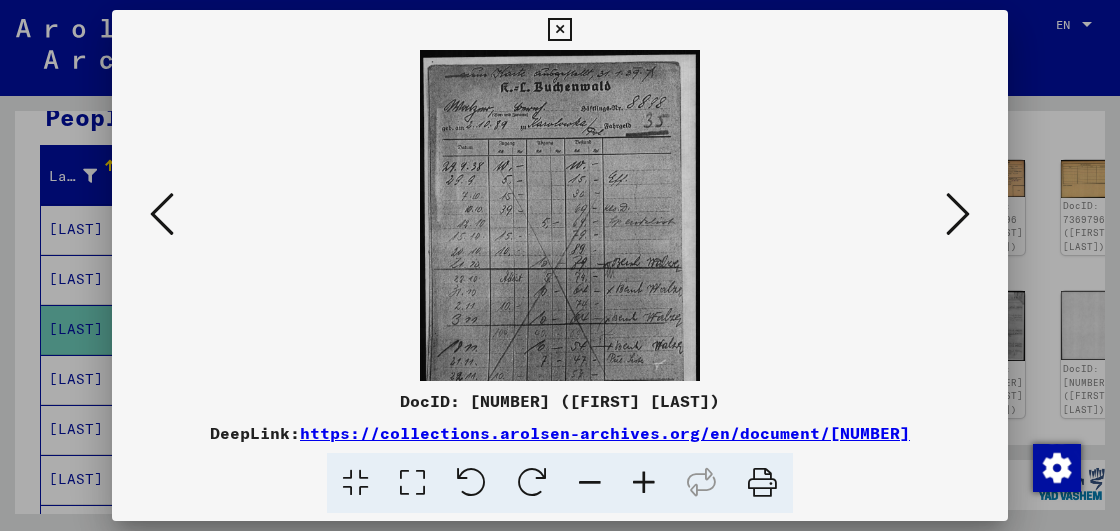 click at bounding box center [644, 483] 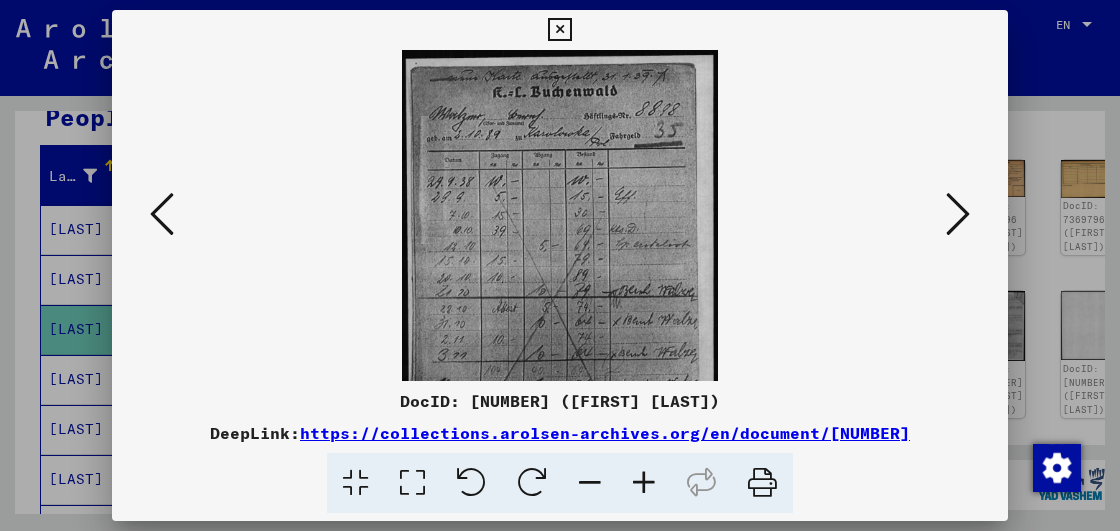 click at bounding box center [644, 483] 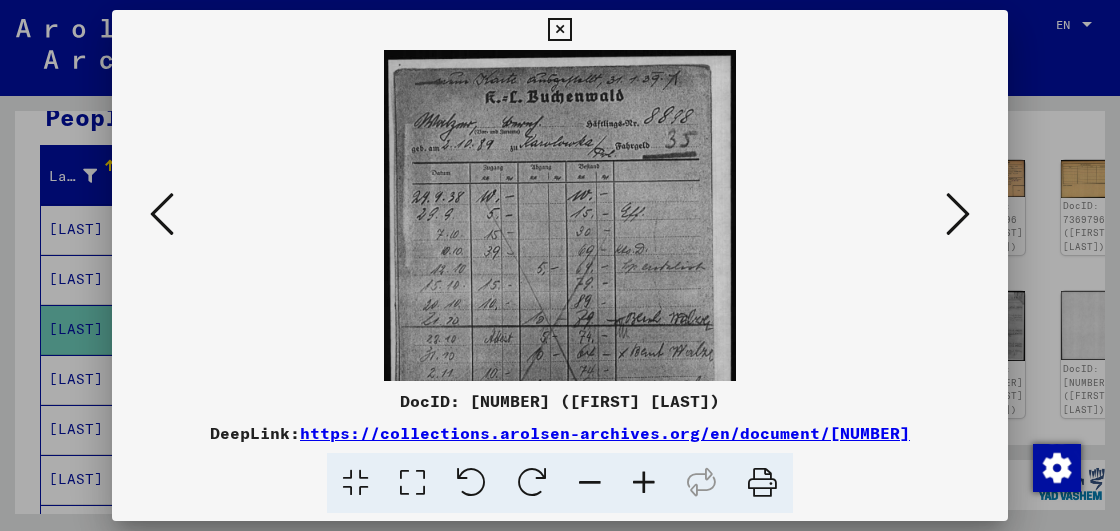click at bounding box center (644, 483) 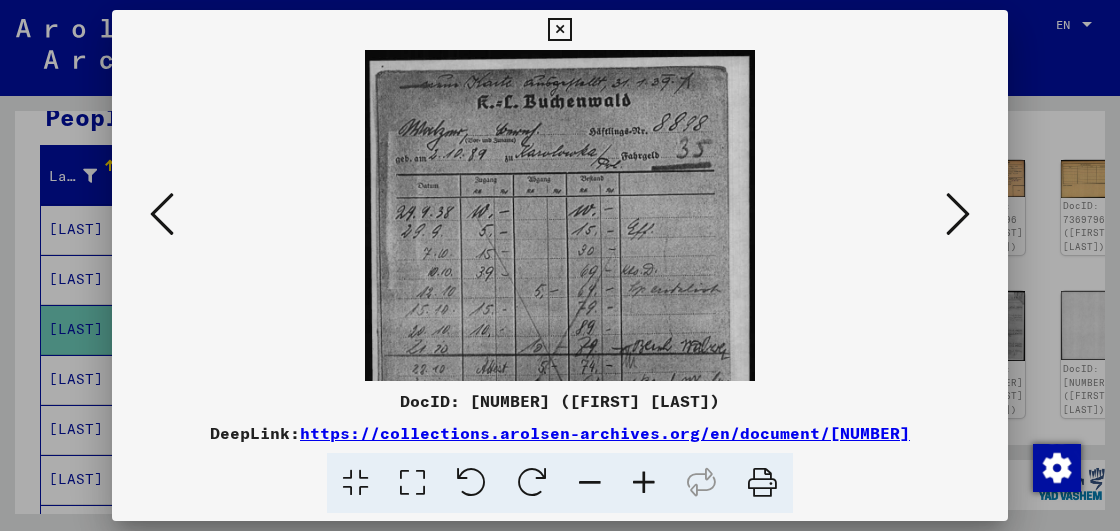 click at bounding box center [644, 483] 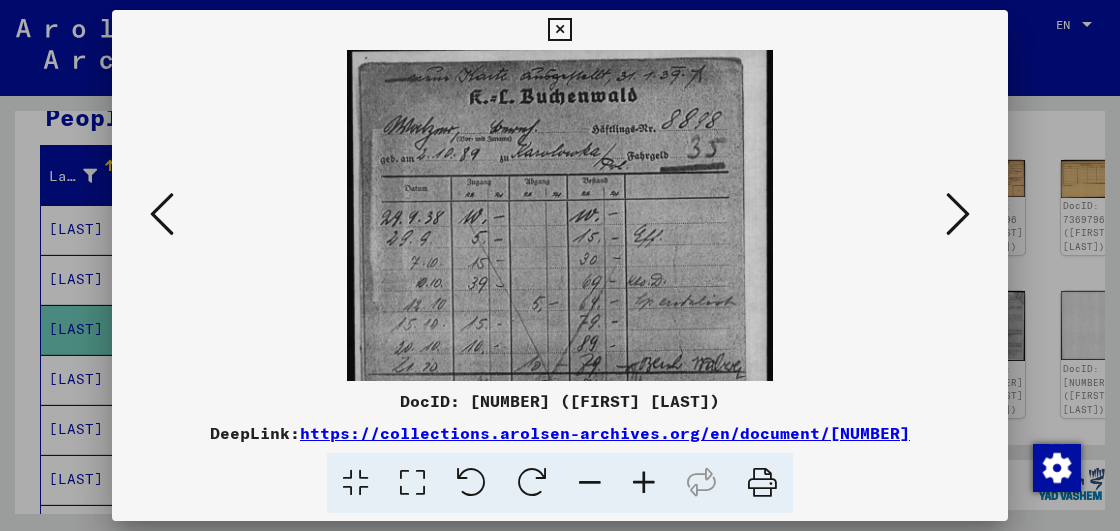 scroll, scrollTop: 0, scrollLeft: 0, axis: both 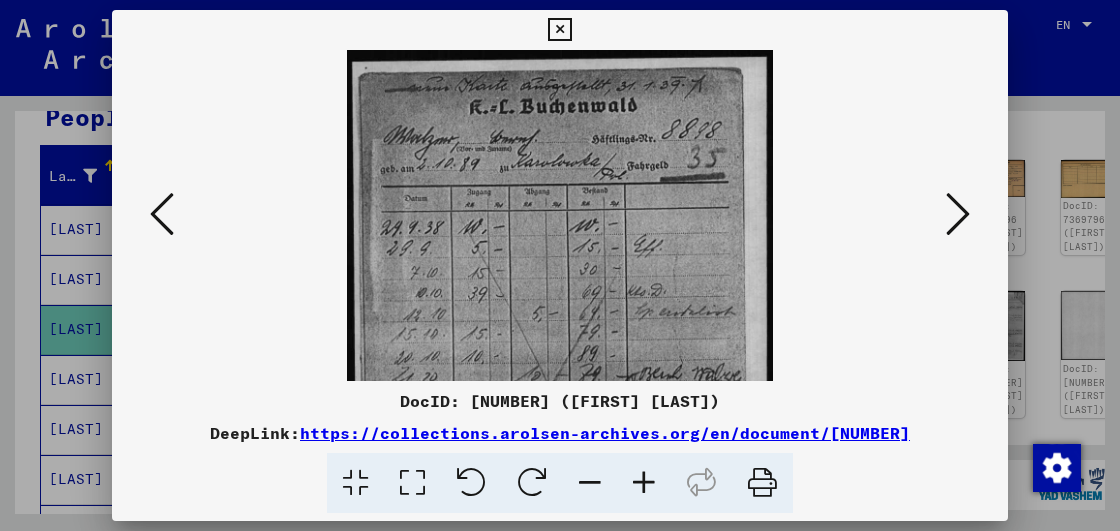 drag, startPoint x: 640, startPoint y: 293, endPoint x: 664, endPoint y: 359, distance: 70.2282 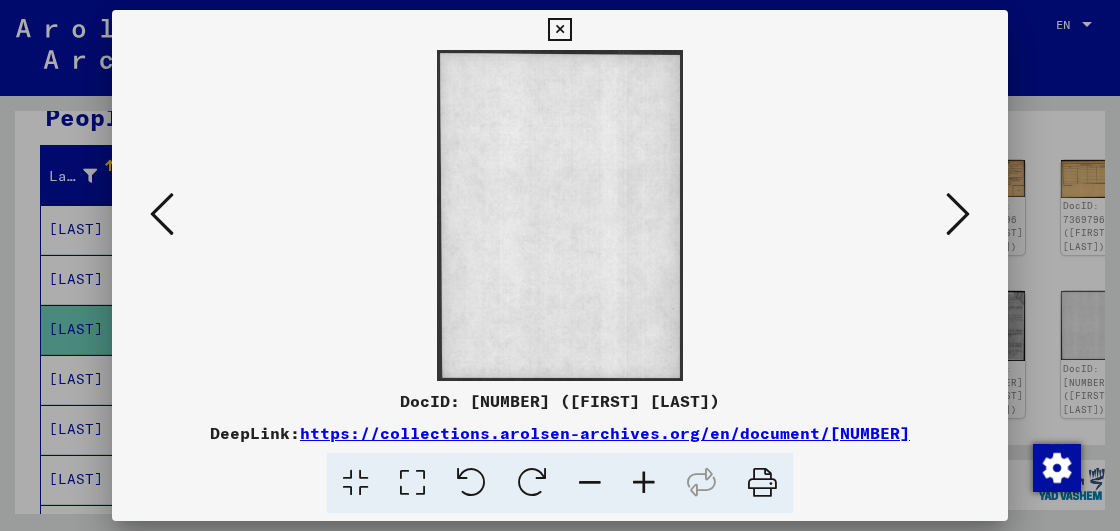 click at bounding box center (958, 214) 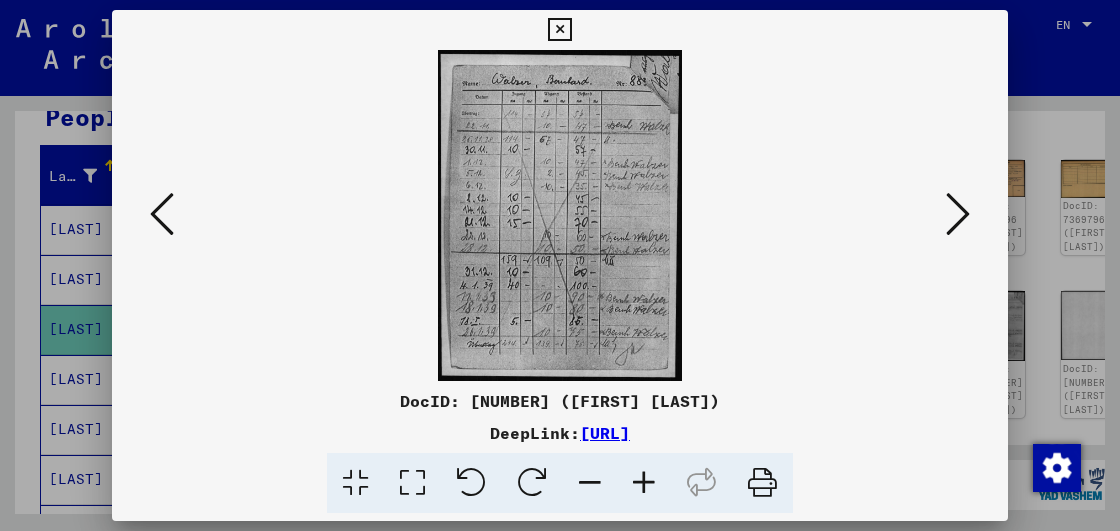click at bounding box center (644, 483) 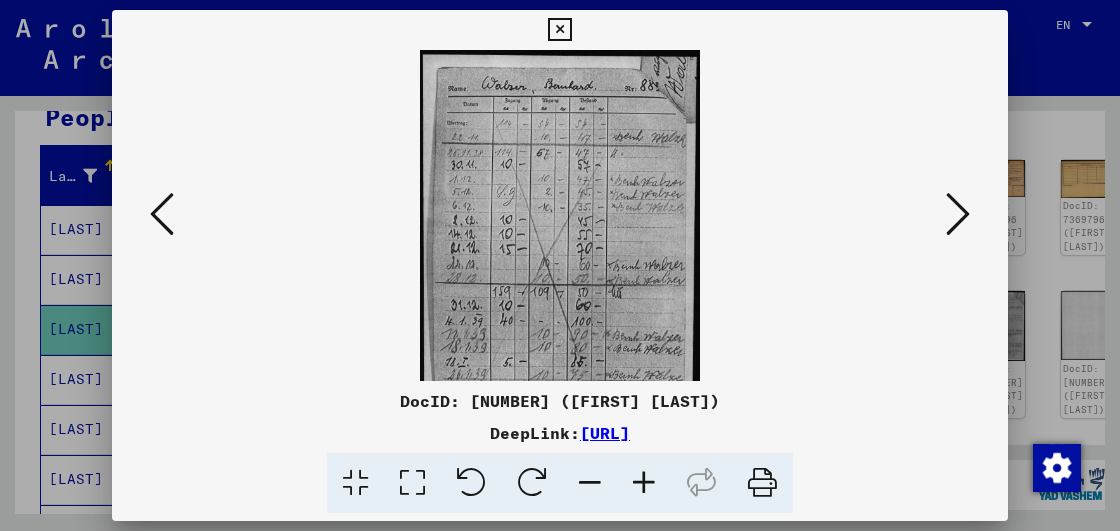 click at bounding box center (644, 483) 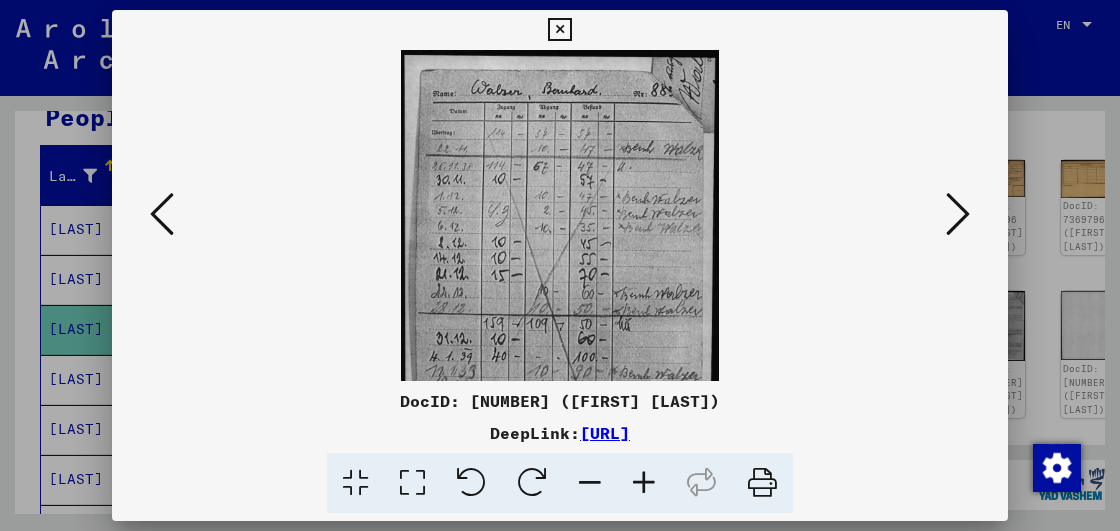 click at bounding box center [644, 483] 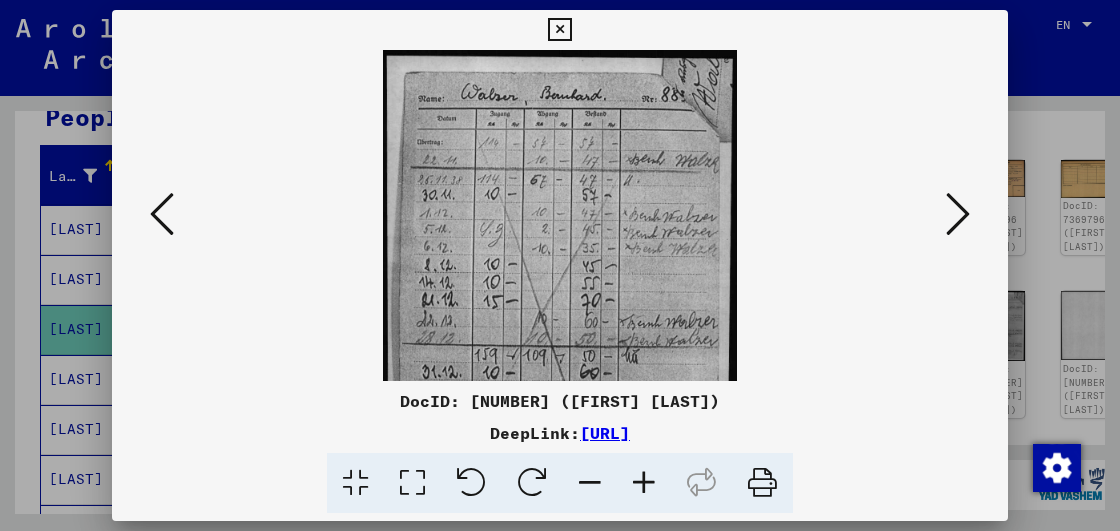 click at bounding box center [644, 483] 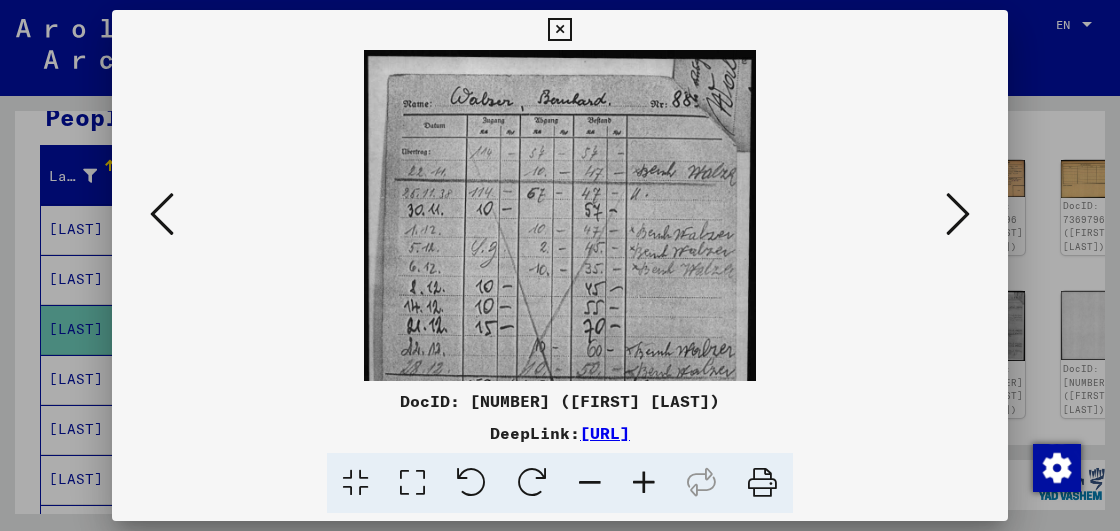 click at bounding box center [644, 483] 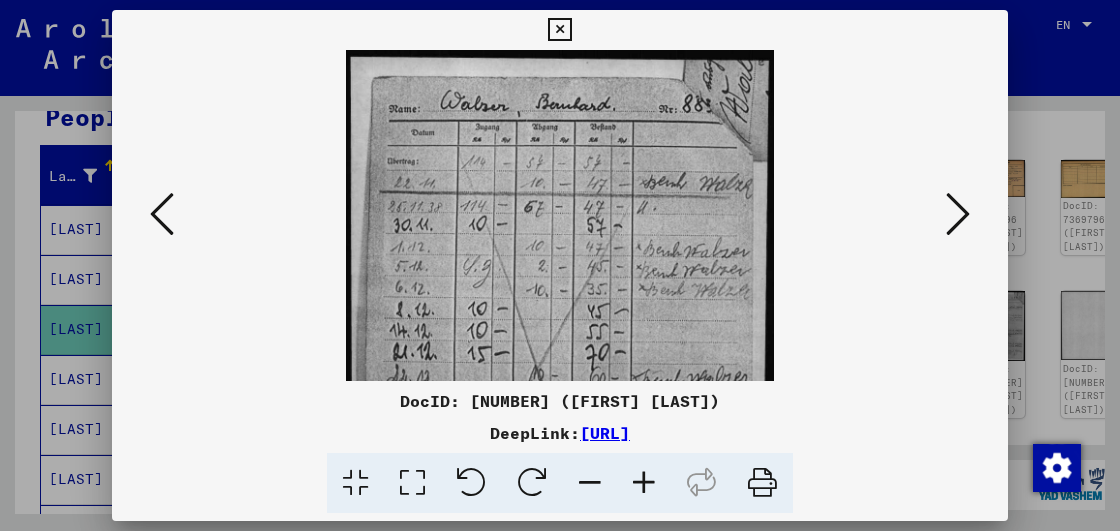 click at bounding box center (958, 214) 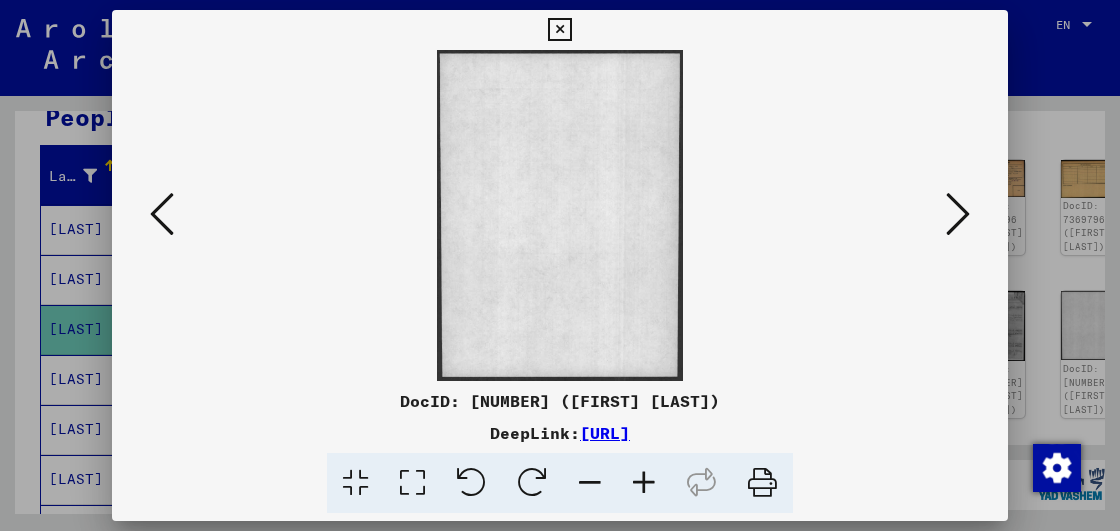 click at bounding box center [958, 214] 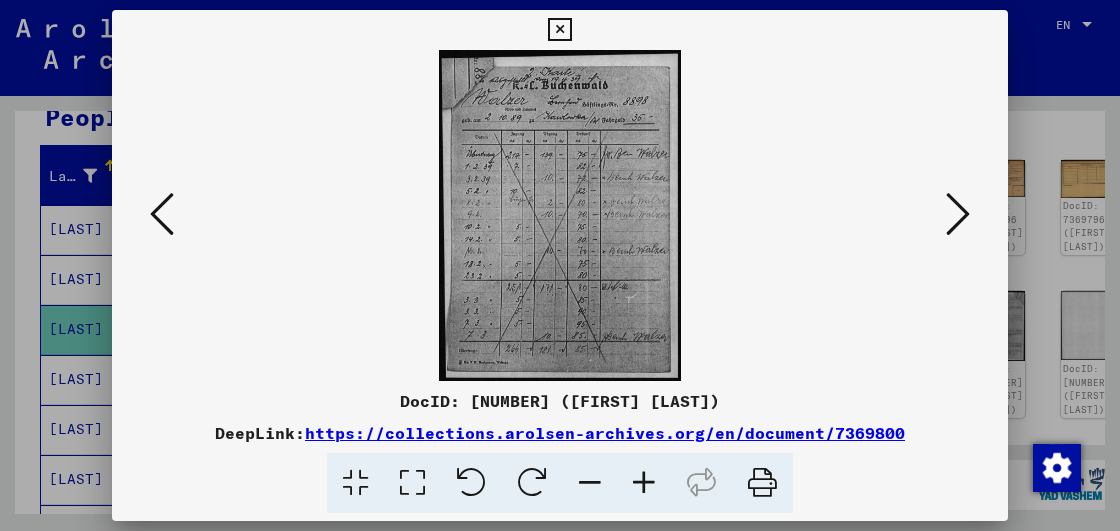 click at bounding box center (644, 483) 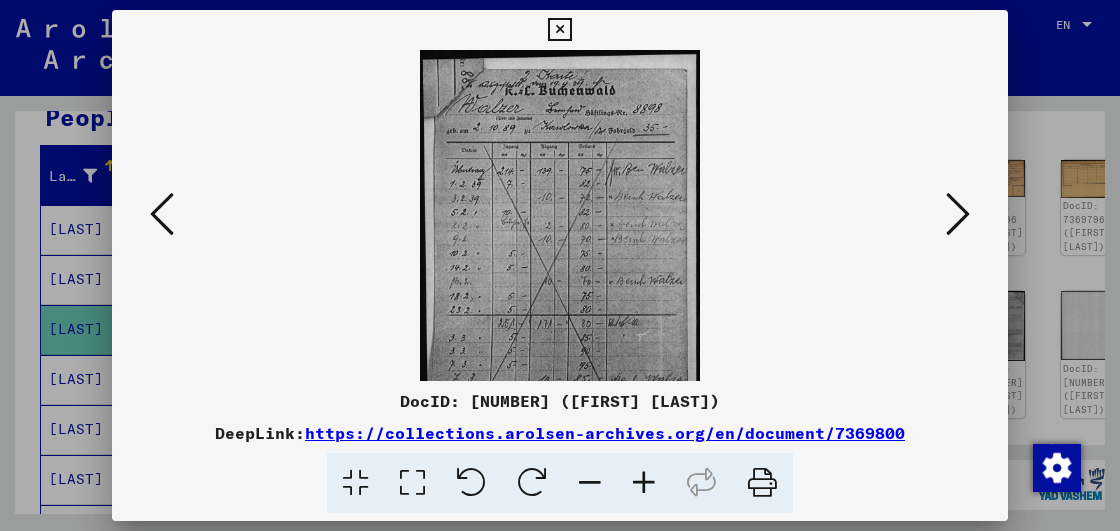 click at bounding box center (644, 483) 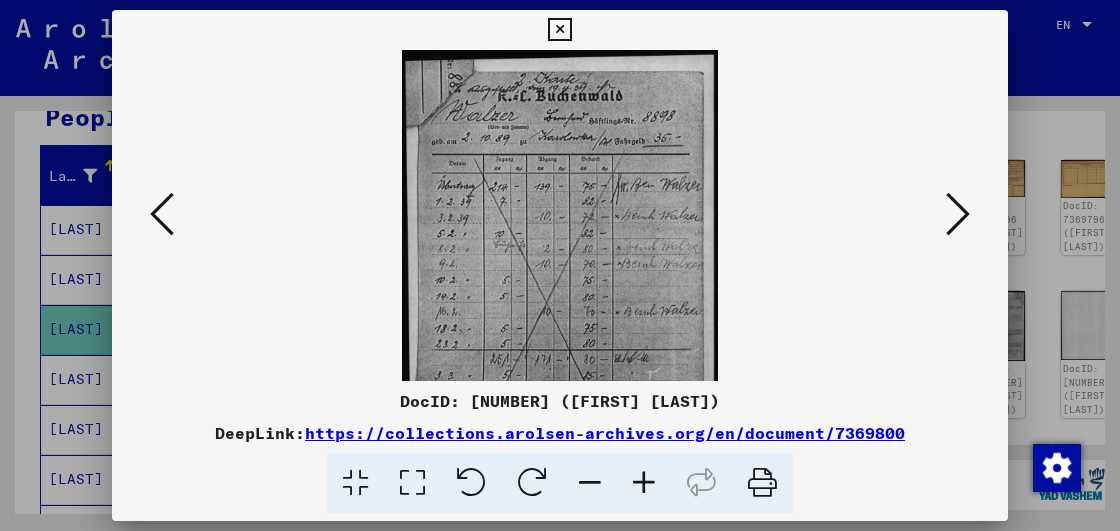 click at bounding box center [644, 483] 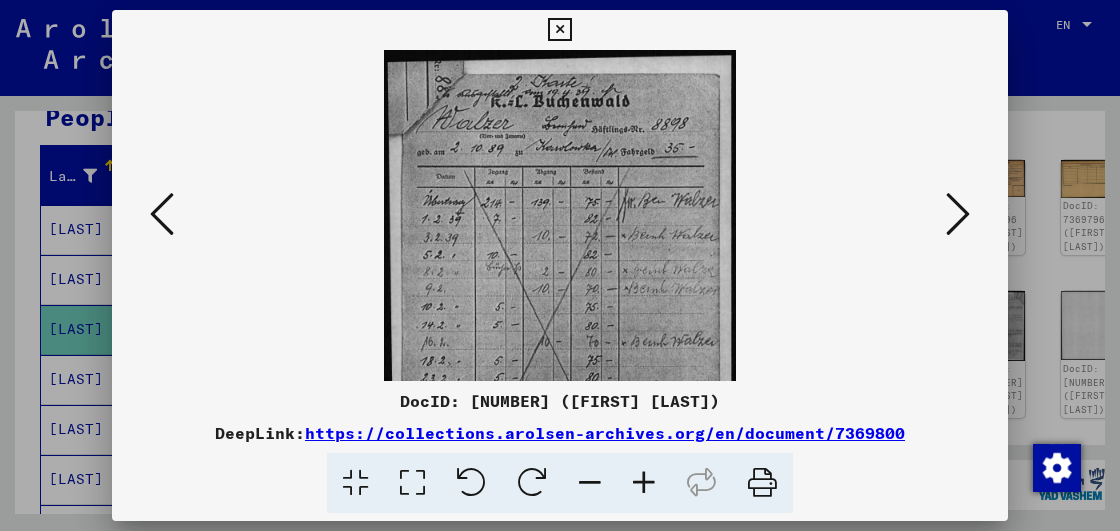click at bounding box center (644, 483) 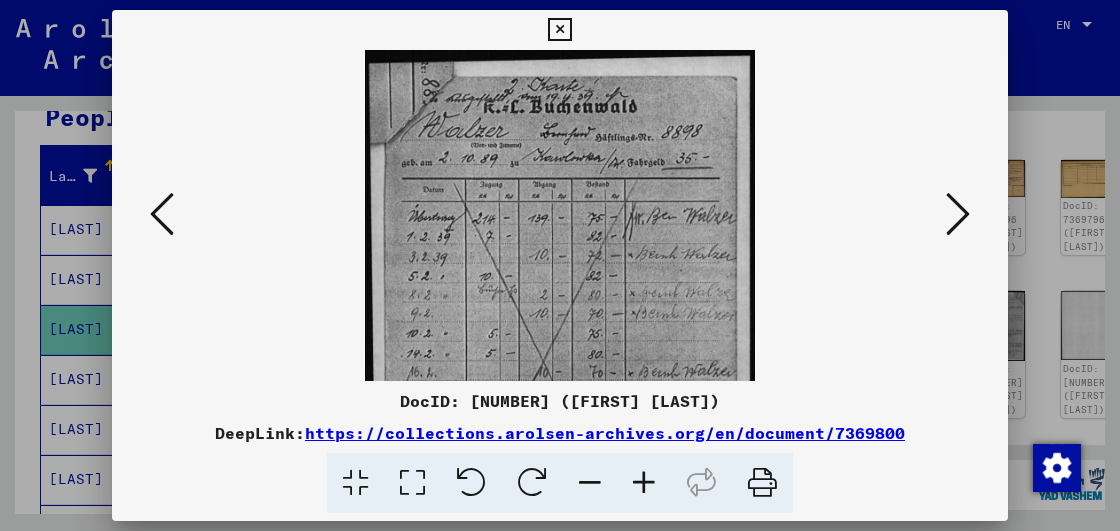 click at bounding box center (644, 483) 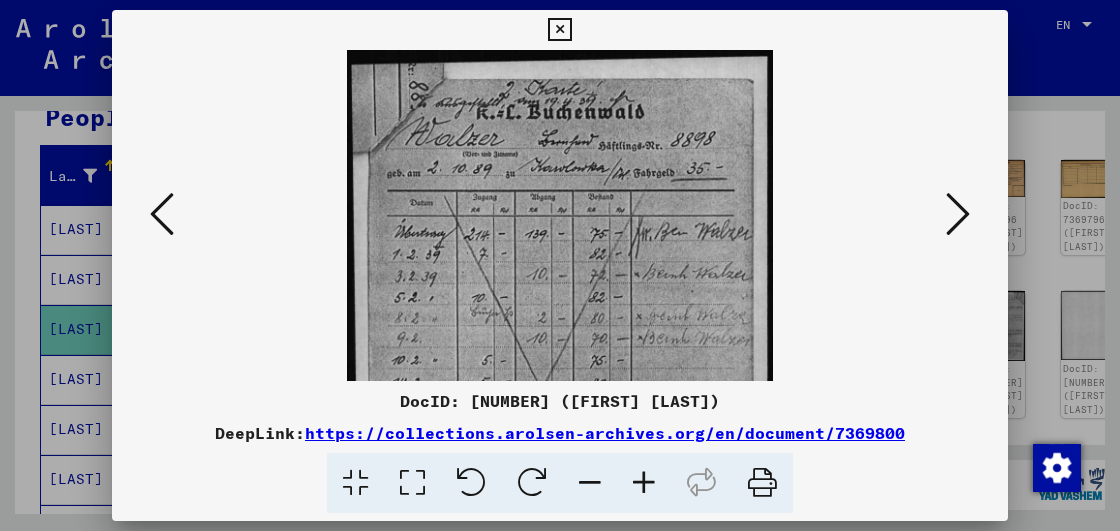 click at bounding box center (644, 483) 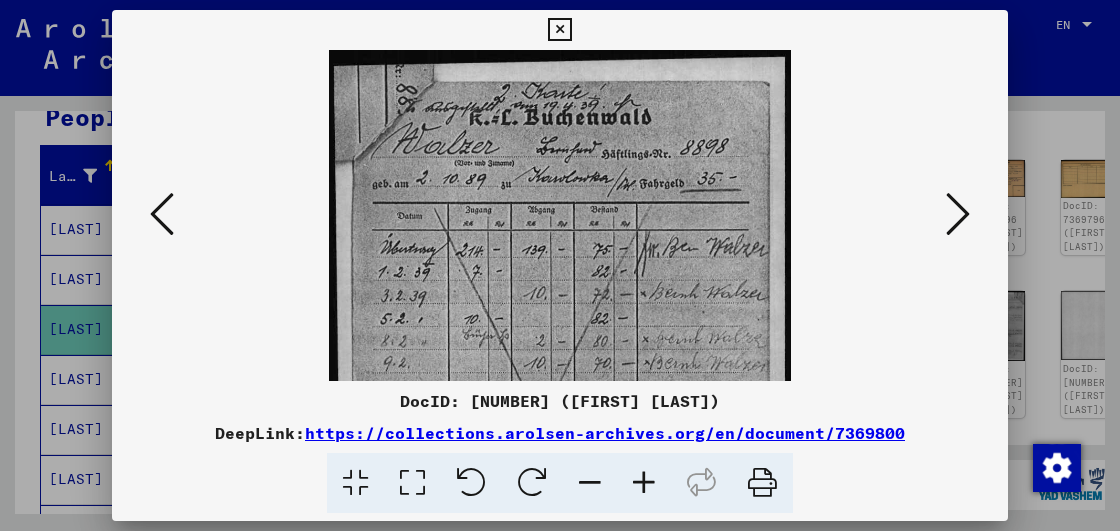 click at bounding box center (958, 214) 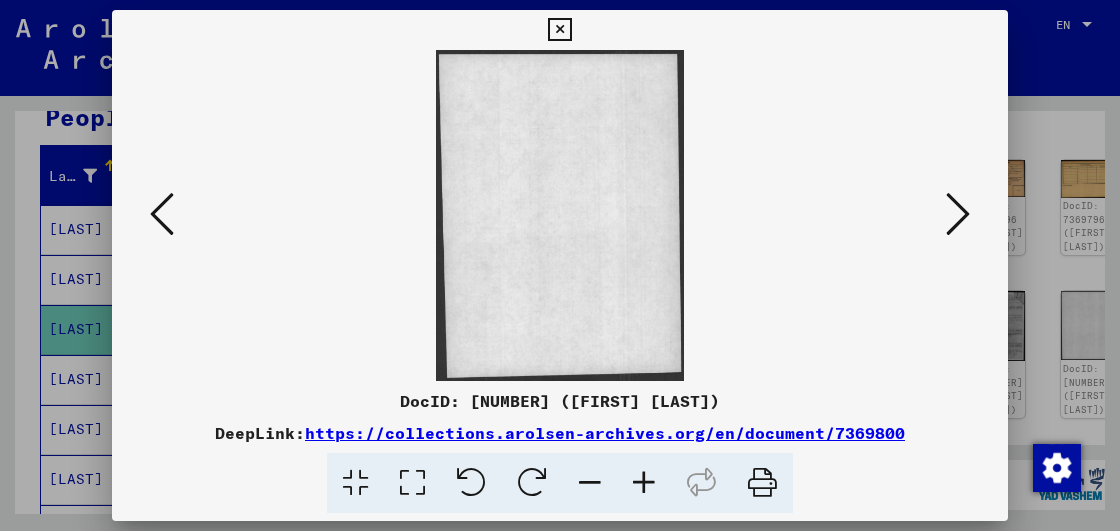 click at bounding box center [958, 214] 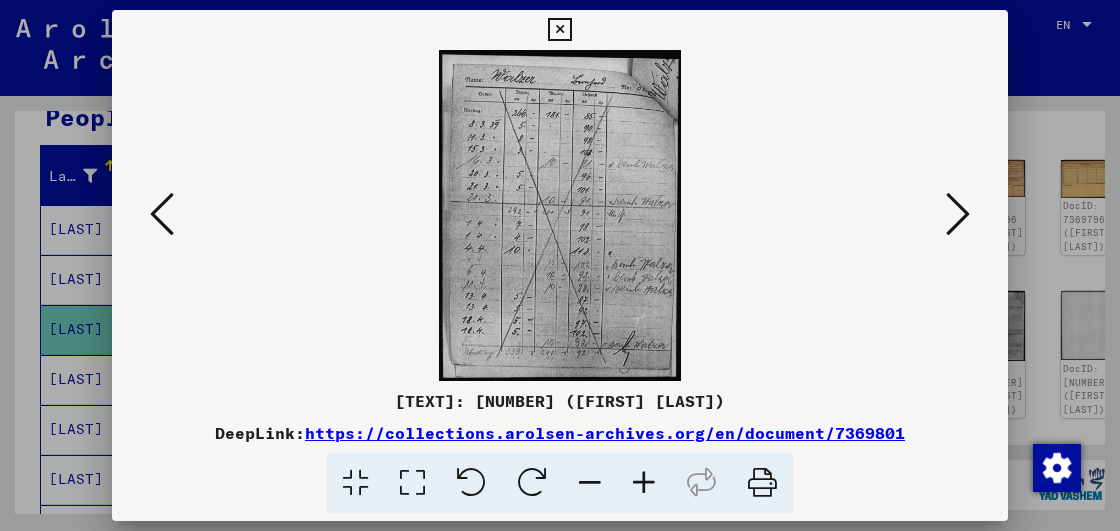 click at bounding box center [644, 483] 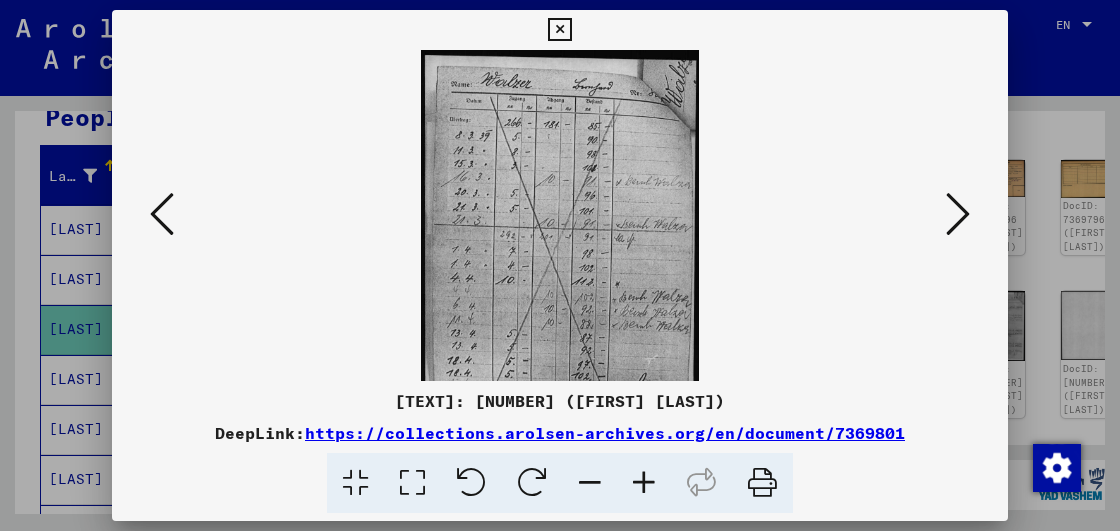 click at bounding box center (644, 483) 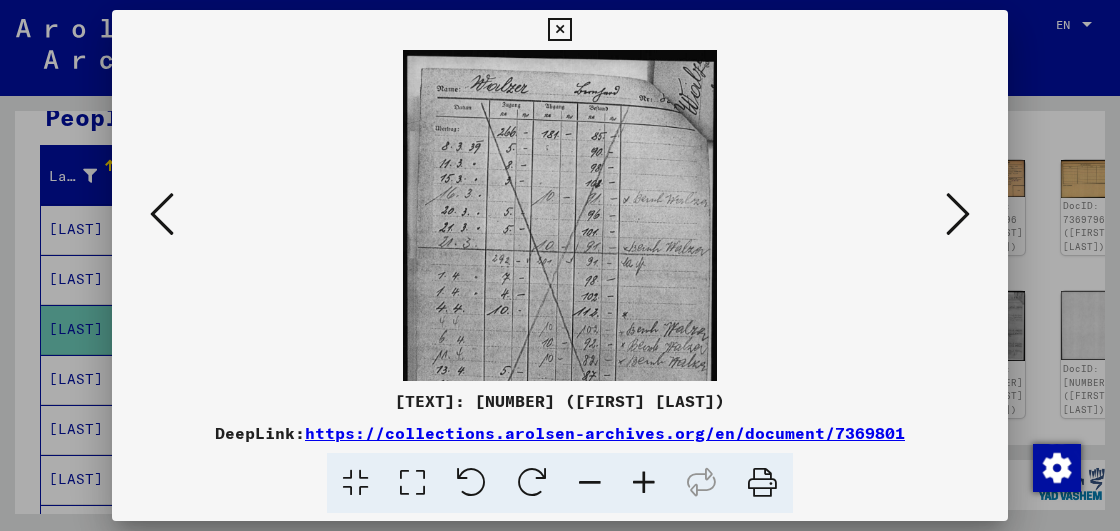 click at bounding box center (644, 483) 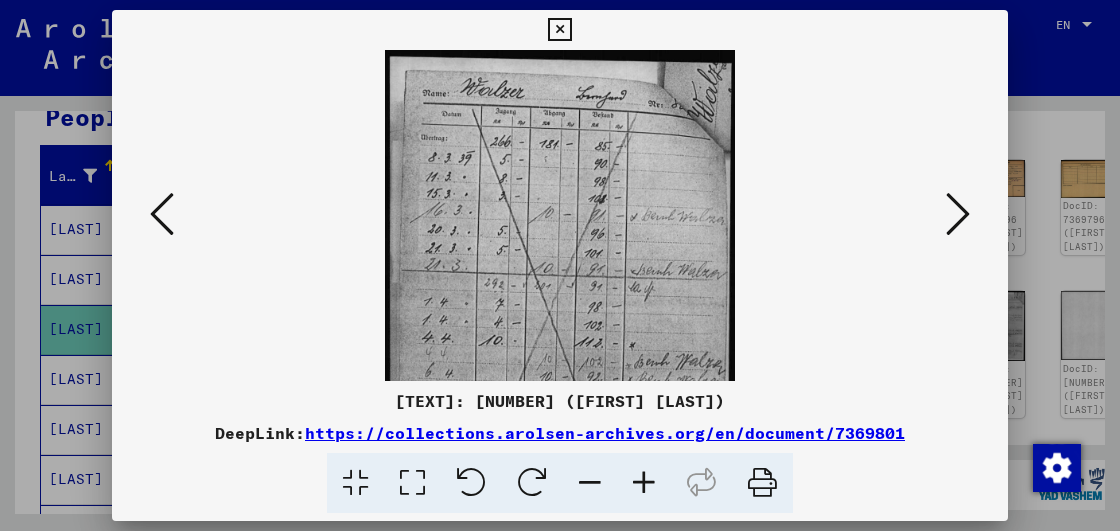 click at bounding box center (644, 483) 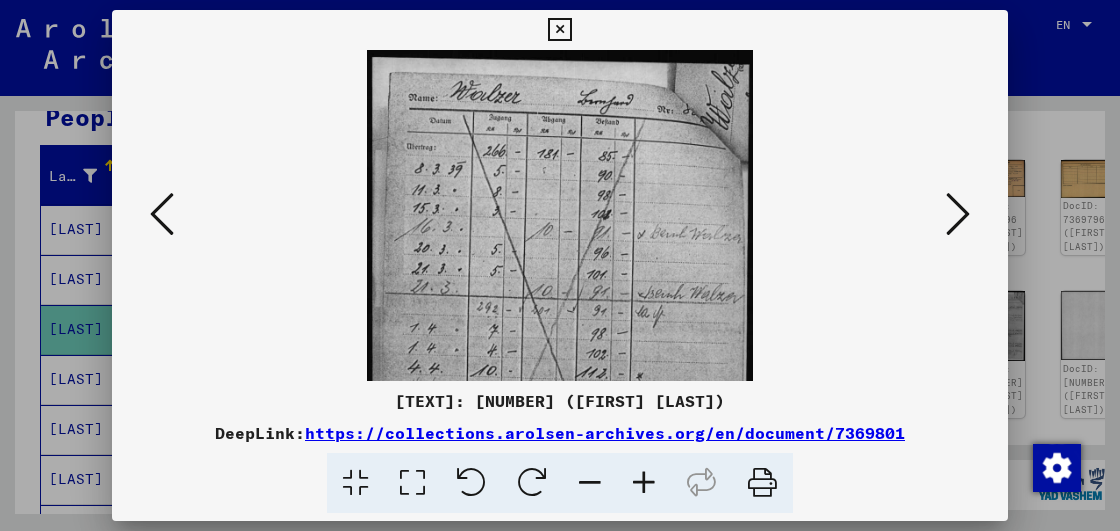 click at bounding box center (958, 214) 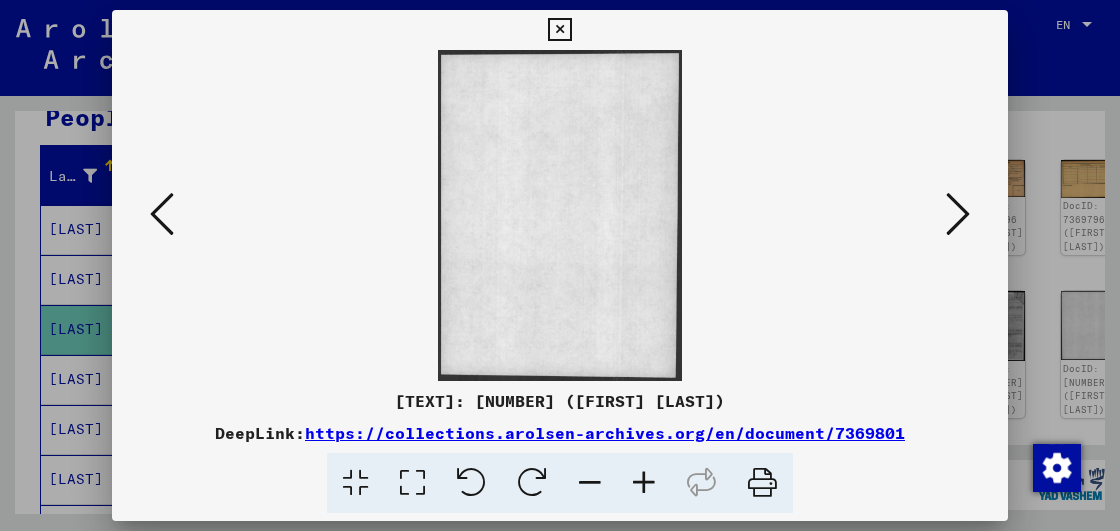 click at bounding box center [559, 30] 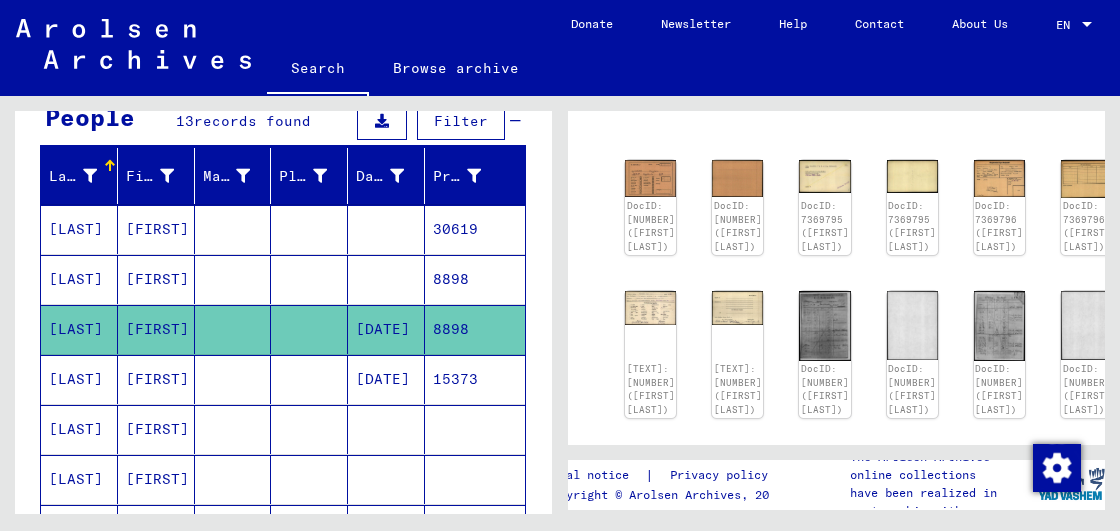 click on "[FIRST]" at bounding box center (156, 429) 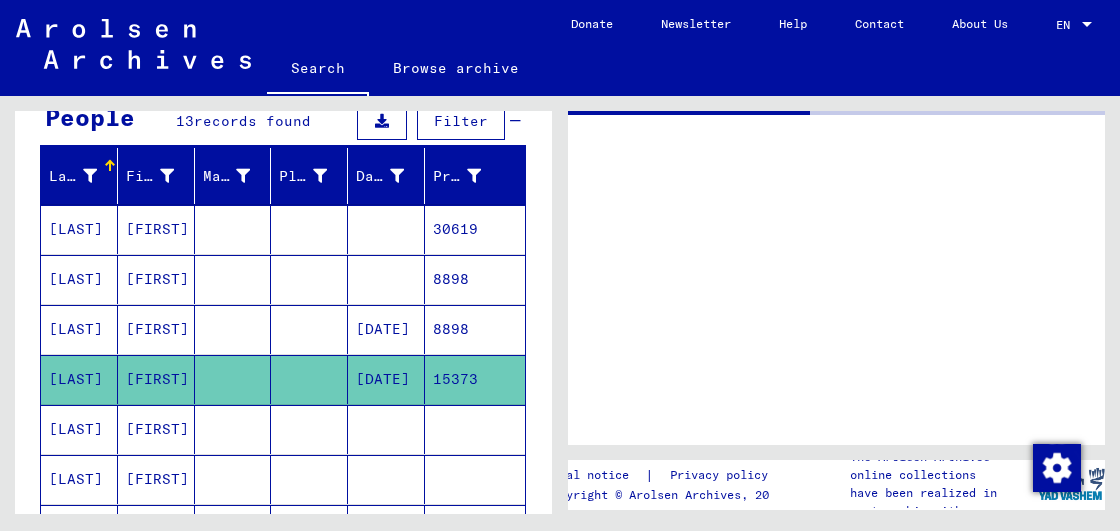 click on "[FIRST]" 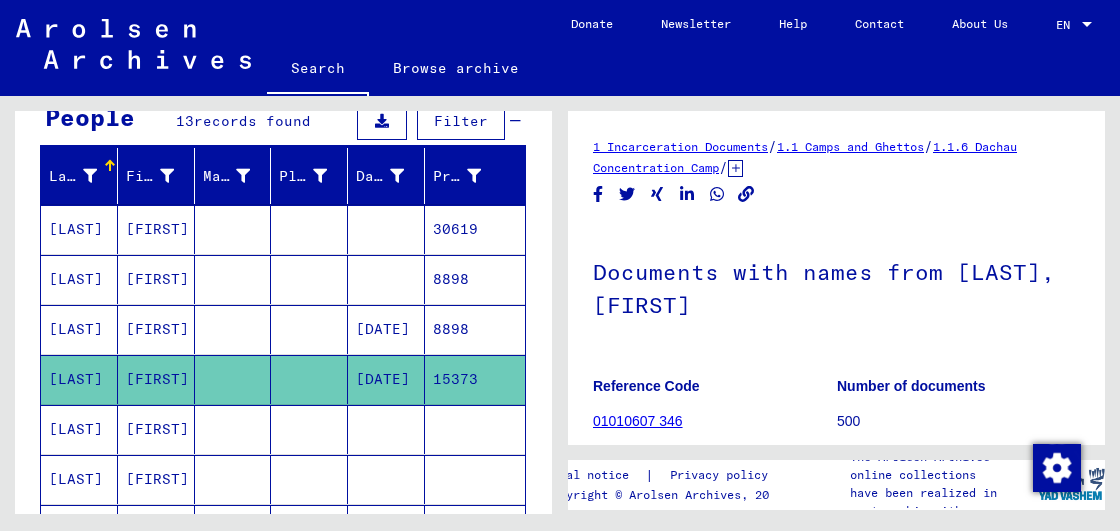 scroll, scrollTop: 0, scrollLeft: 0, axis: both 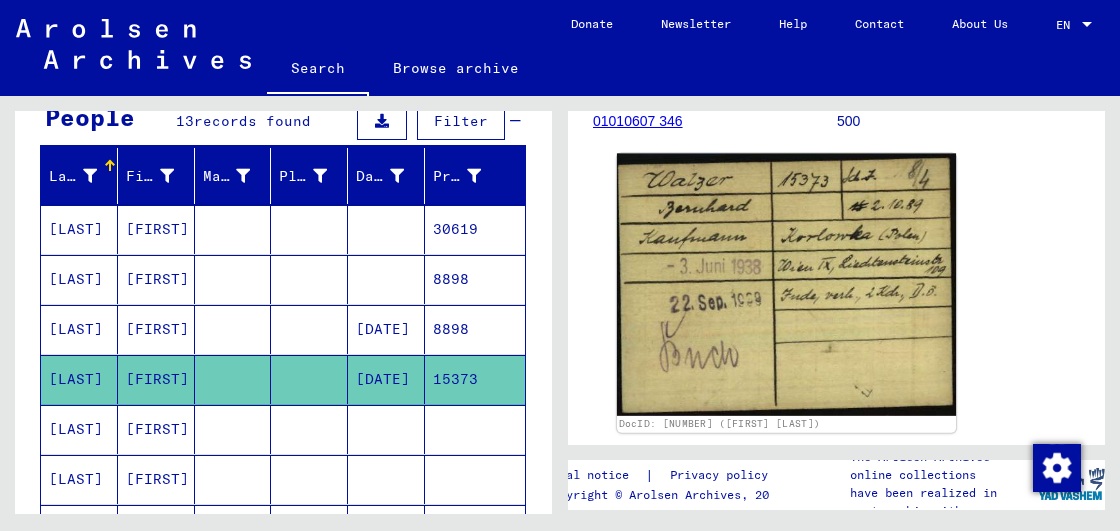 click 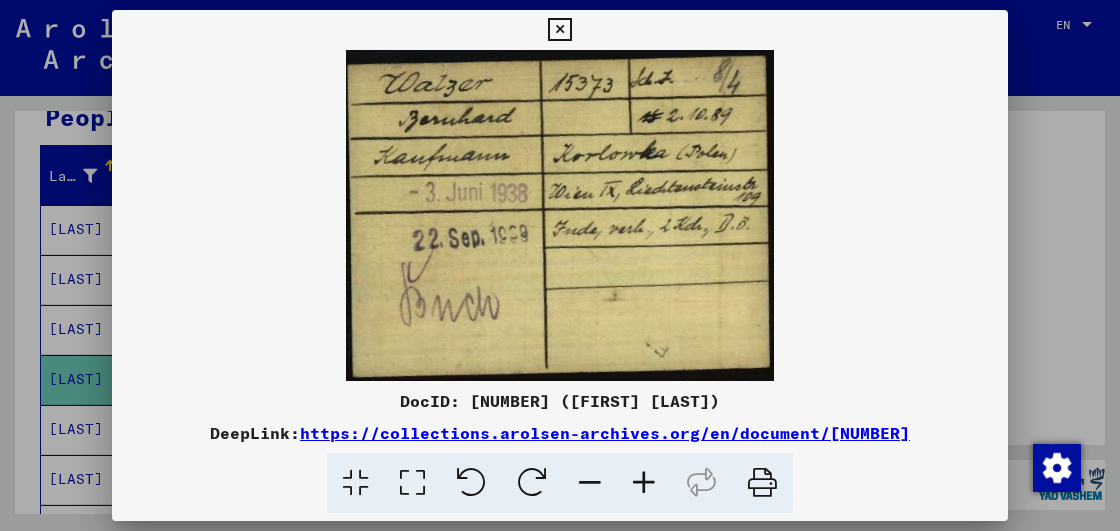 click at bounding box center (559, 30) 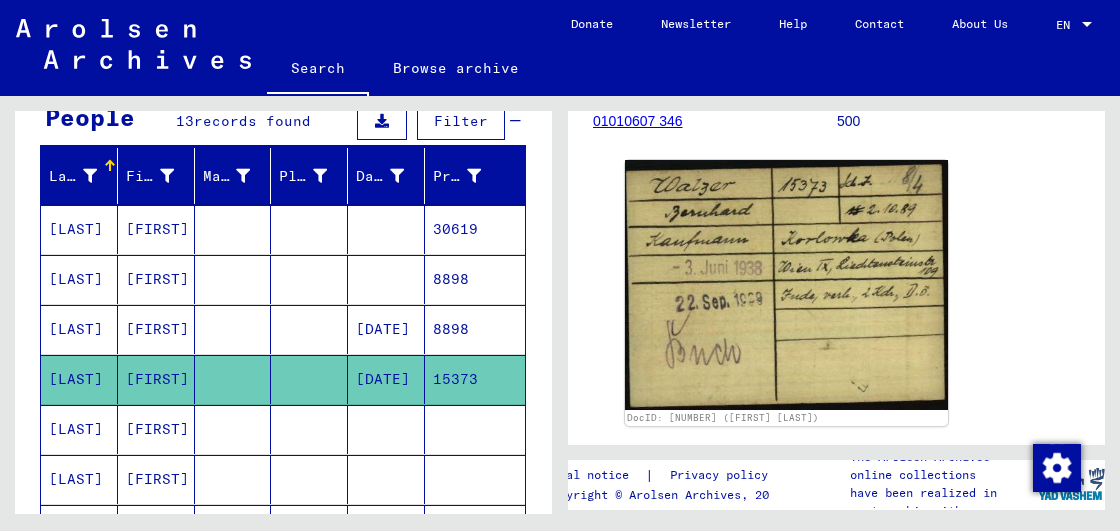 click on "[FIRST]" at bounding box center (156, 479) 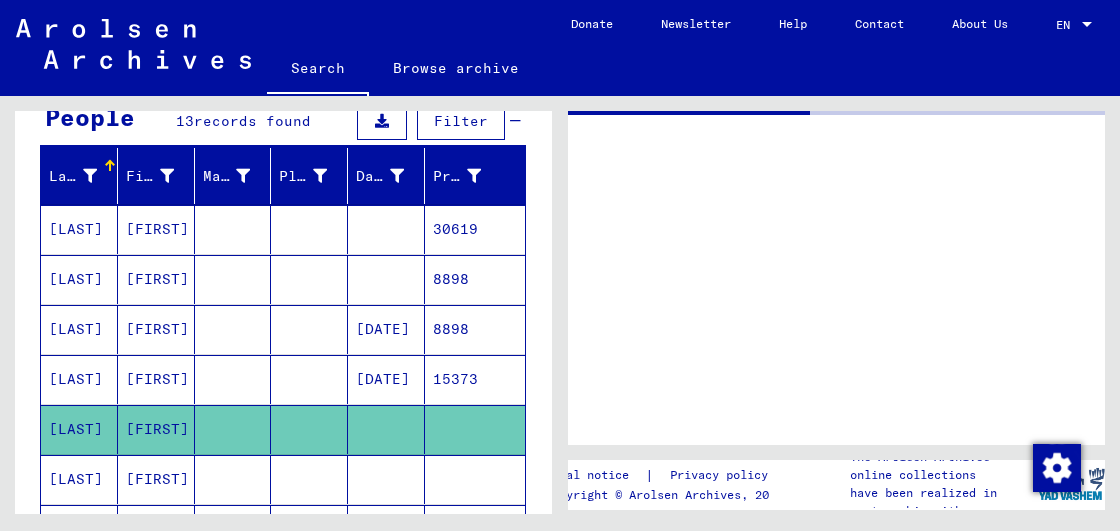 scroll, scrollTop: 0, scrollLeft: 0, axis: both 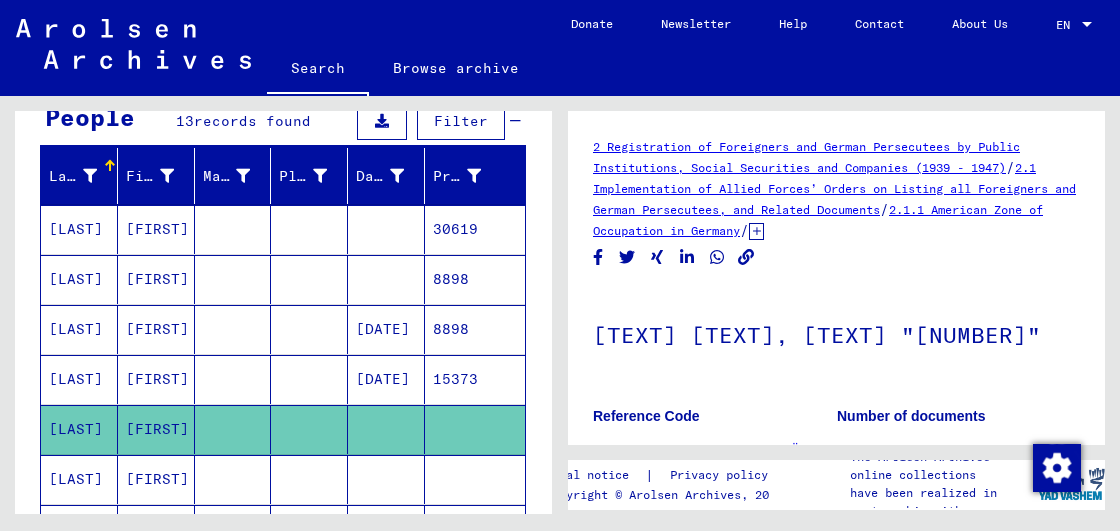 click on "[FIRST]" 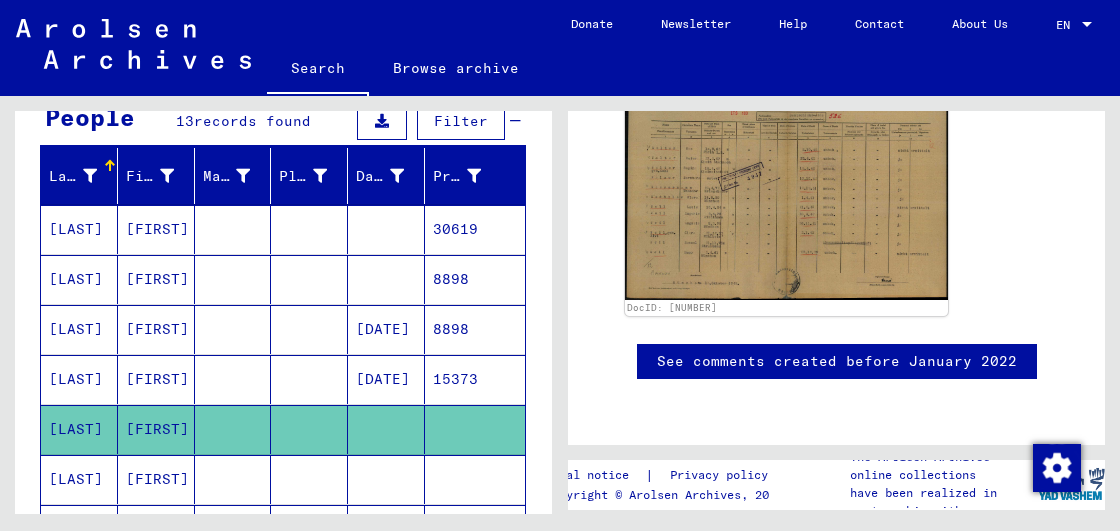 scroll, scrollTop: 500, scrollLeft: 0, axis: vertical 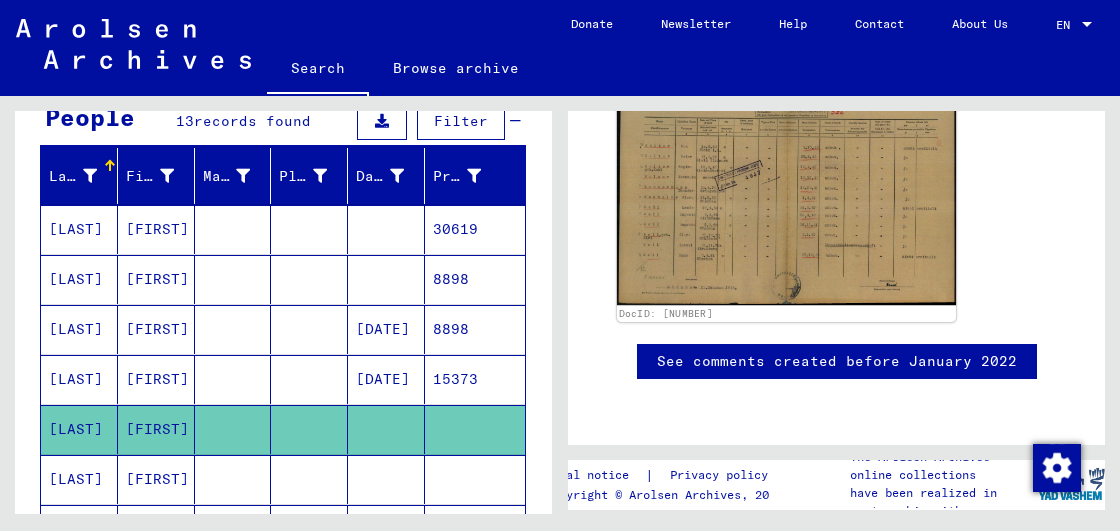click 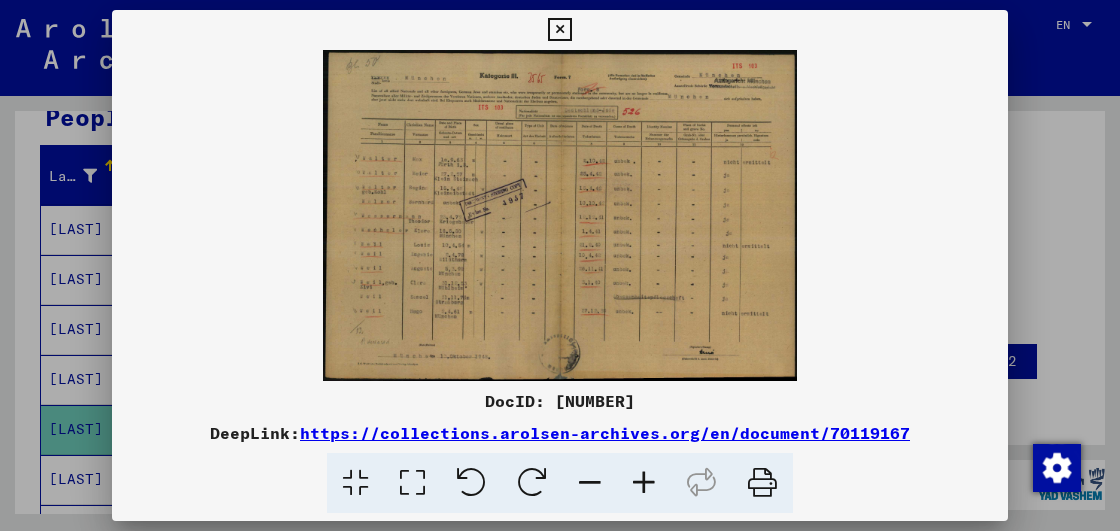 click at bounding box center (560, 215) 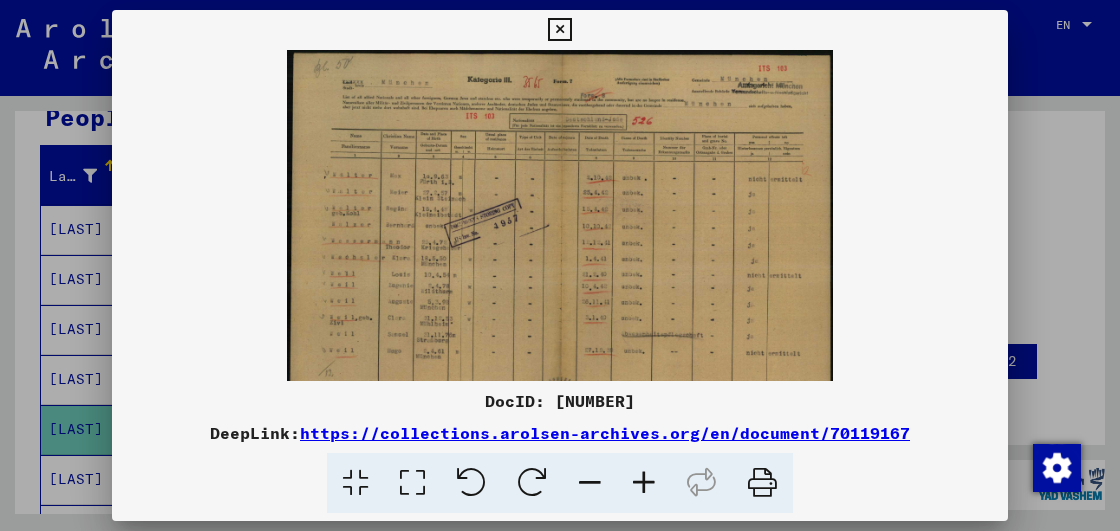 click at bounding box center (644, 483) 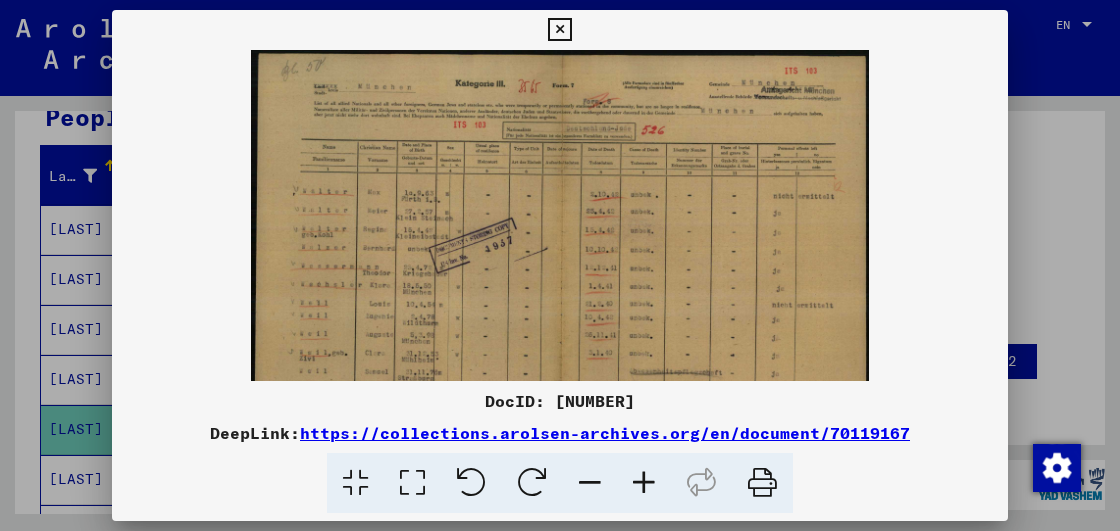 click at bounding box center [644, 483] 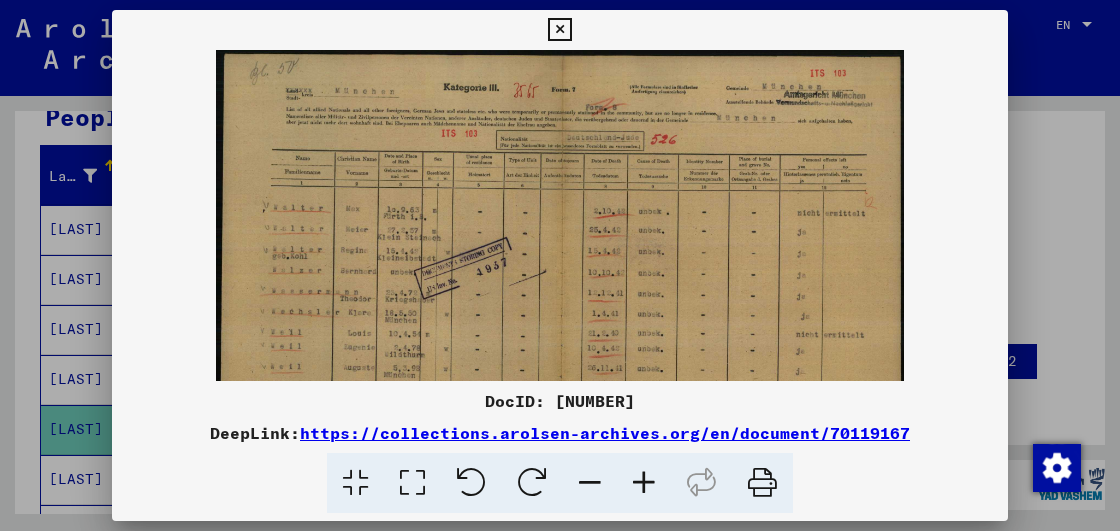 click at bounding box center (644, 483) 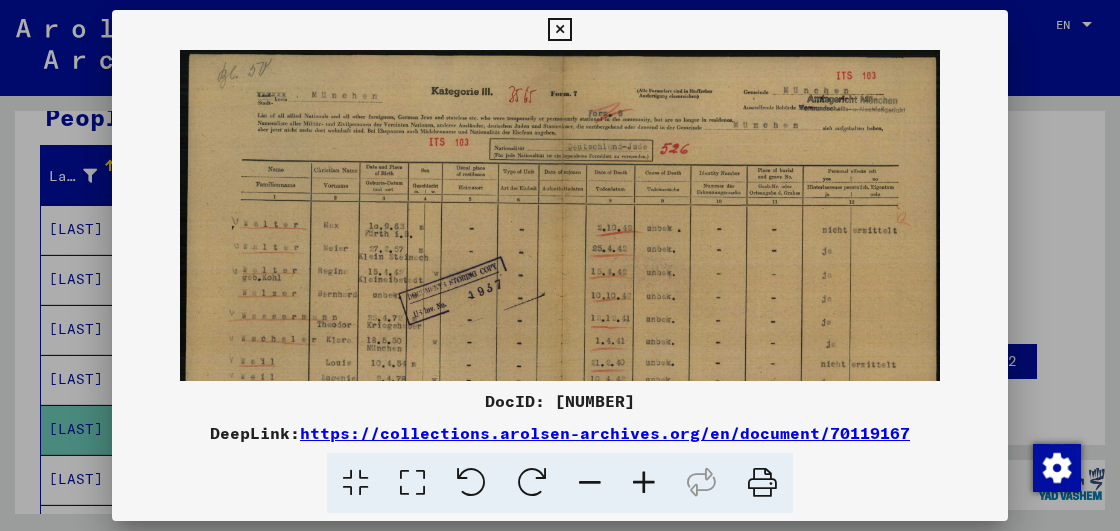 click at bounding box center (644, 483) 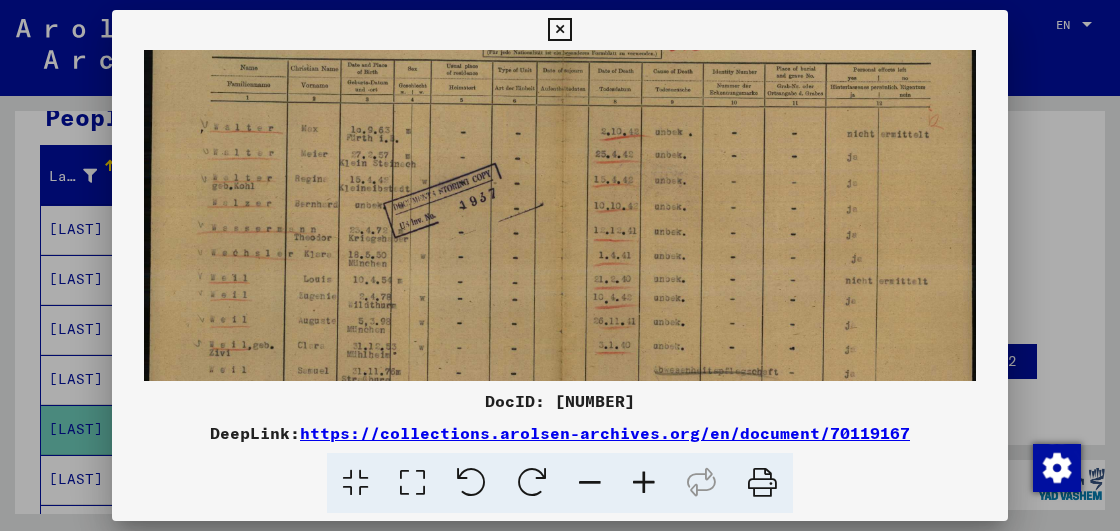 scroll, scrollTop: 110, scrollLeft: 0, axis: vertical 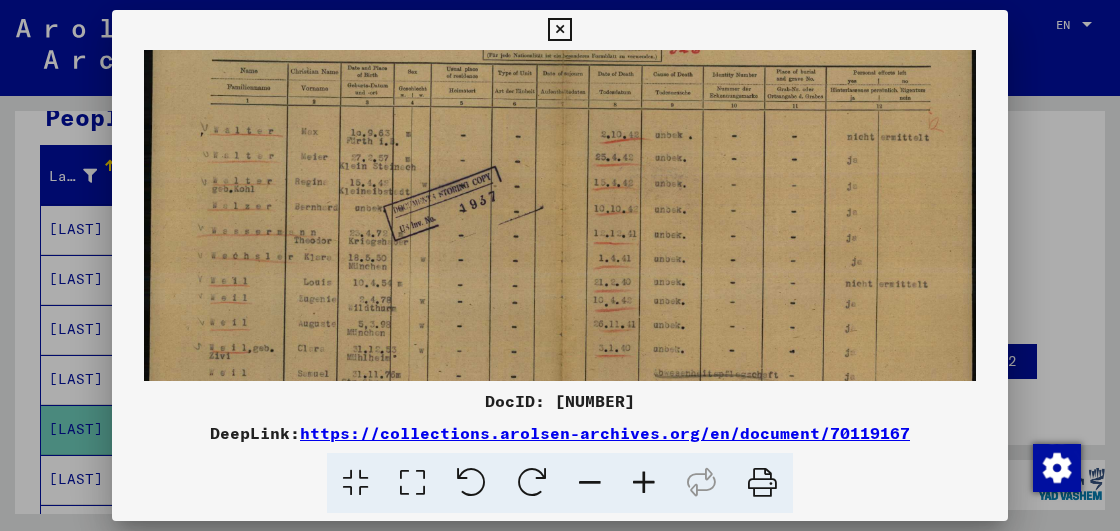 drag, startPoint x: 422, startPoint y: 308, endPoint x: 462, endPoint y: 216, distance: 100.31949 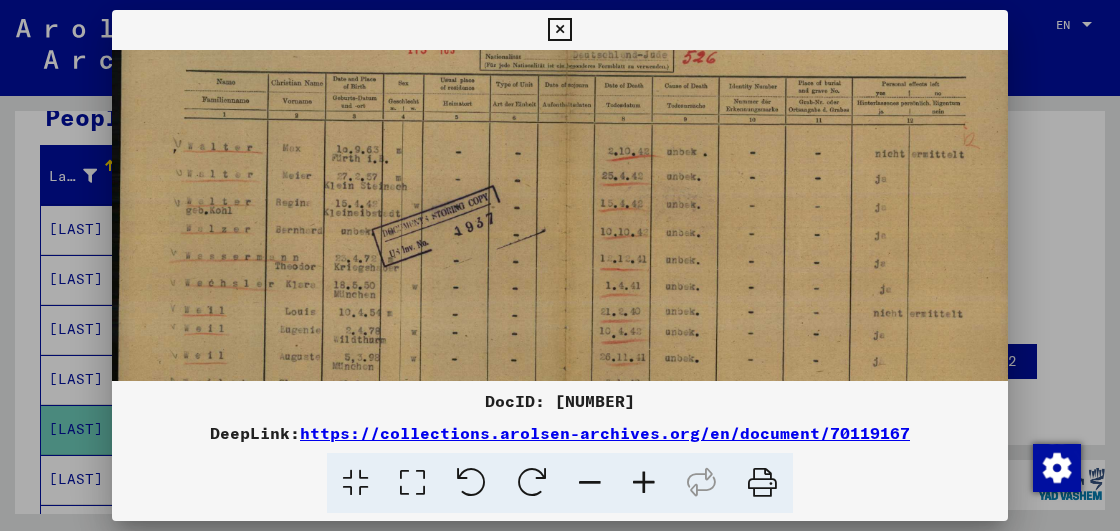 click at bounding box center (644, 483) 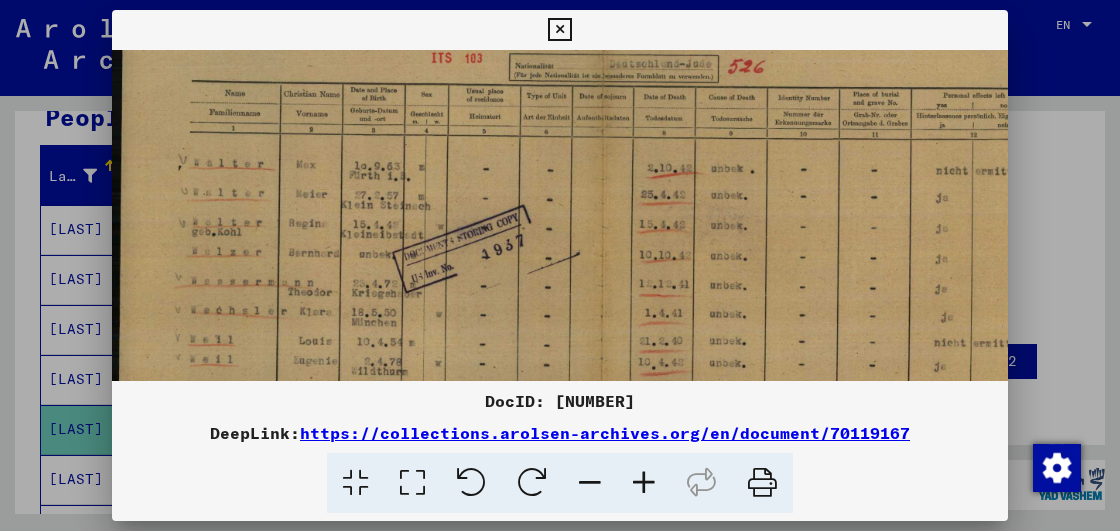 click at bounding box center (644, 483) 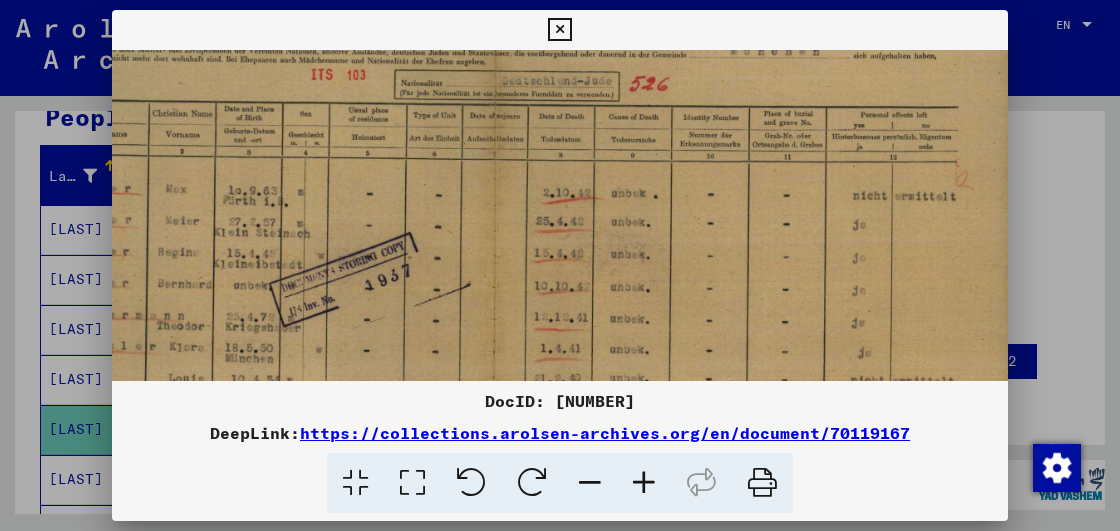 scroll, scrollTop: 98, scrollLeft: 142, axis: both 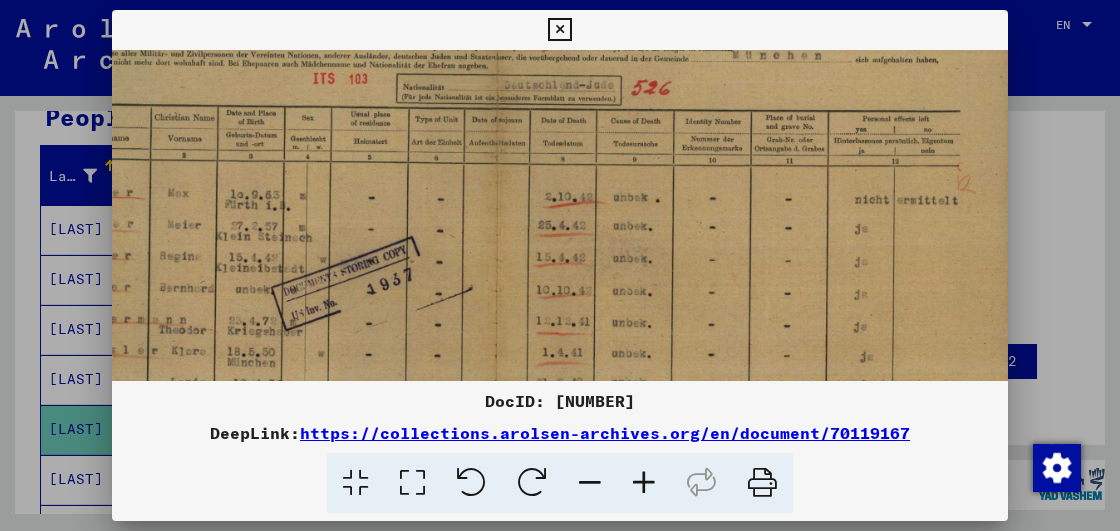 drag, startPoint x: 730, startPoint y: 188, endPoint x: 507, endPoint y: 227, distance: 226.38463 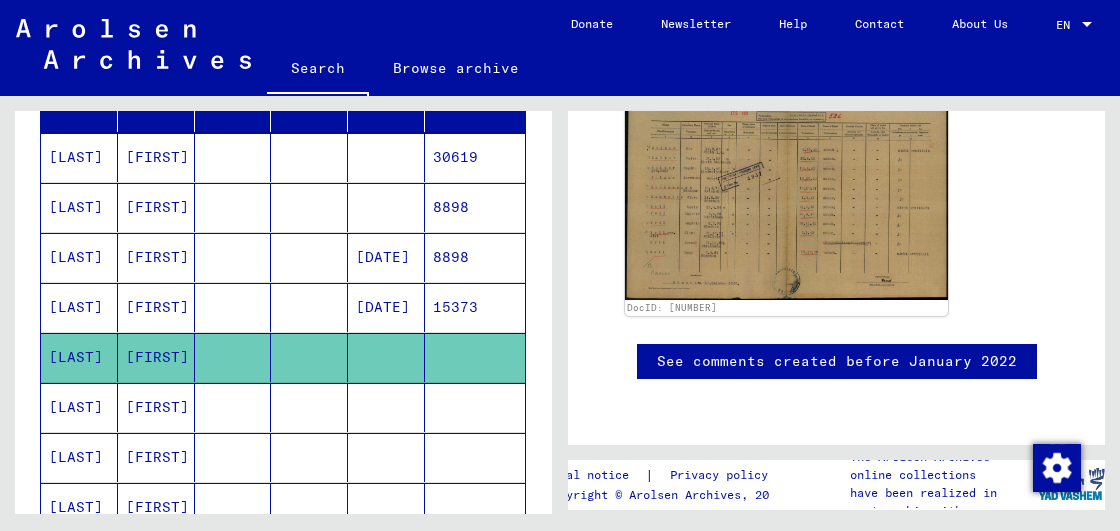 scroll, scrollTop: 400, scrollLeft: 0, axis: vertical 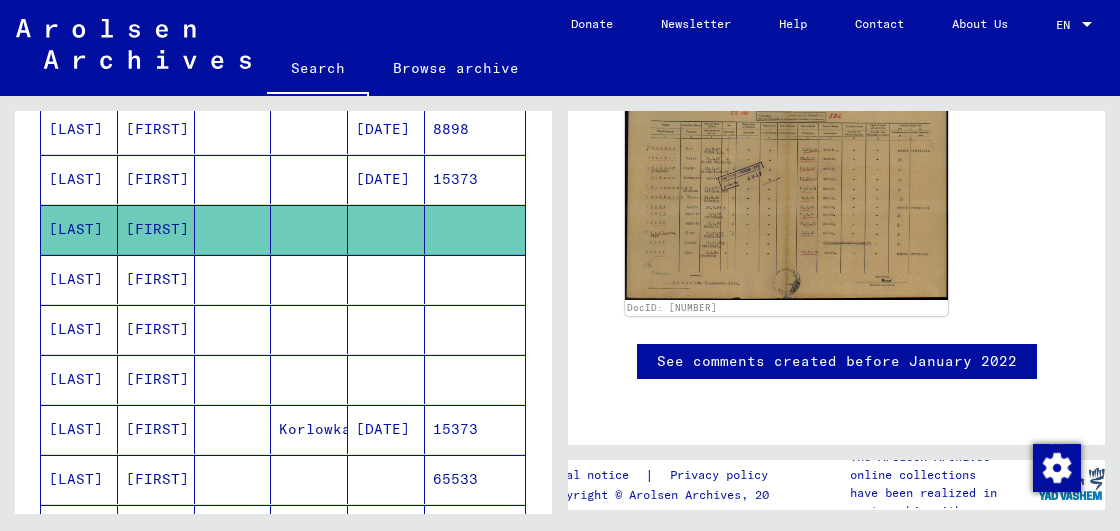 click on "[FIRST]" at bounding box center (156, 329) 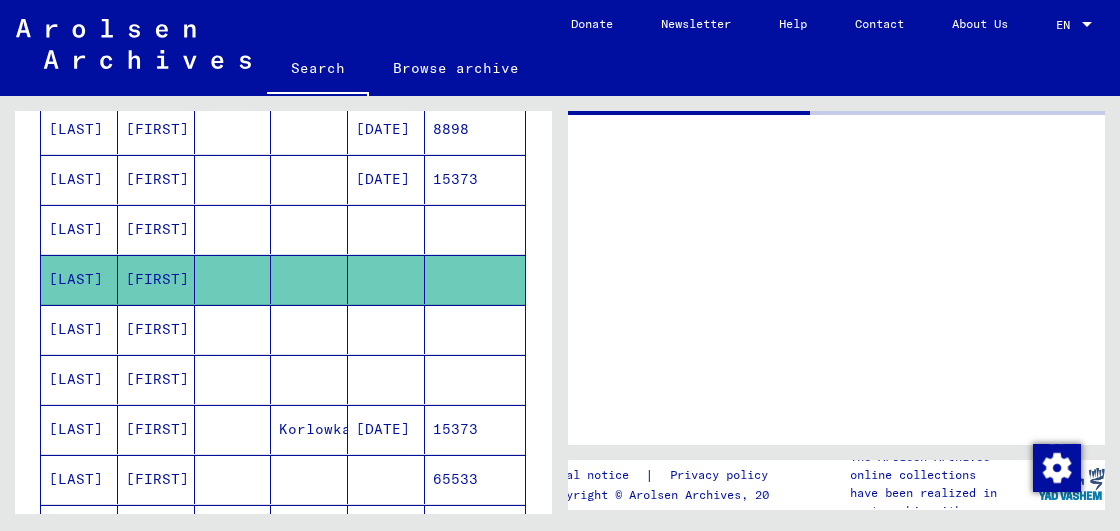 click on "[FIRST]" 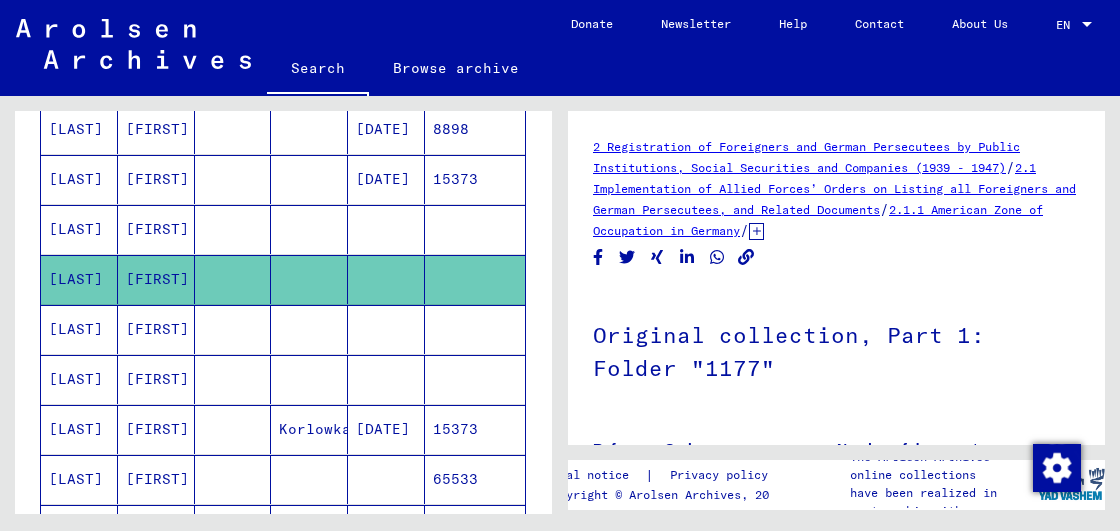 scroll, scrollTop: 0, scrollLeft: 0, axis: both 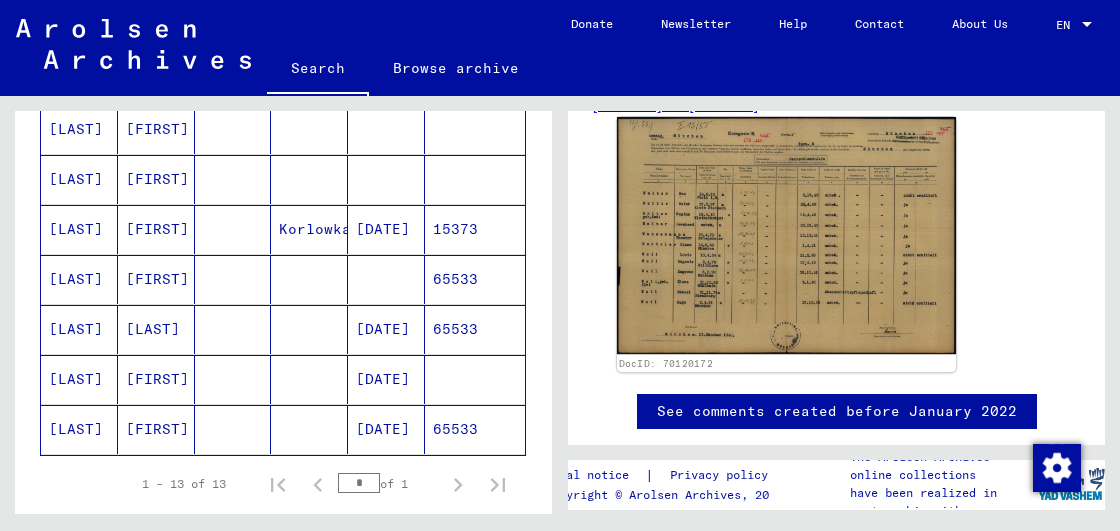 click 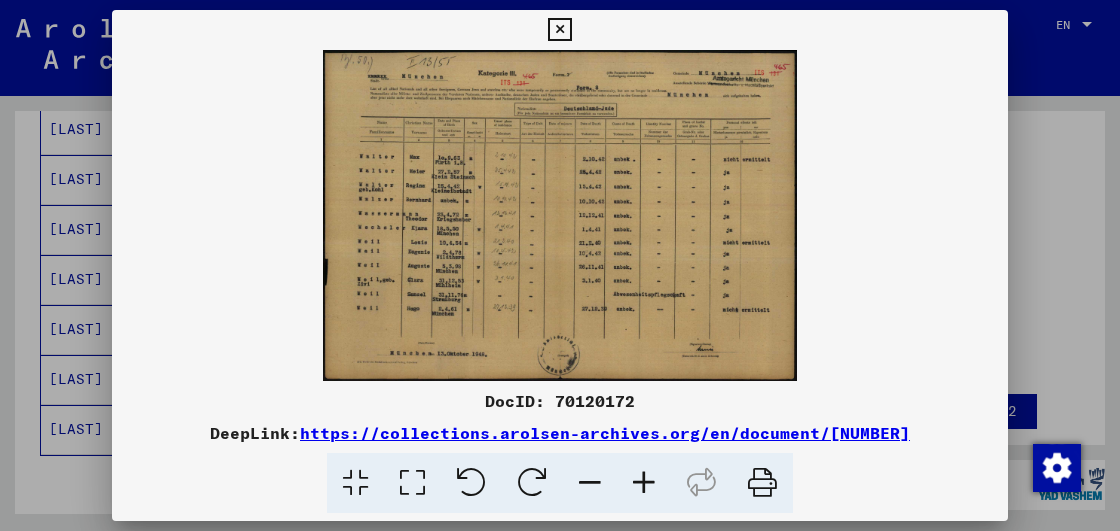 click at bounding box center (560, 215) 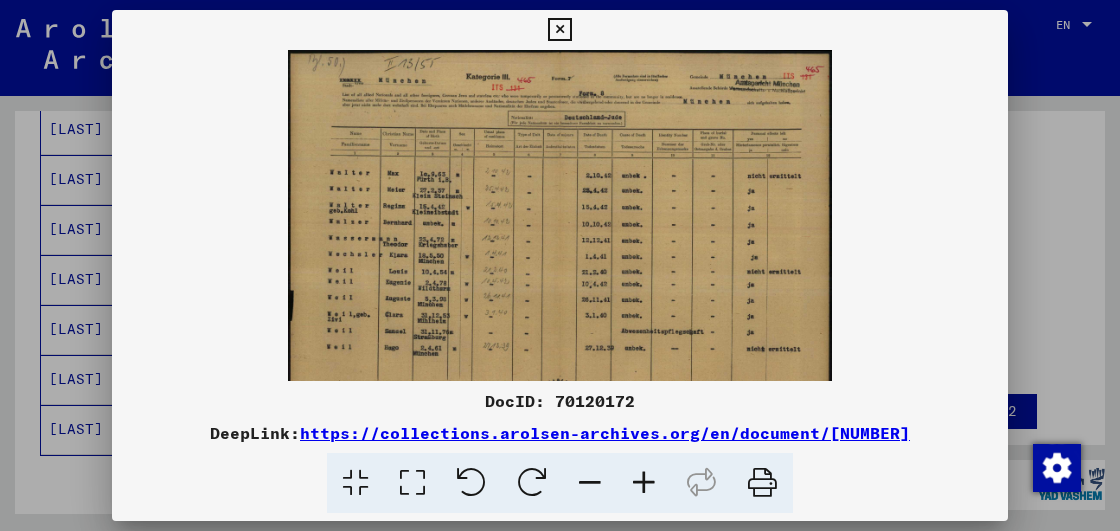 click at bounding box center [644, 483] 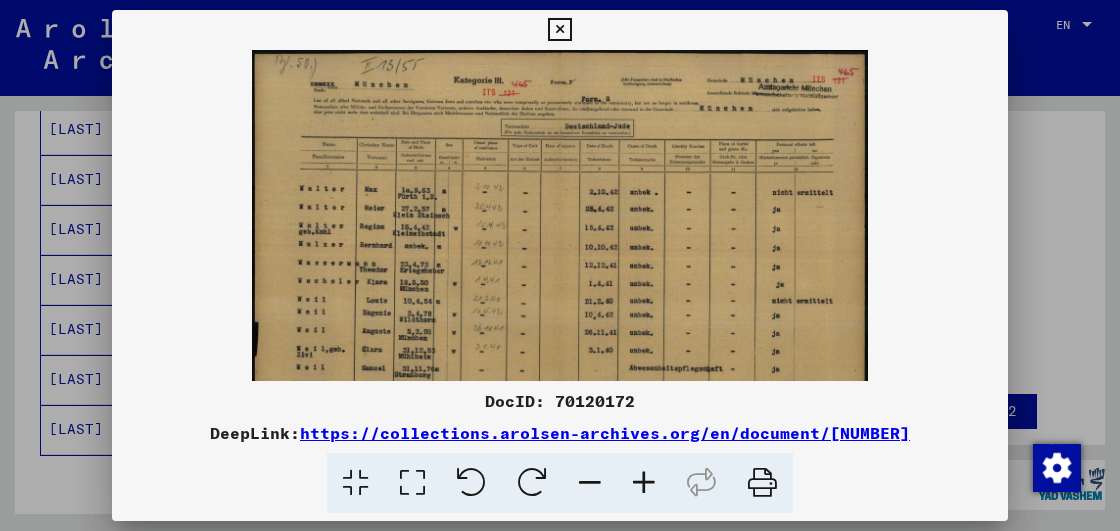 click at bounding box center (644, 483) 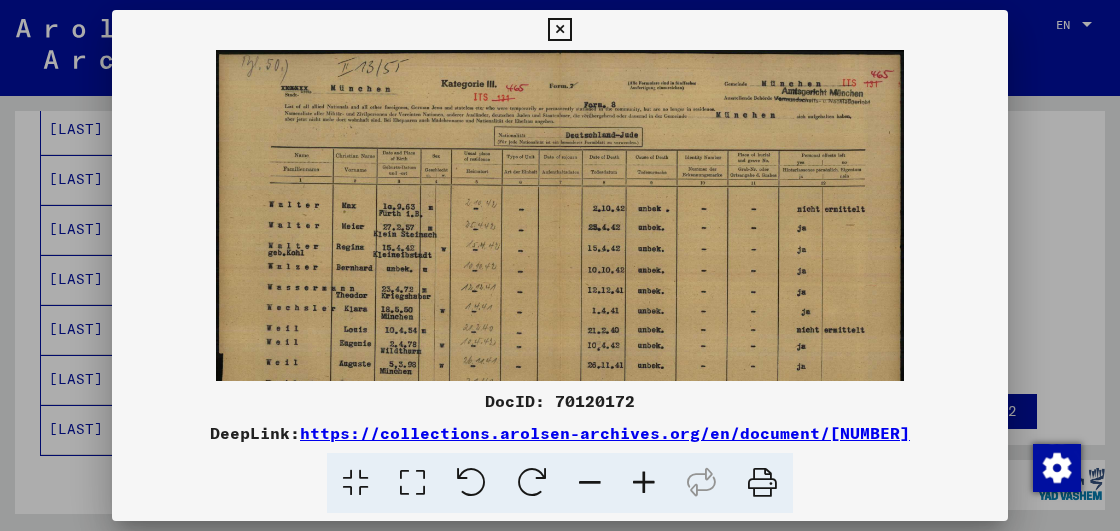 click at bounding box center (559, 30) 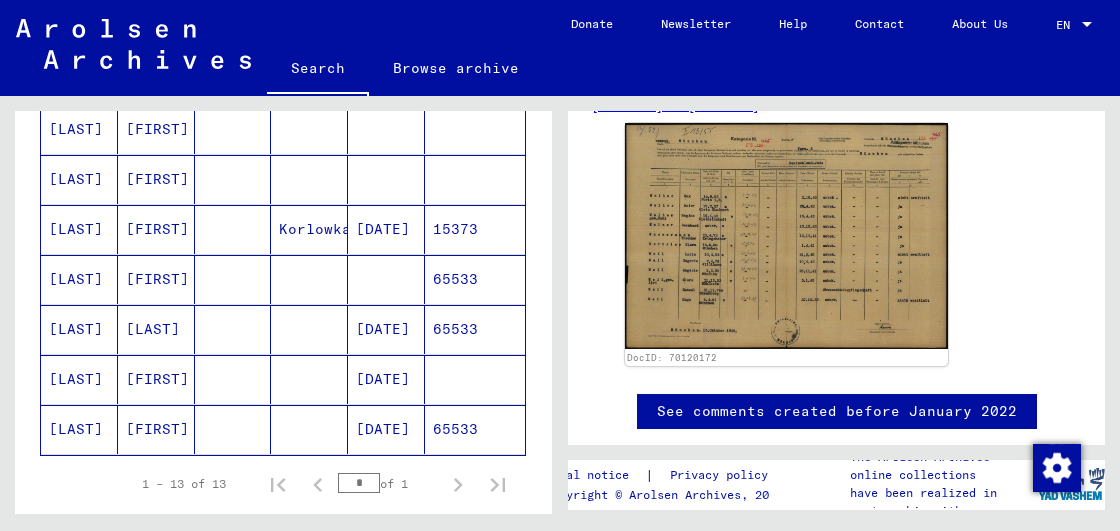 click on "[LAST]" at bounding box center (79, 279) 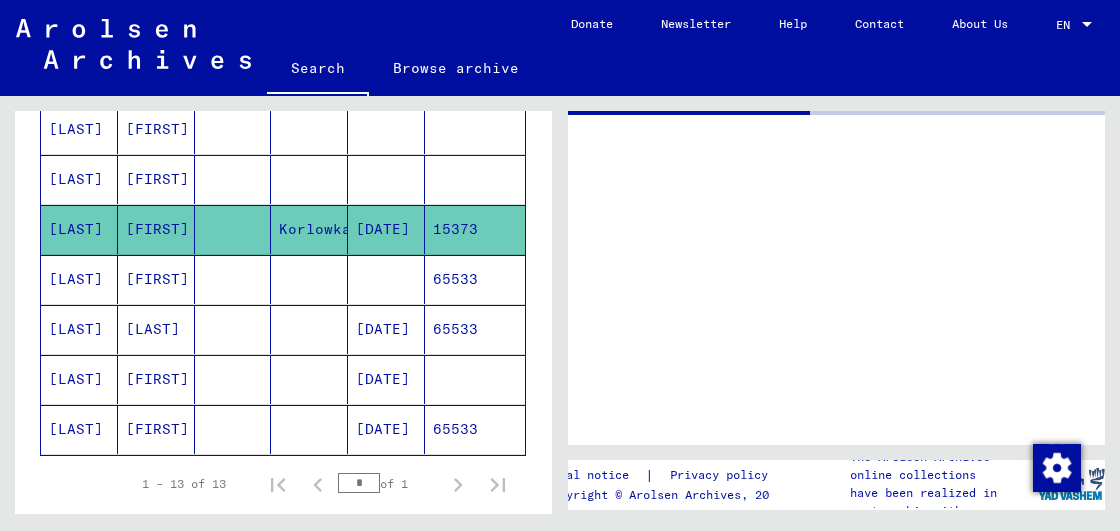 scroll, scrollTop: 0, scrollLeft: 0, axis: both 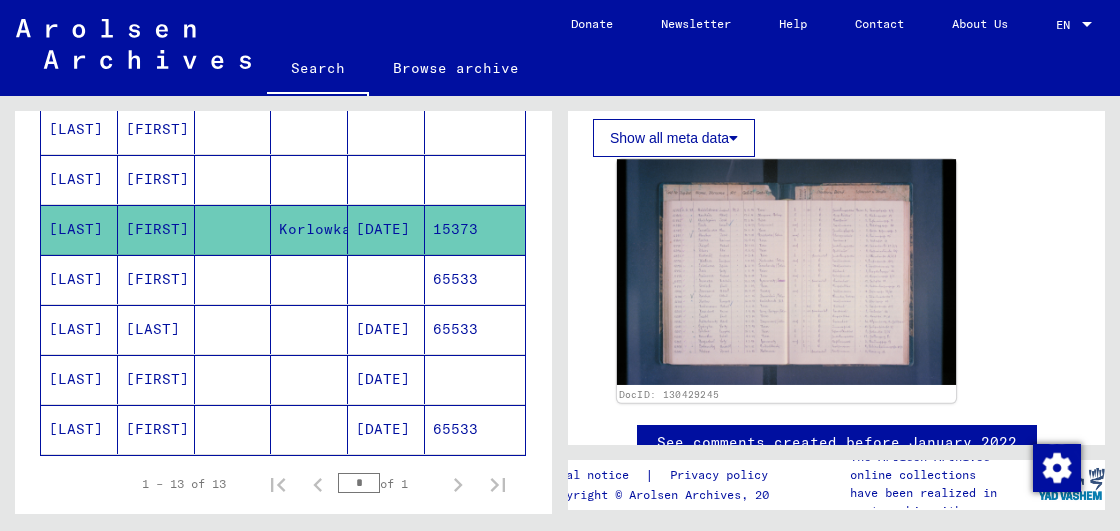 click 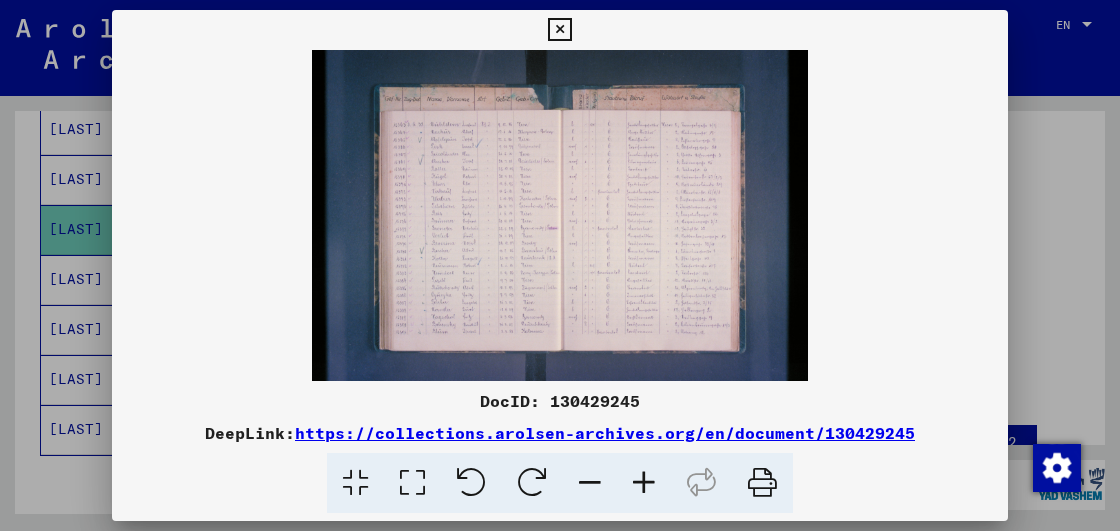 click at bounding box center (560, 215) 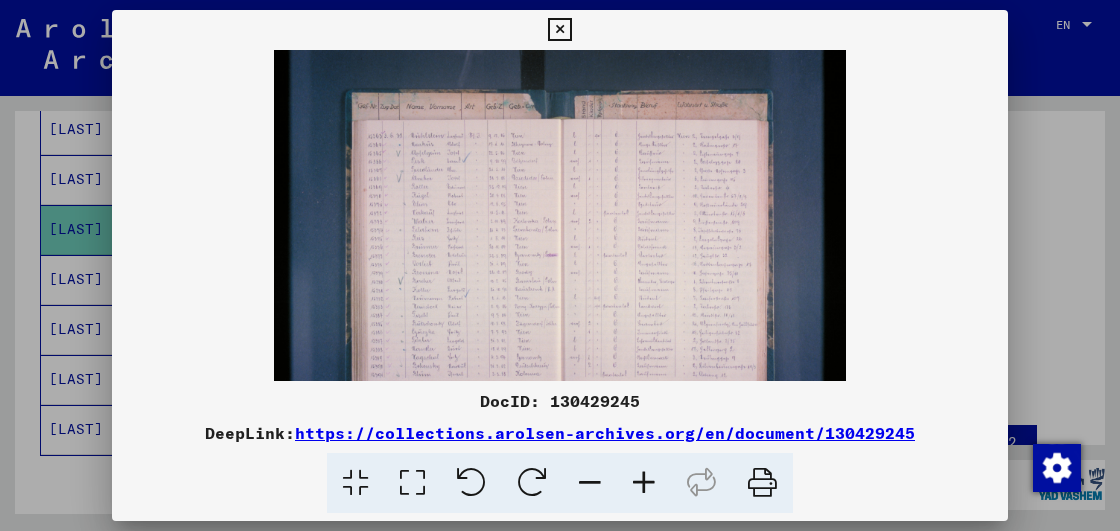 click at bounding box center (644, 483) 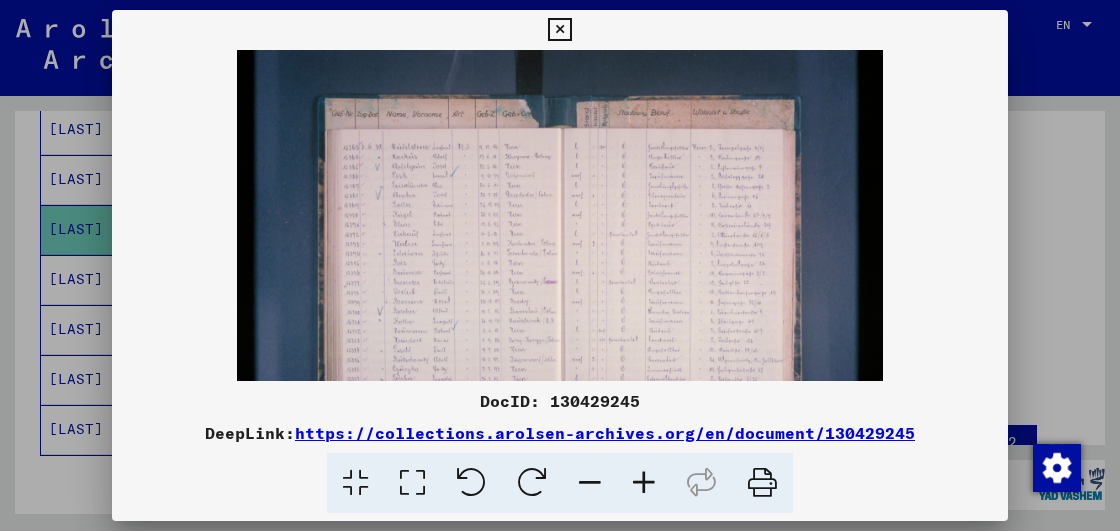 click at bounding box center (644, 483) 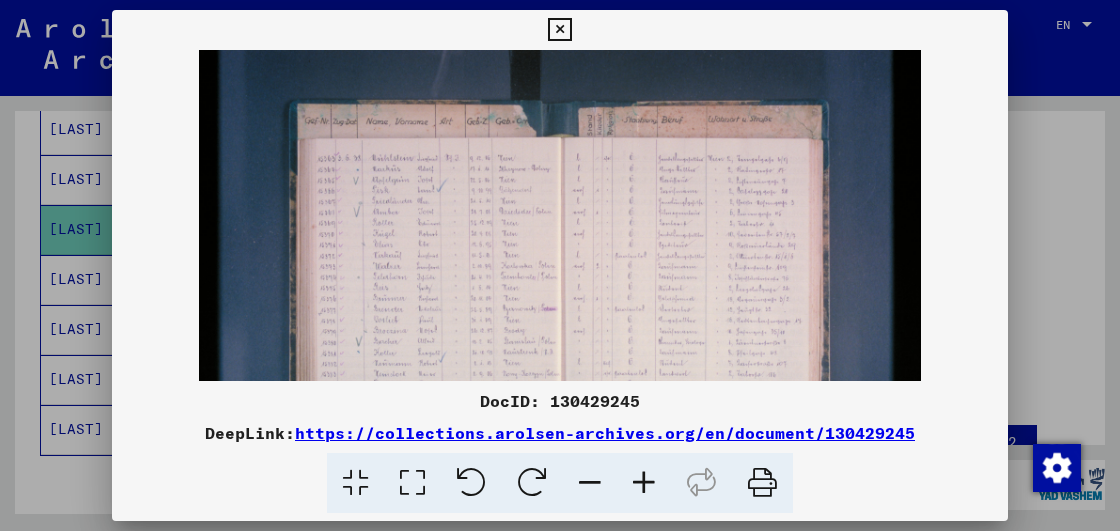 click at bounding box center (644, 483) 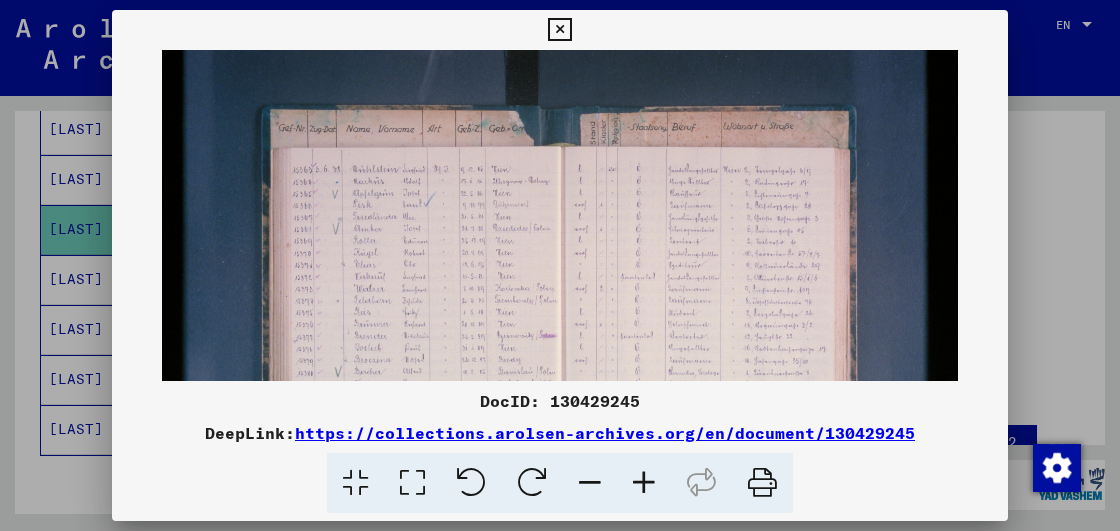 click at bounding box center [644, 483] 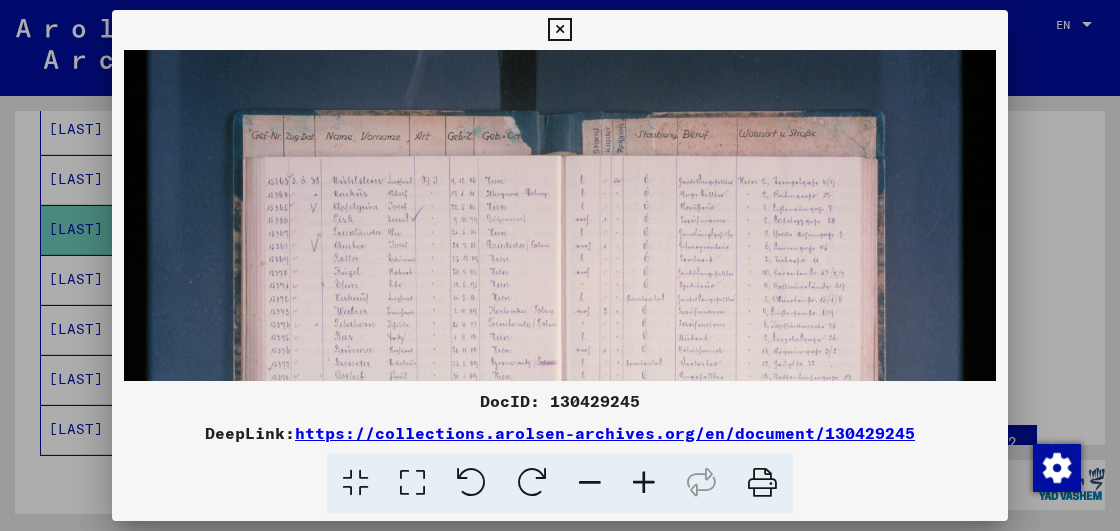 click at bounding box center (644, 483) 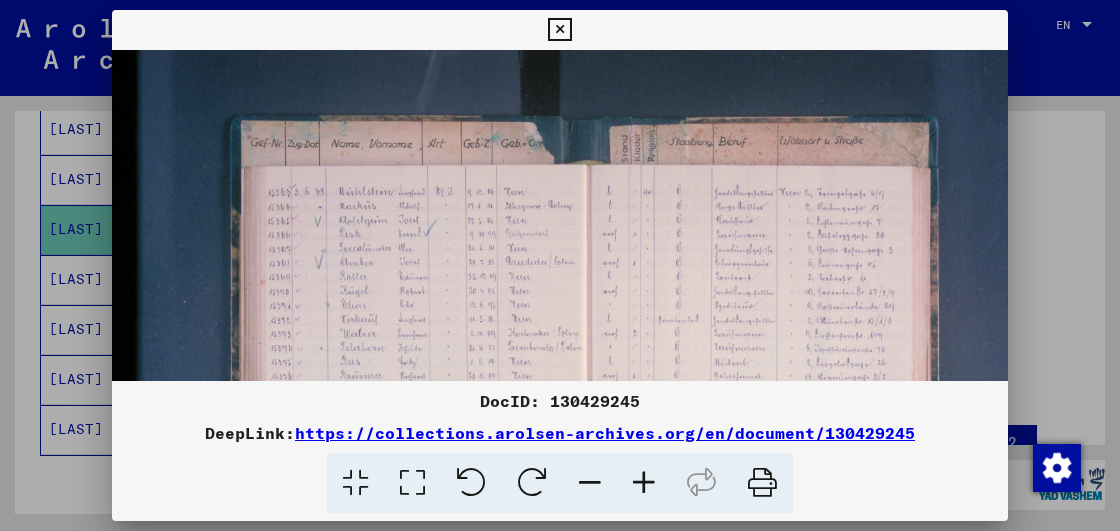 click at bounding box center (560, 265) 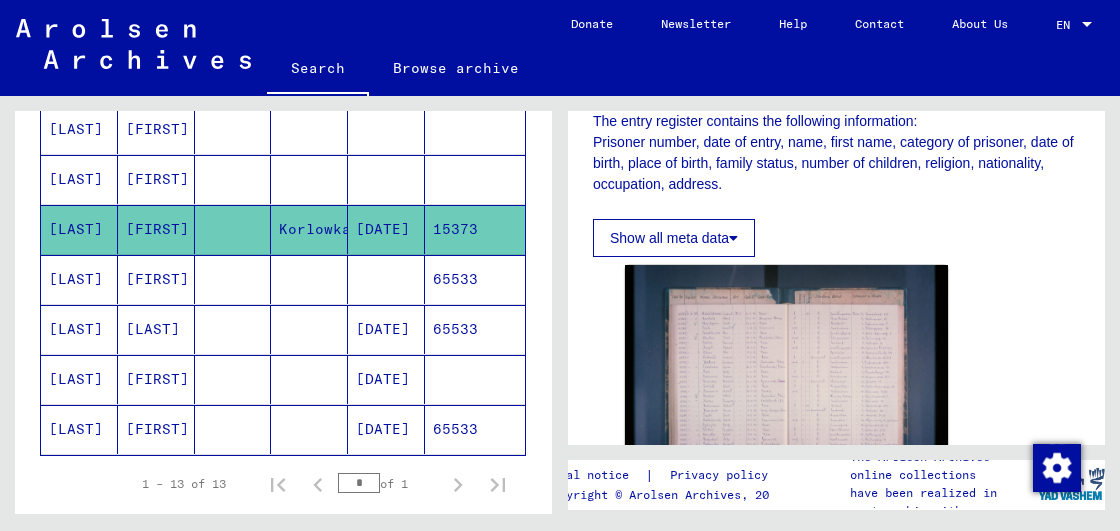 scroll, scrollTop: 500, scrollLeft: 0, axis: vertical 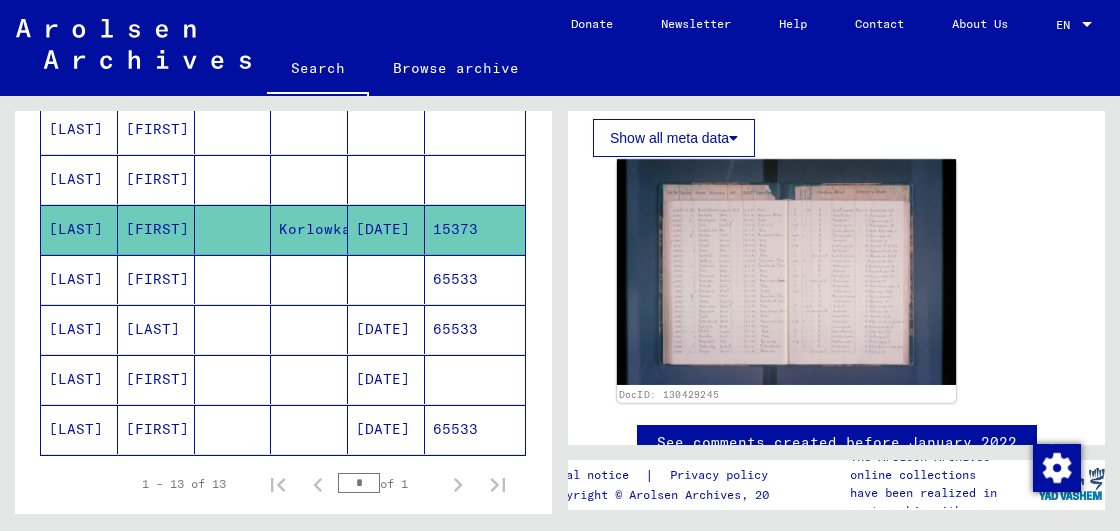 click 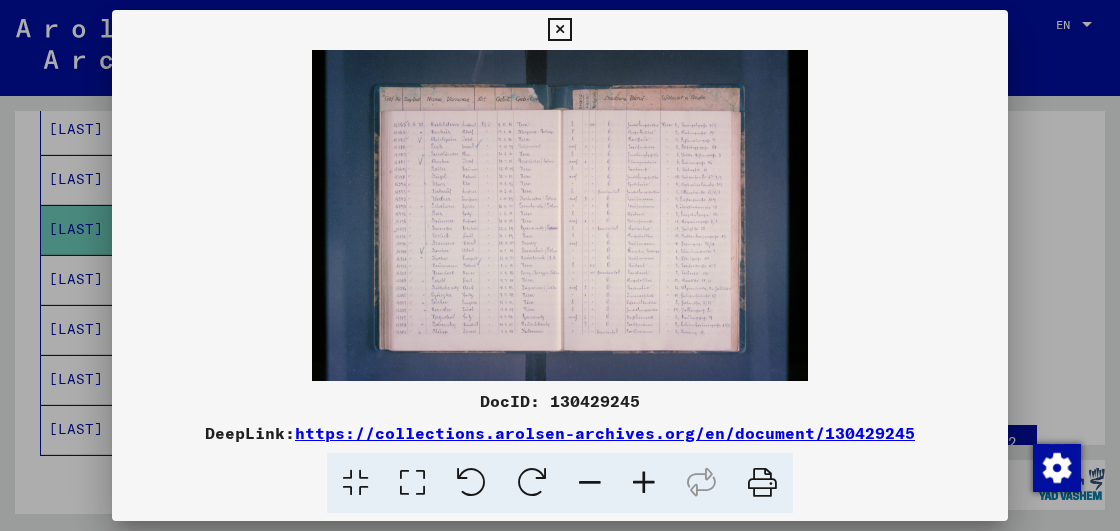 click at bounding box center (560, 215) 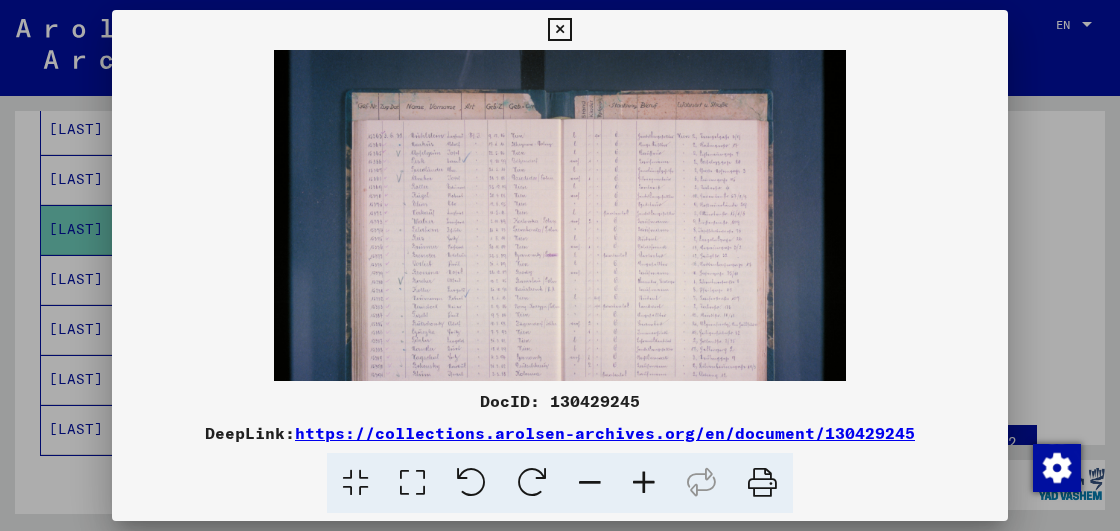 click at bounding box center (644, 483) 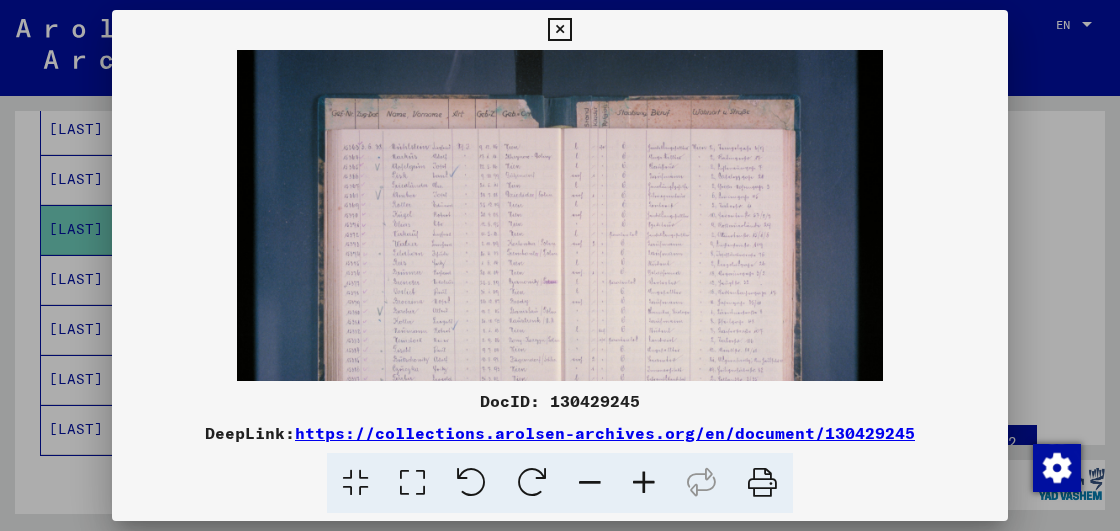 click at bounding box center [644, 483] 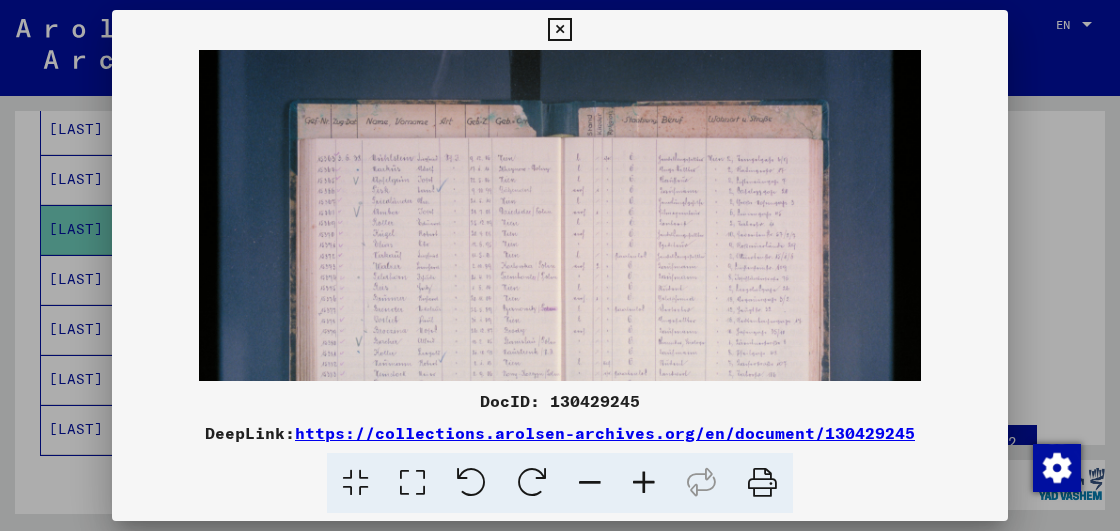 click at bounding box center (644, 483) 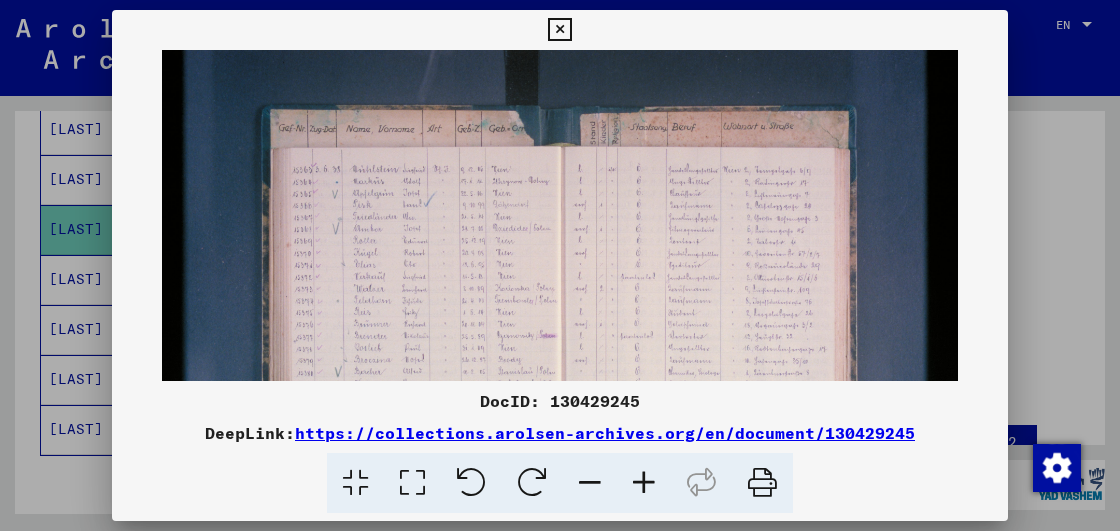 click at bounding box center [644, 483] 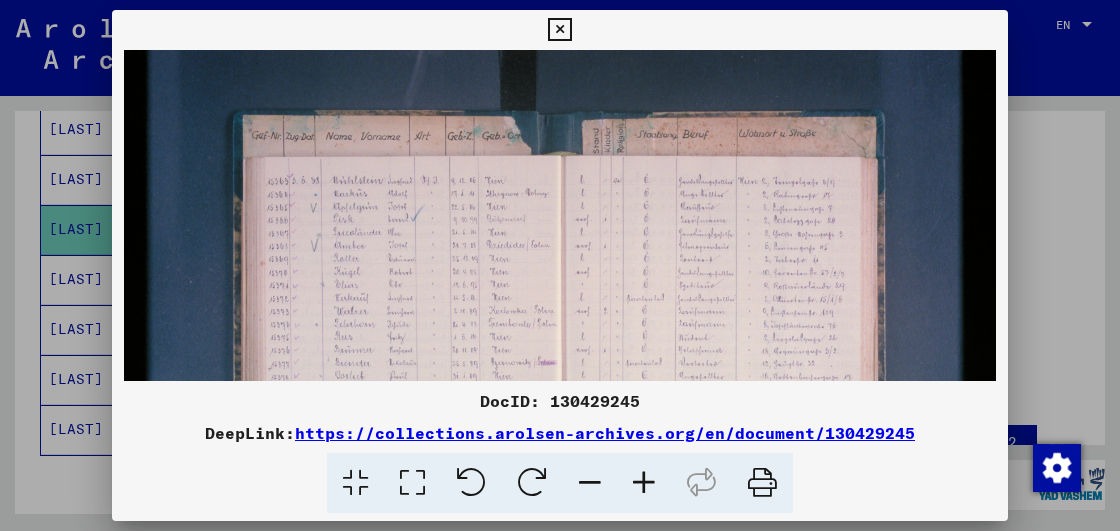 click at bounding box center (644, 483) 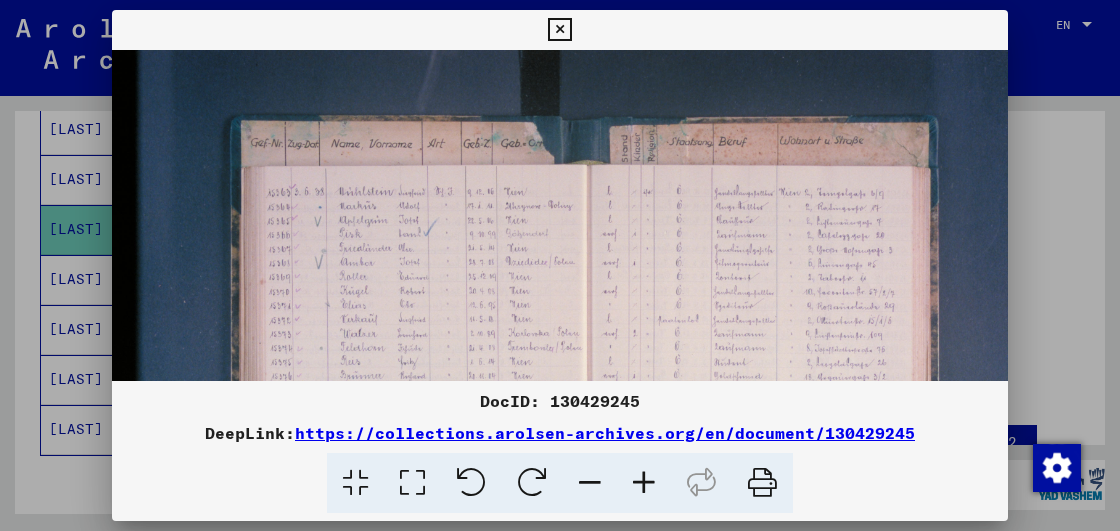 click at bounding box center (644, 483) 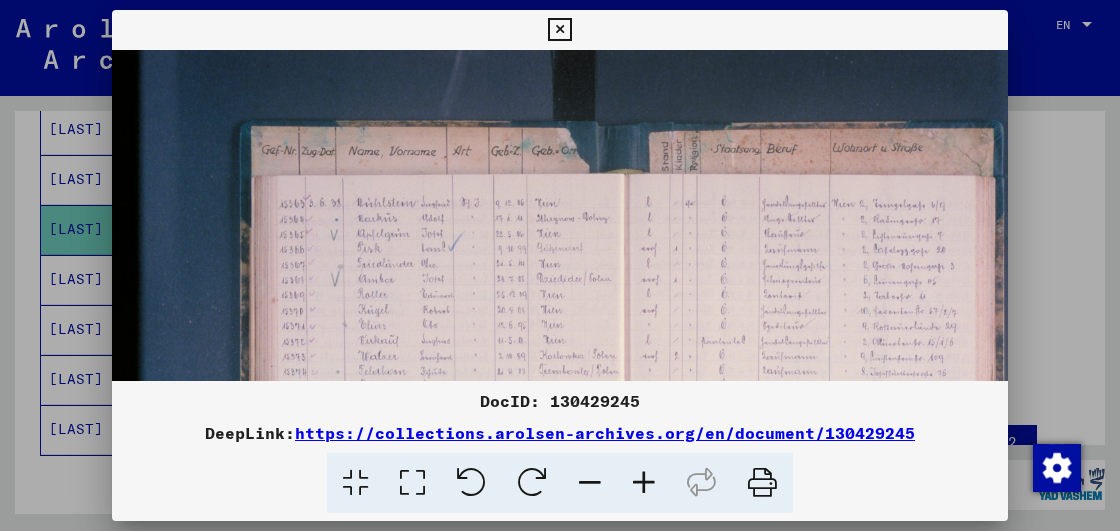 click at bounding box center (644, 483) 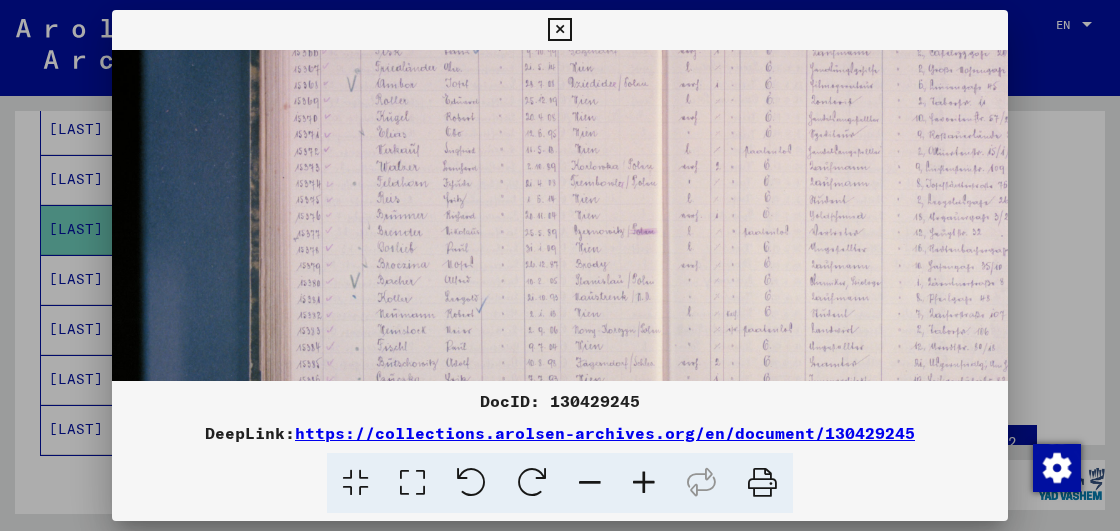 drag, startPoint x: 475, startPoint y: 320, endPoint x: 507, endPoint y: 119, distance: 203.53133 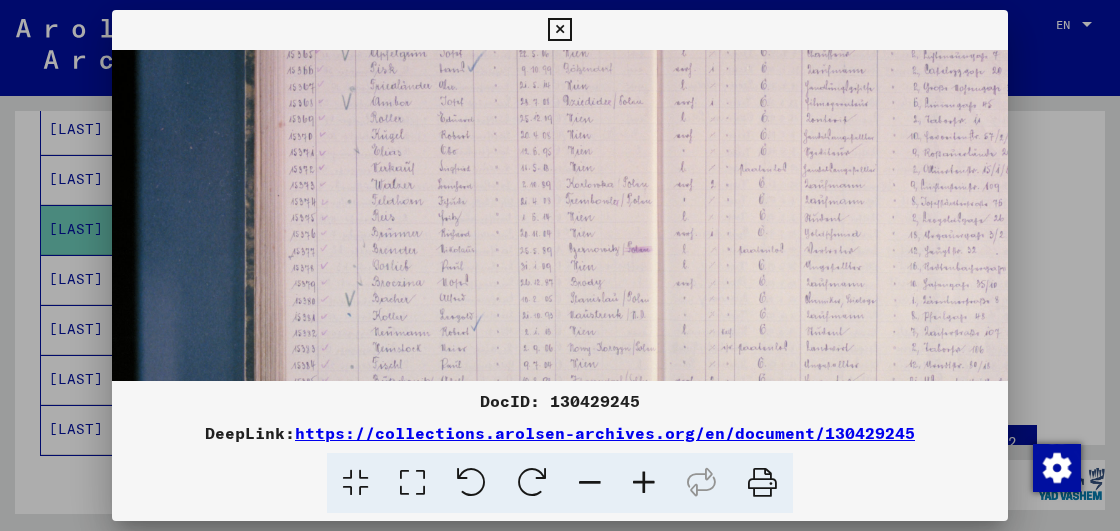 scroll, scrollTop: 192, scrollLeft: 9, axis: both 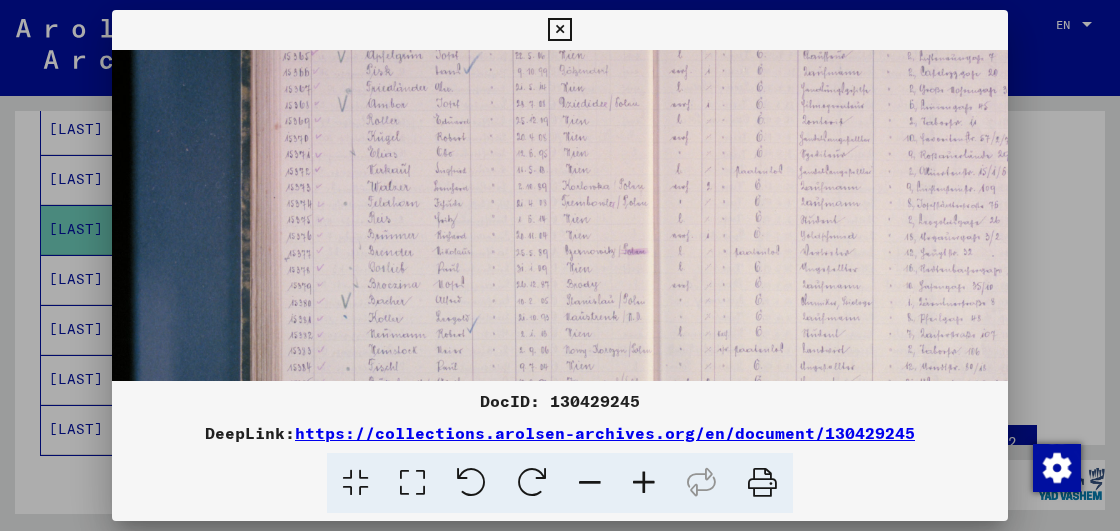 drag, startPoint x: 526, startPoint y: 316, endPoint x: 556, endPoint y: 342, distance: 39.698868 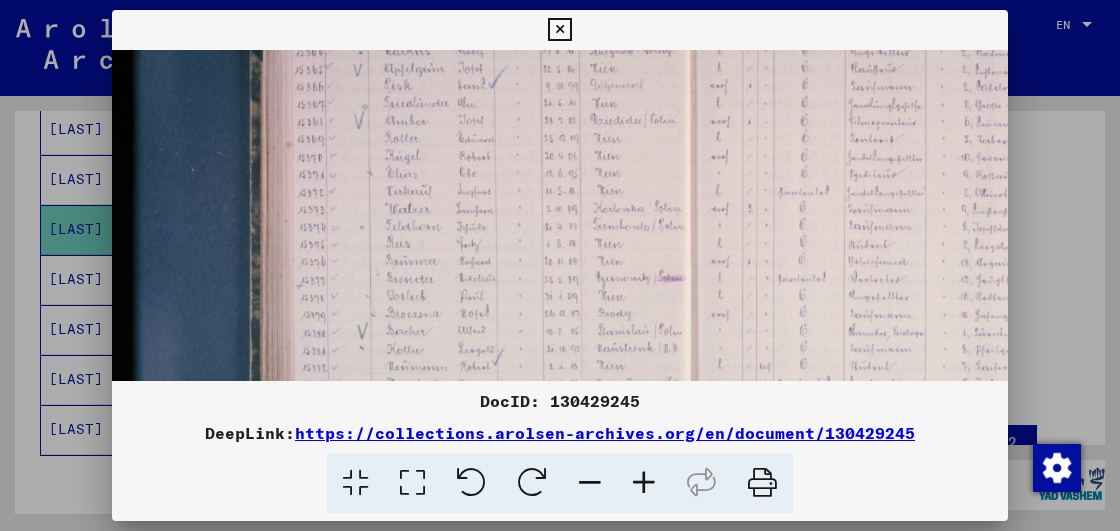 click at bounding box center [644, 483] 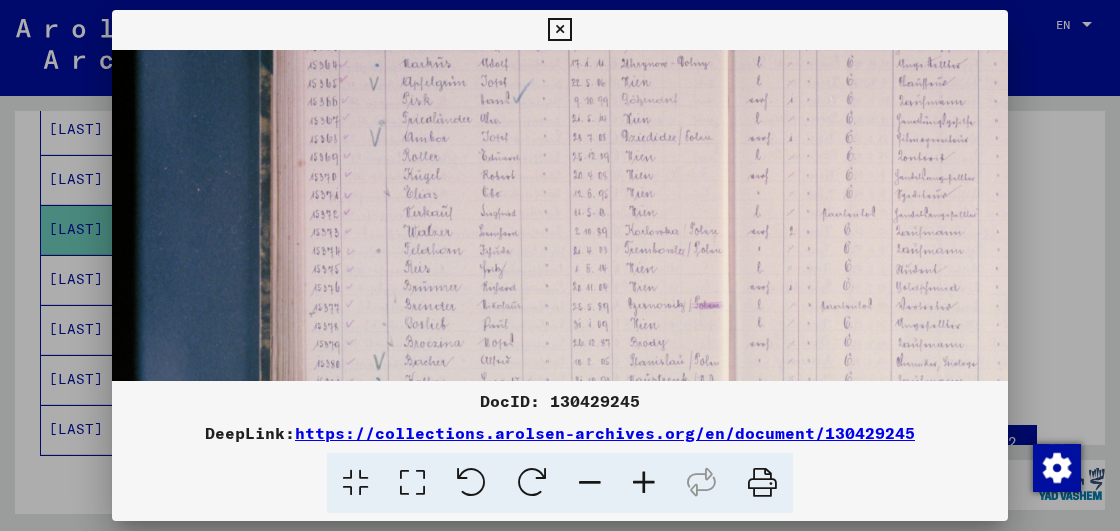click at bounding box center (644, 483) 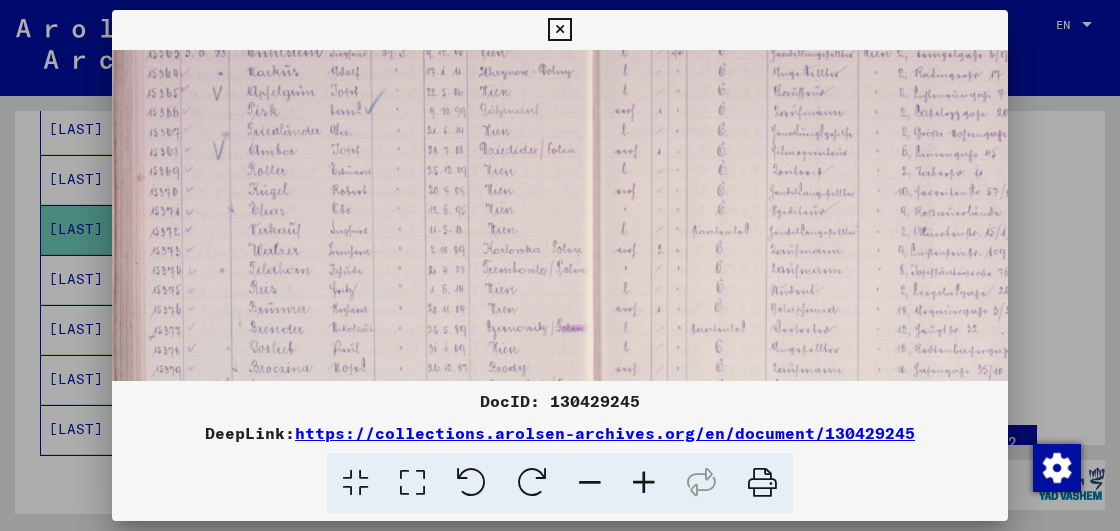 scroll, scrollTop: 196, scrollLeft: 184, axis: both 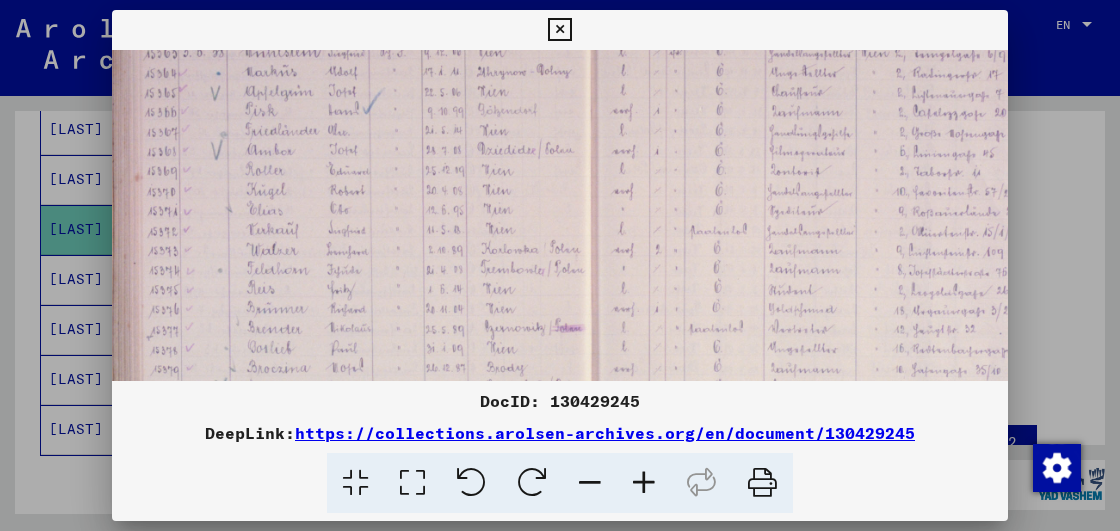 drag, startPoint x: 507, startPoint y: 255, endPoint x: 346, endPoint y: 252, distance: 161.02795 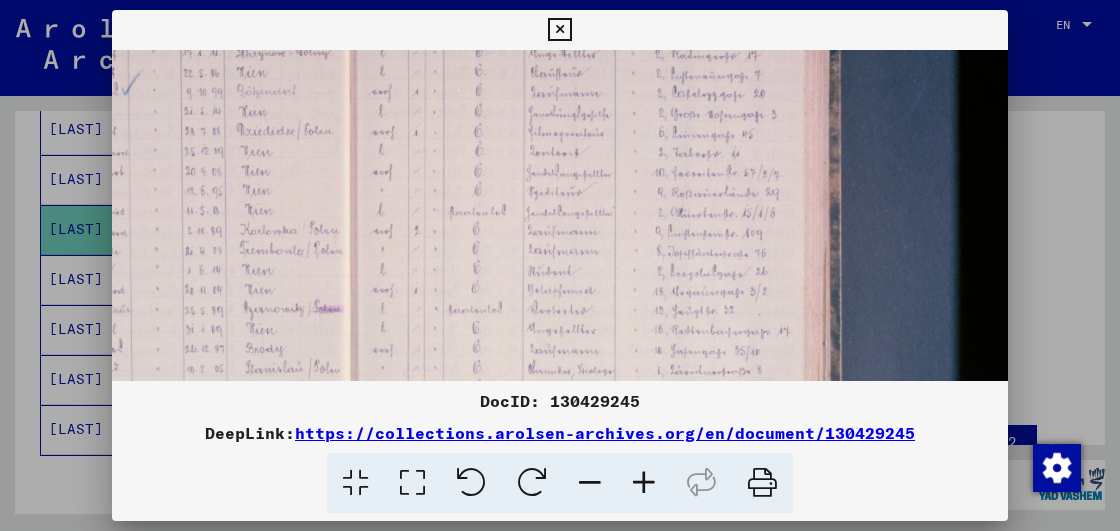 scroll, scrollTop: 216, scrollLeft: 425, axis: both 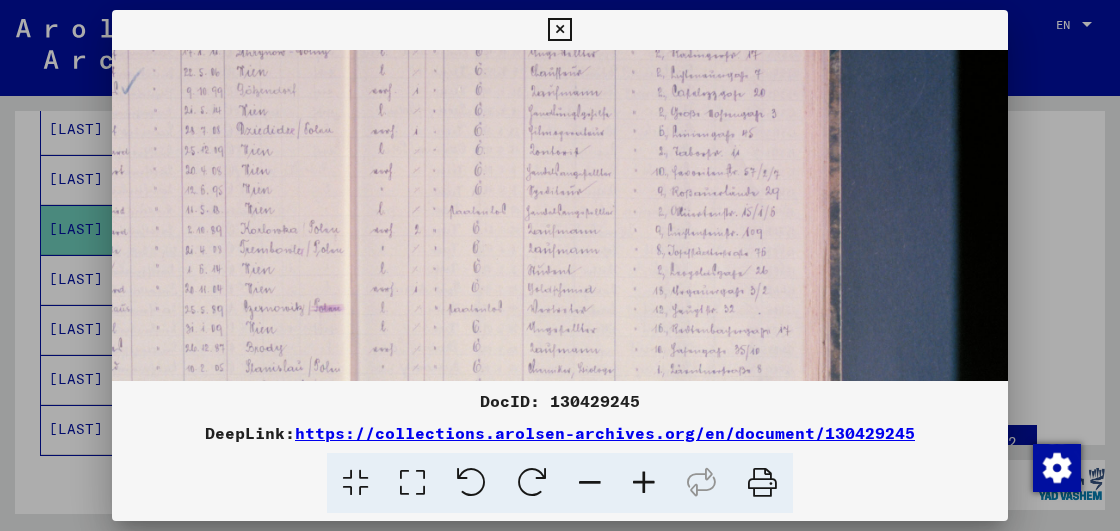 drag, startPoint x: 828, startPoint y: 279, endPoint x: 531, endPoint y: 260, distance: 297.60712 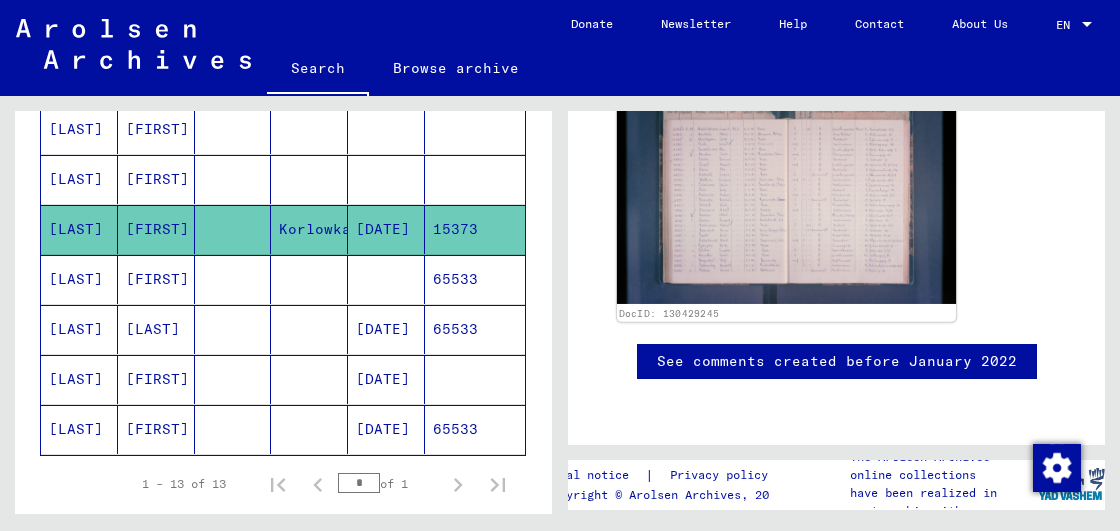 scroll, scrollTop: 900, scrollLeft: 0, axis: vertical 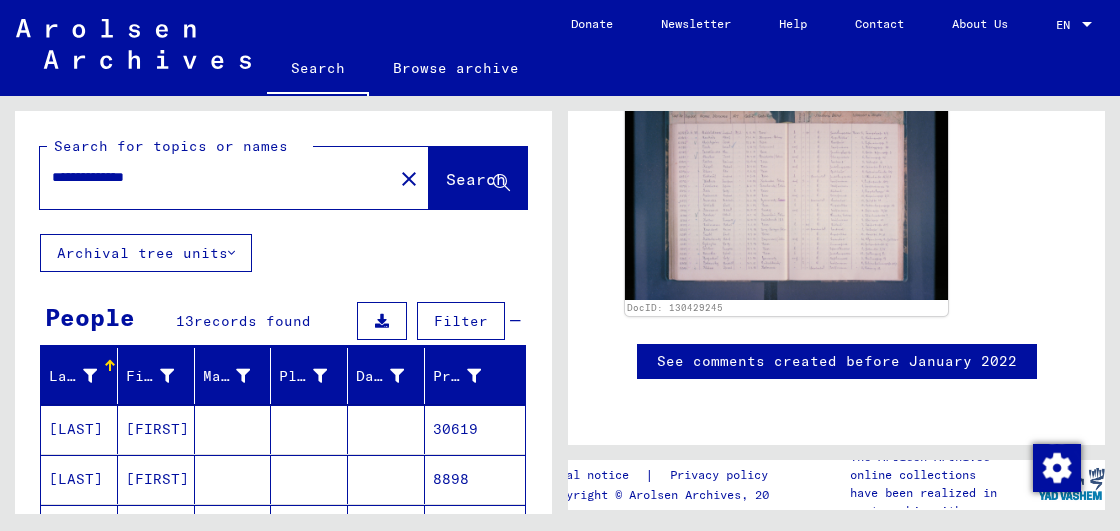 drag, startPoint x: 184, startPoint y: 178, endPoint x: 0, endPoint y: 186, distance: 184.17383 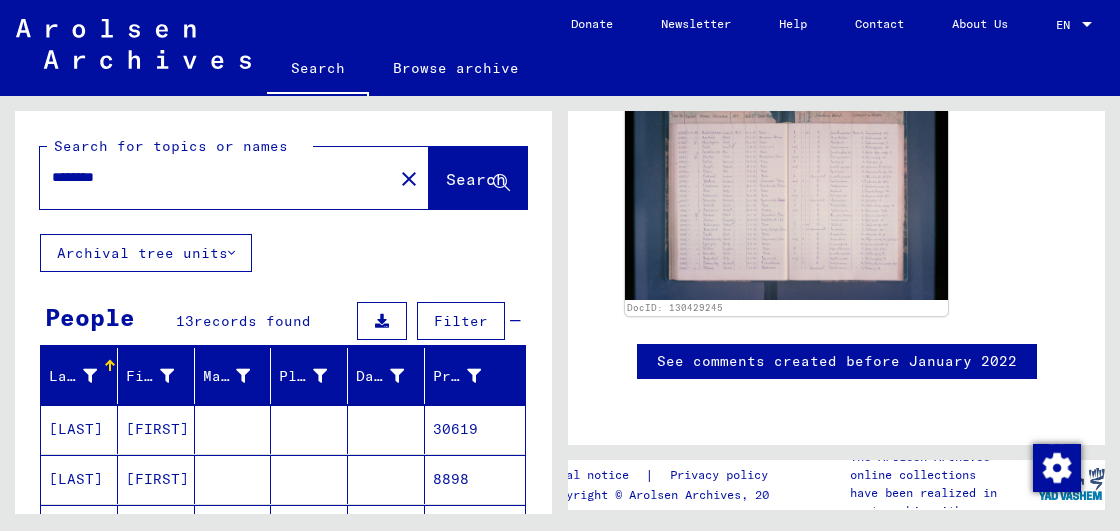 type on "********" 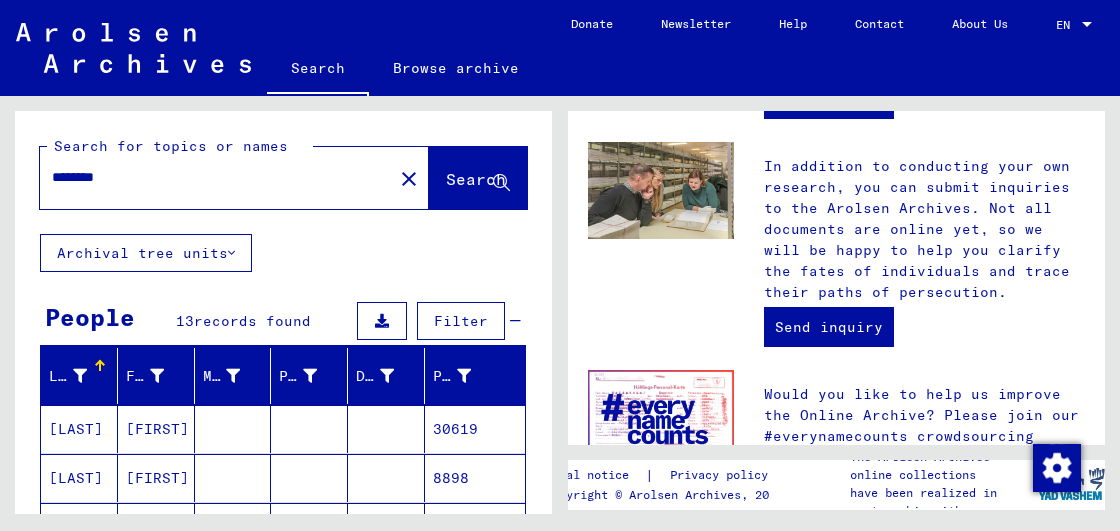 scroll, scrollTop: 0, scrollLeft: 0, axis: both 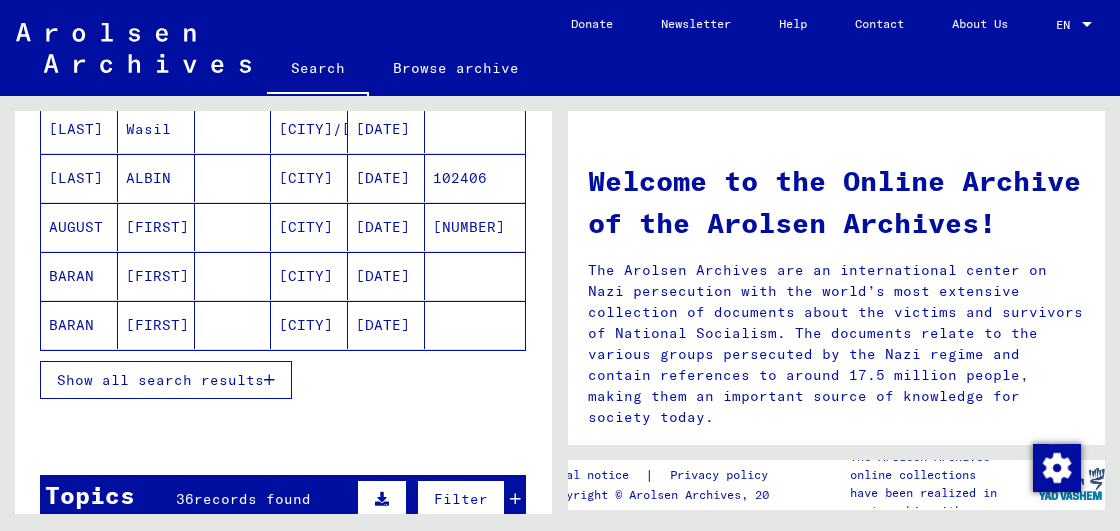 click on "Show all search results" at bounding box center [160, 380] 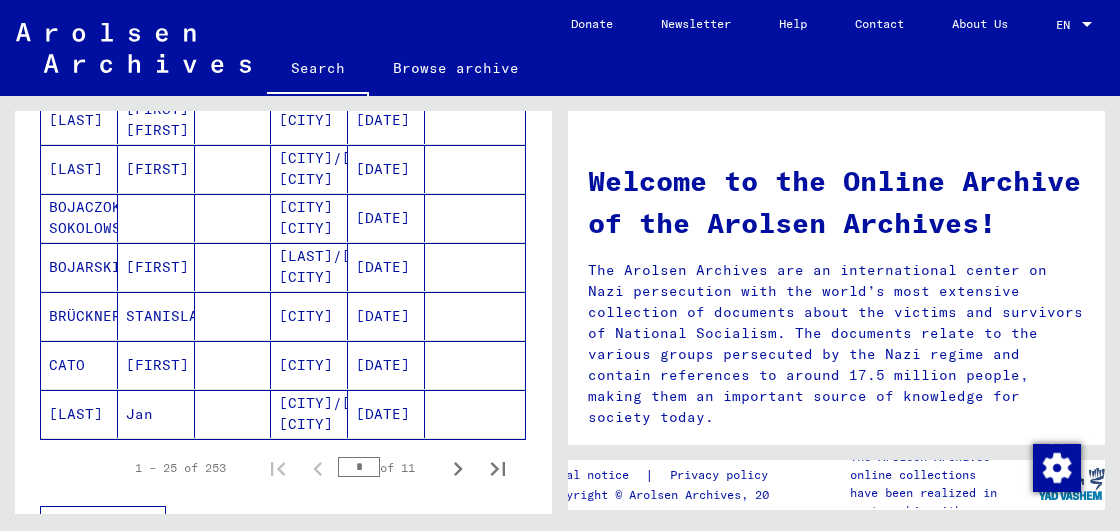 scroll, scrollTop: 1200, scrollLeft: 0, axis: vertical 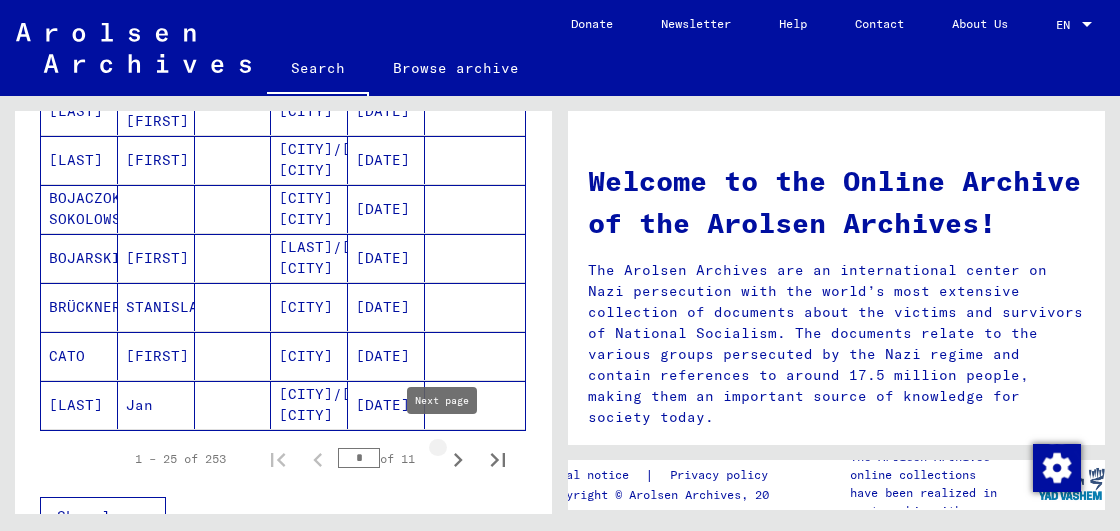 click 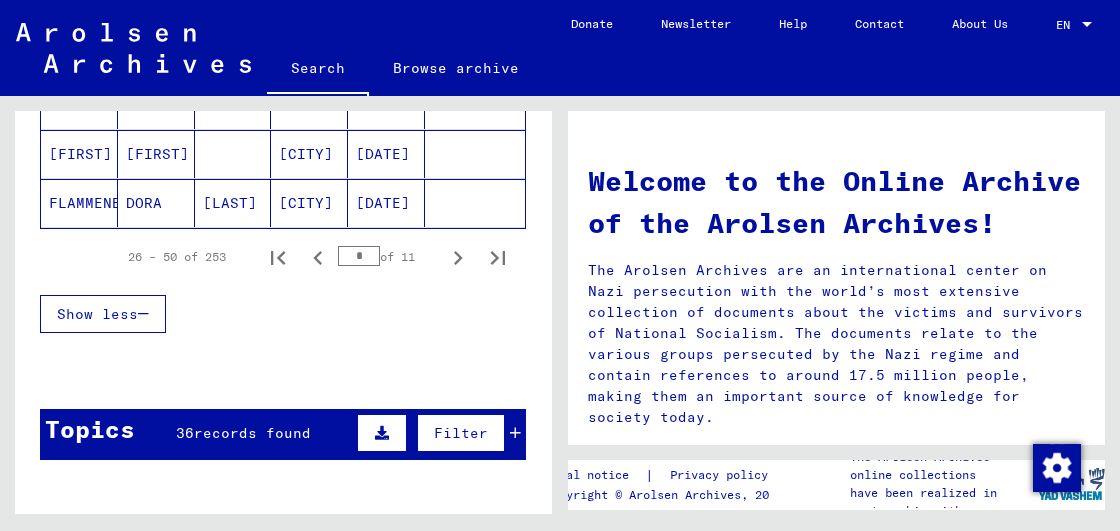 scroll, scrollTop: 1400, scrollLeft: 0, axis: vertical 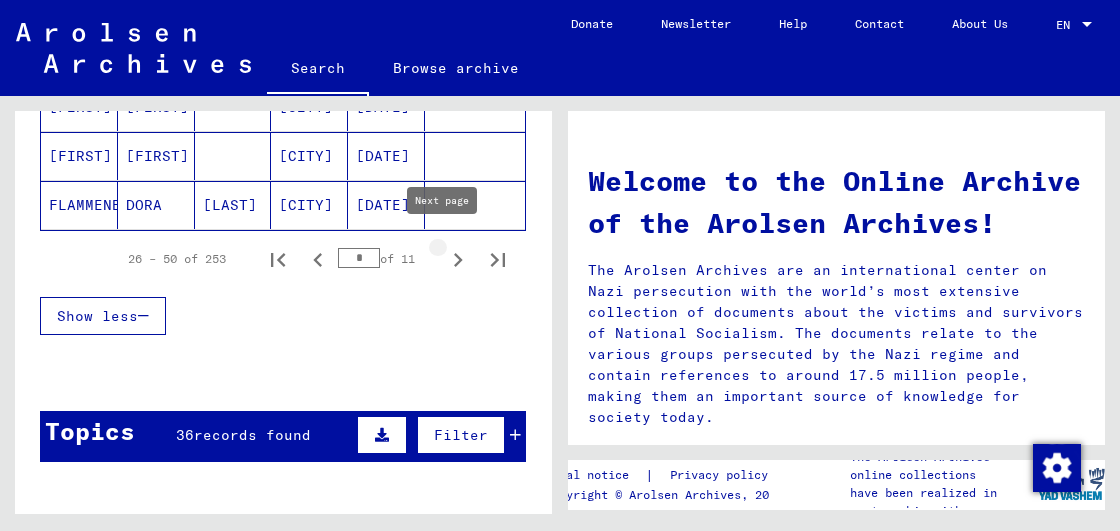 click 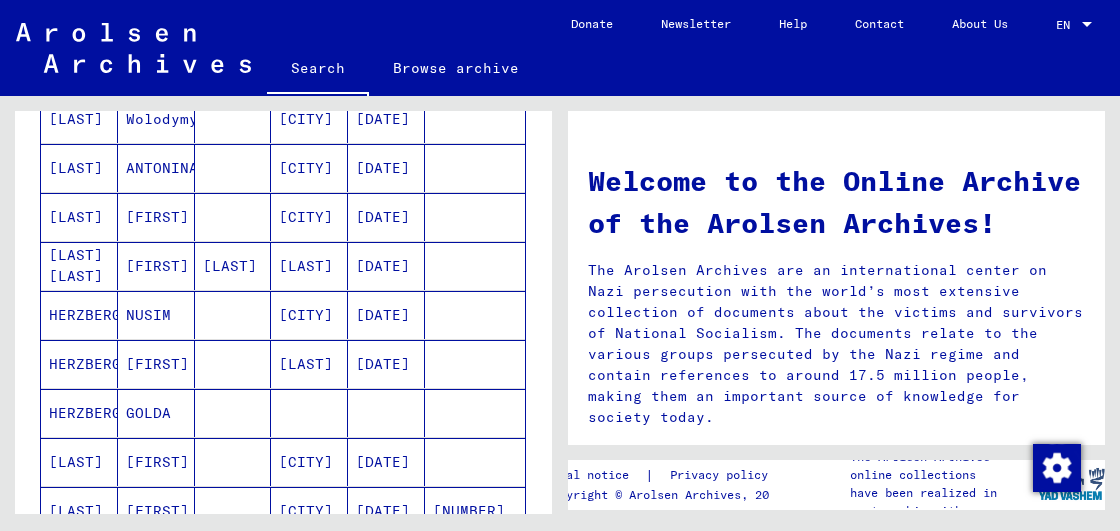 scroll, scrollTop: 1400, scrollLeft: 0, axis: vertical 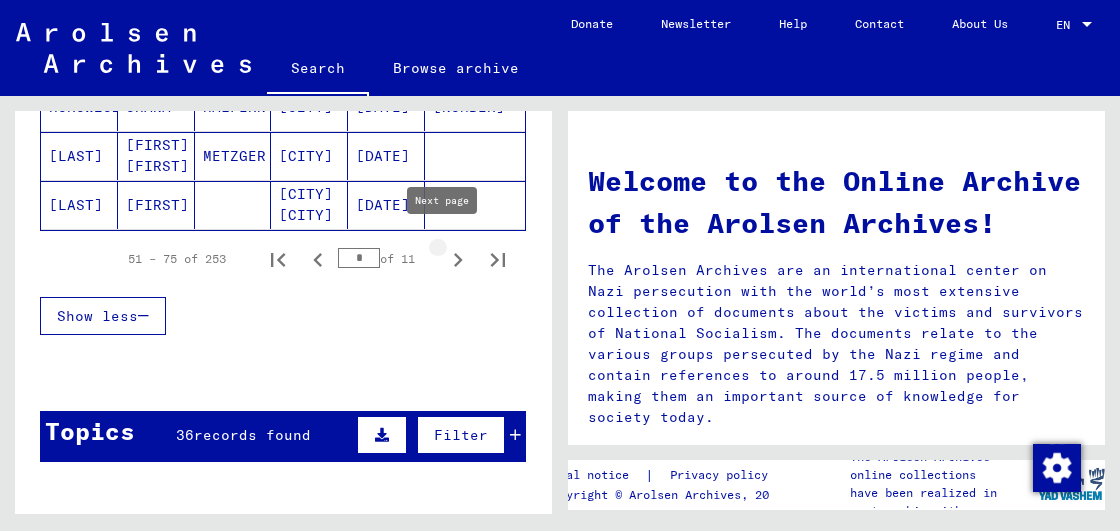 click 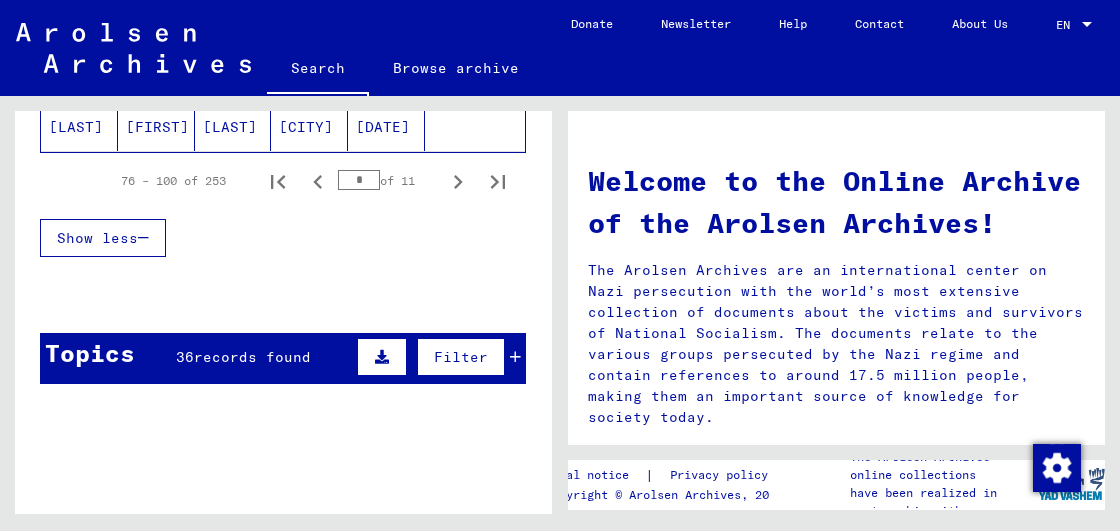 scroll, scrollTop: 1500, scrollLeft: 0, axis: vertical 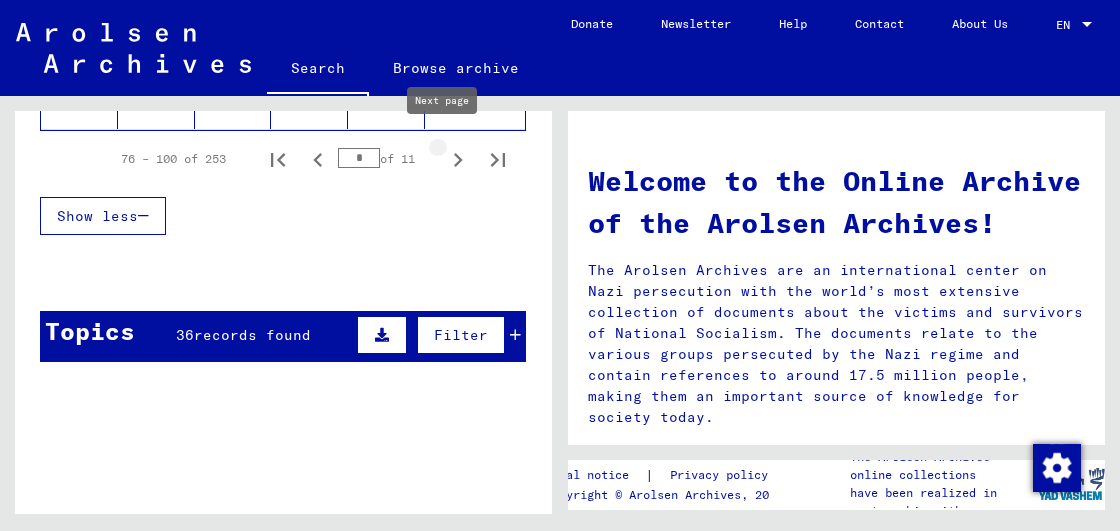click 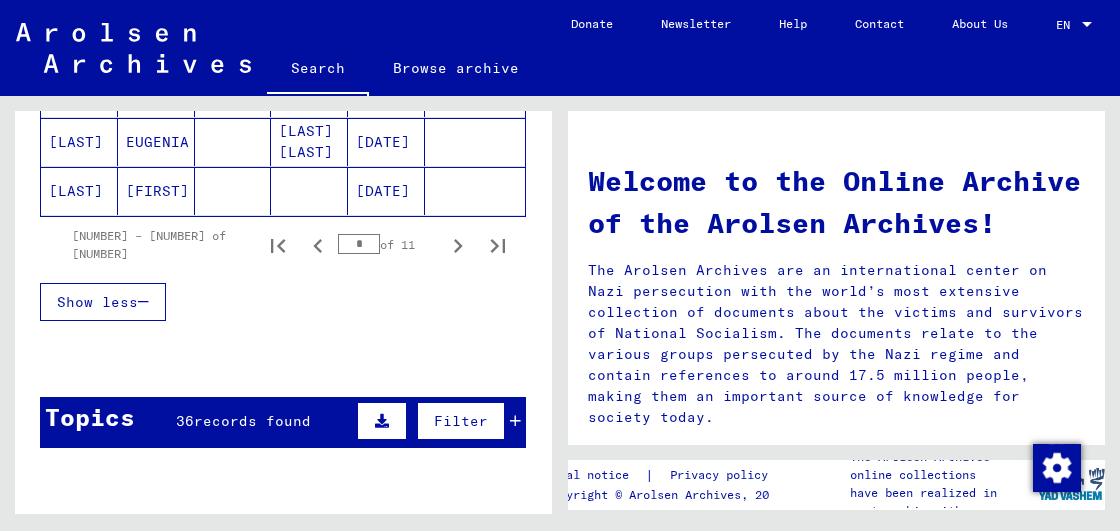 scroll, scrollTop: 1372, scrollLeft: 0, axis: vertical 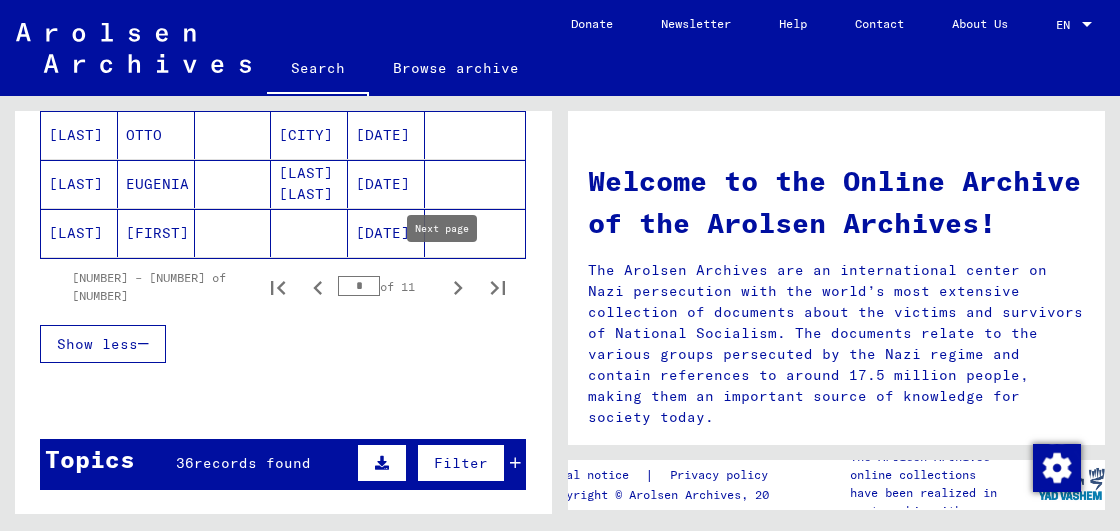 click 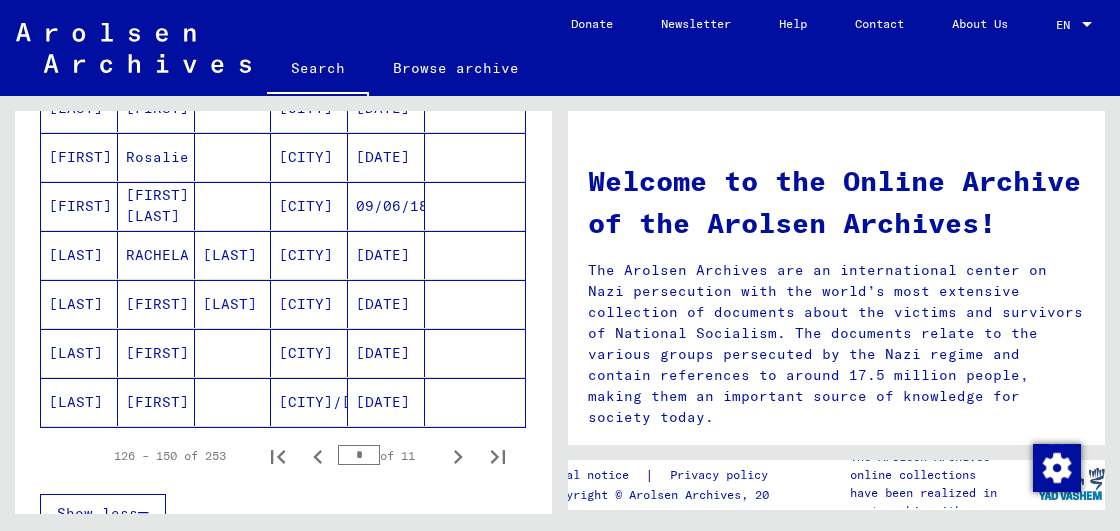 scroll, scrollTop: 1172, scrollLeft: 0, axis: vertical 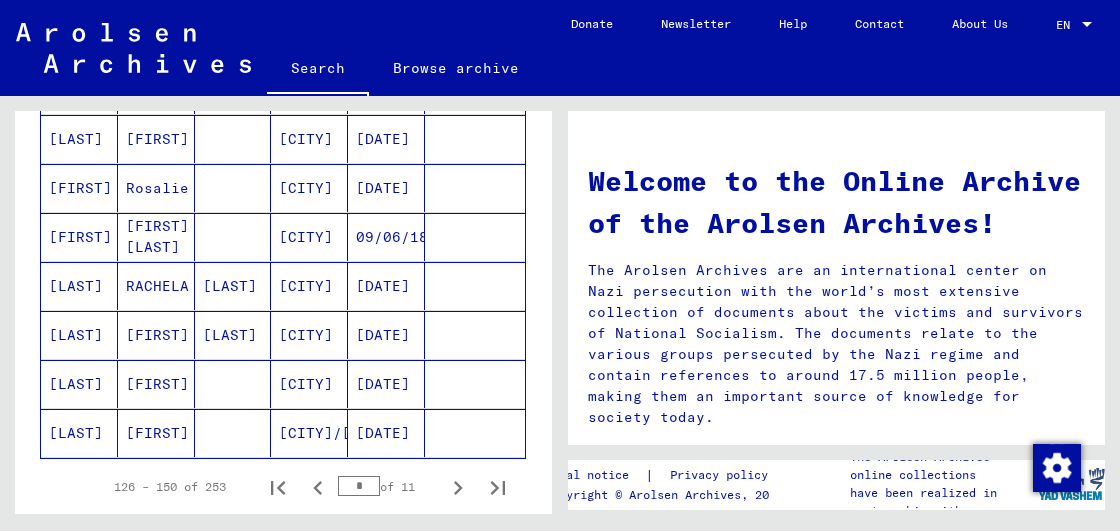 click on "[LAST]" at bounding box center [233, 335] 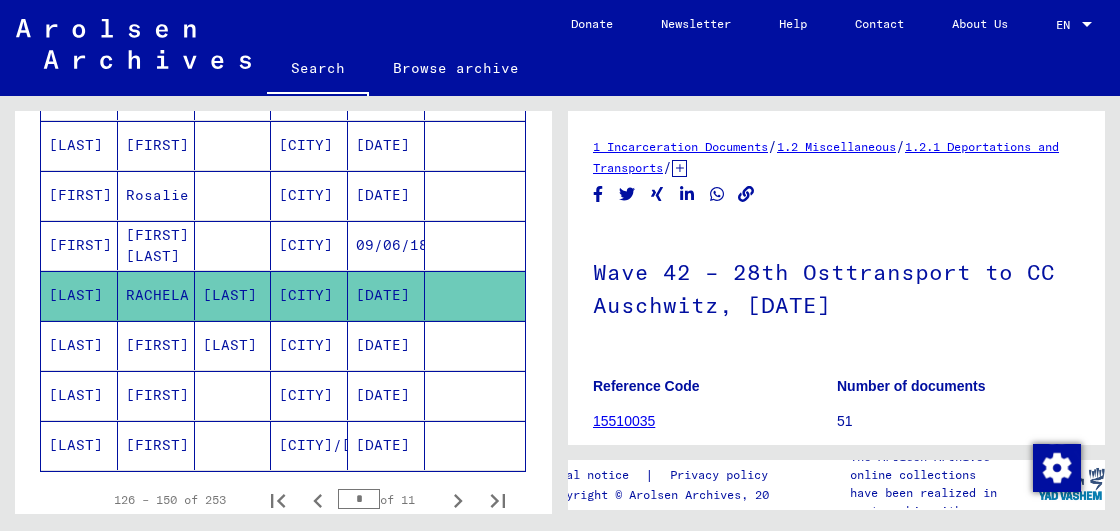 scroll, scrollTop: 0, scrollLeft: 0, axis: both 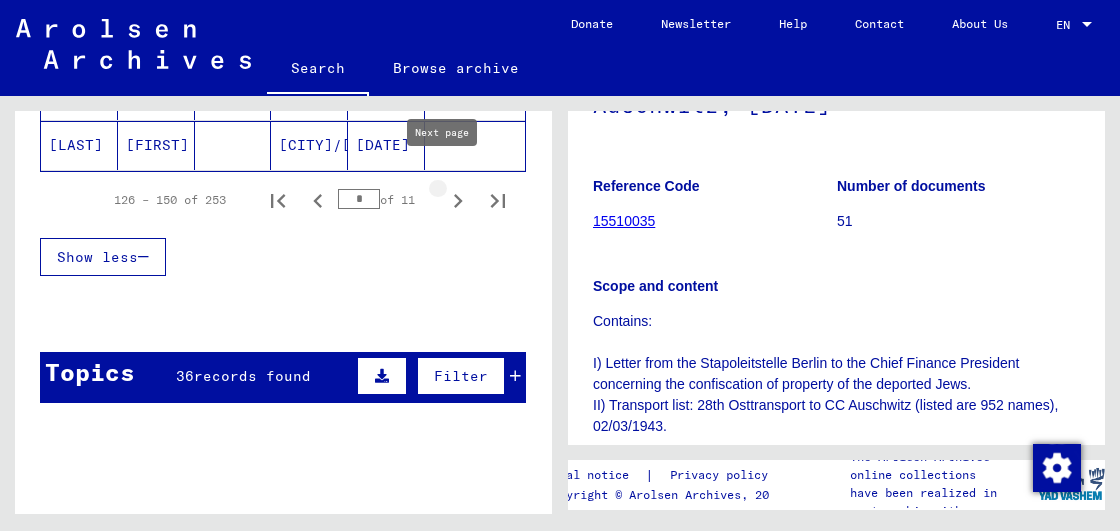 click 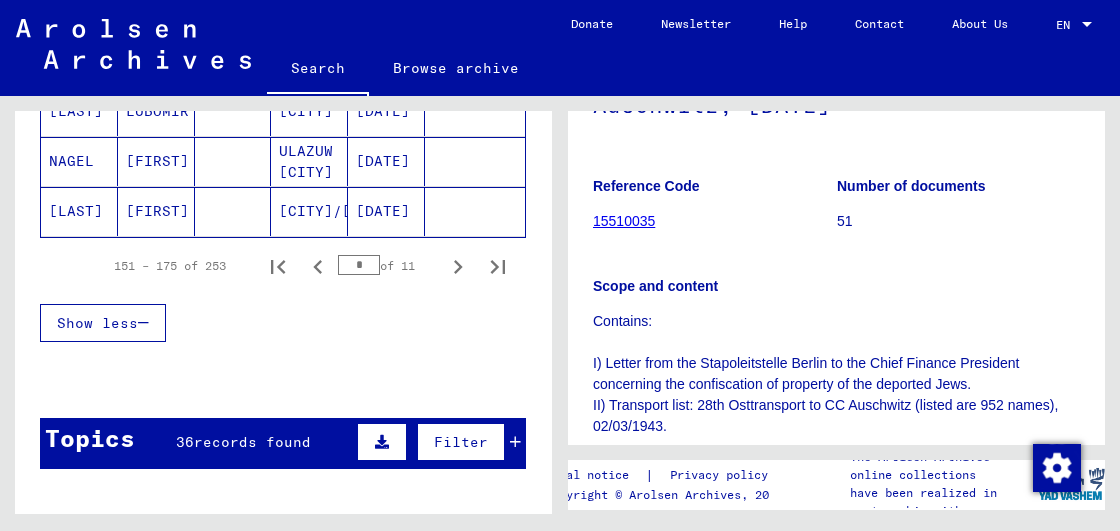 scroll, scrollTop: 1488, scrollLeft: 0, axis: vertical 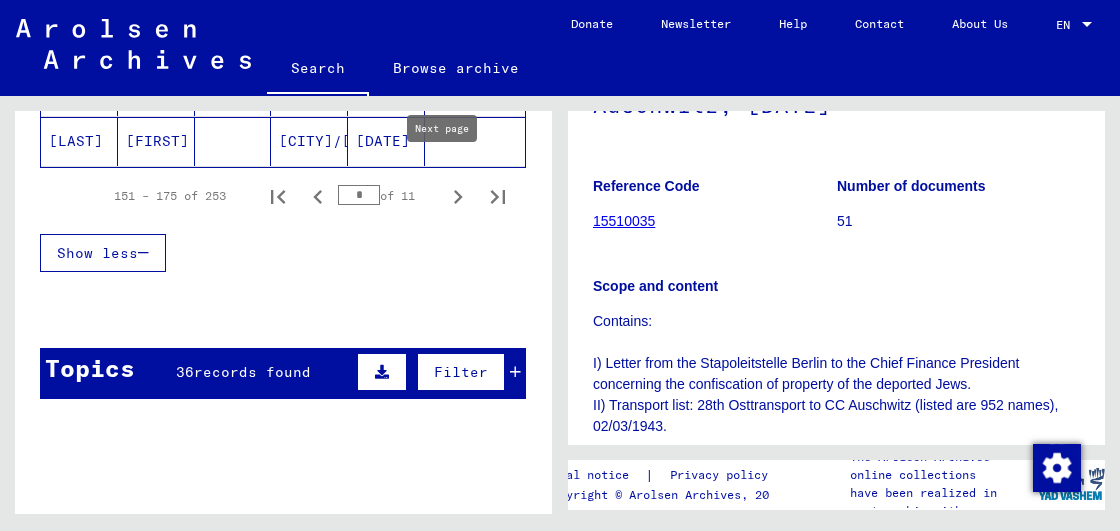 click 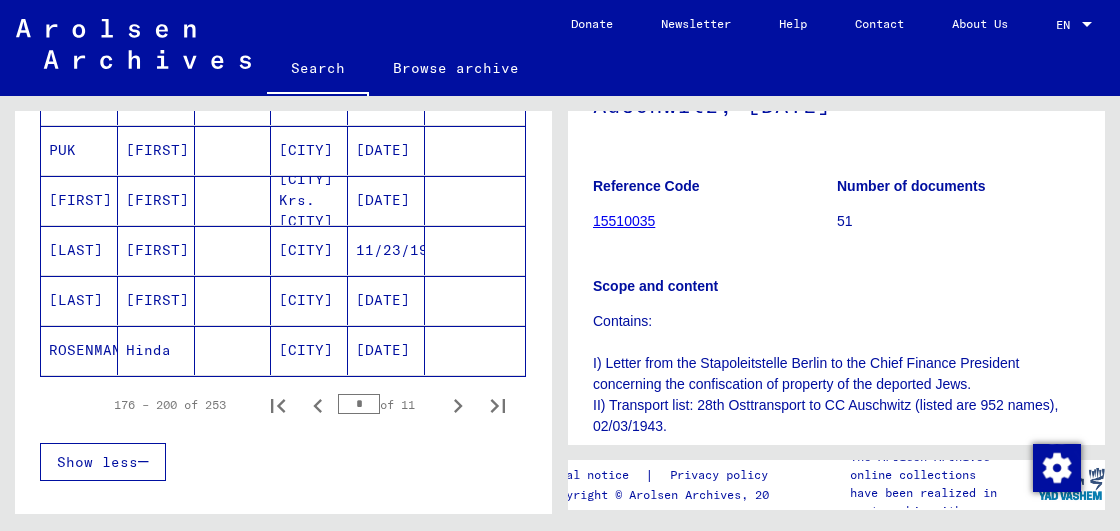 scroll, scrollTop: 1488, scrollLeft: 0, axis: vertical 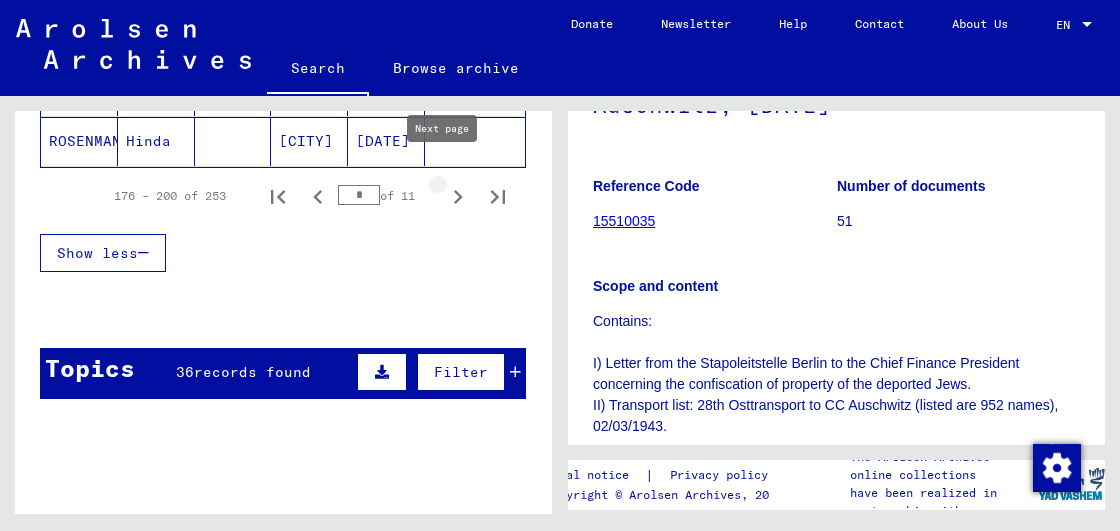 click 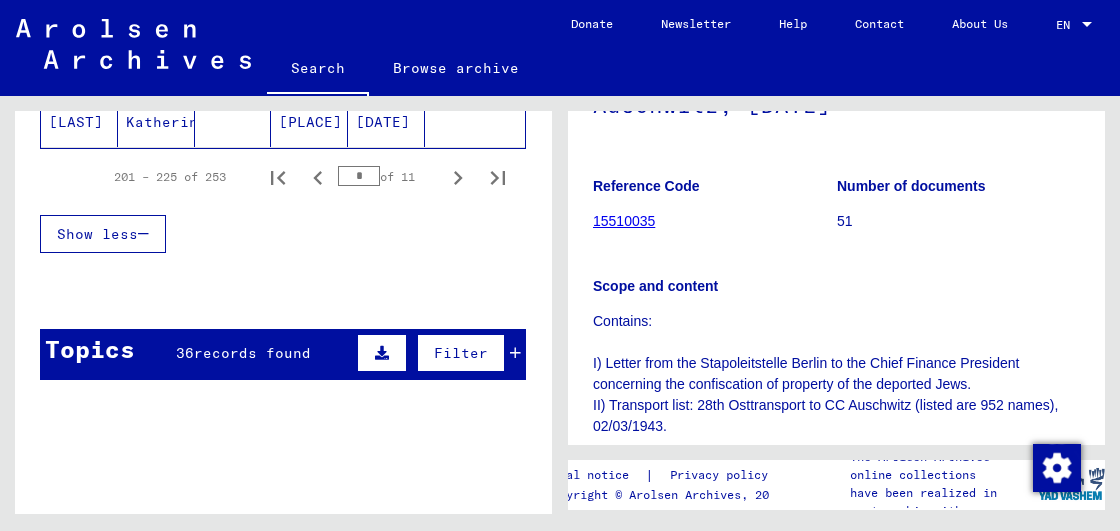 scroll, scrollTop: 1488, scrollLeft: 0, axis: vertical 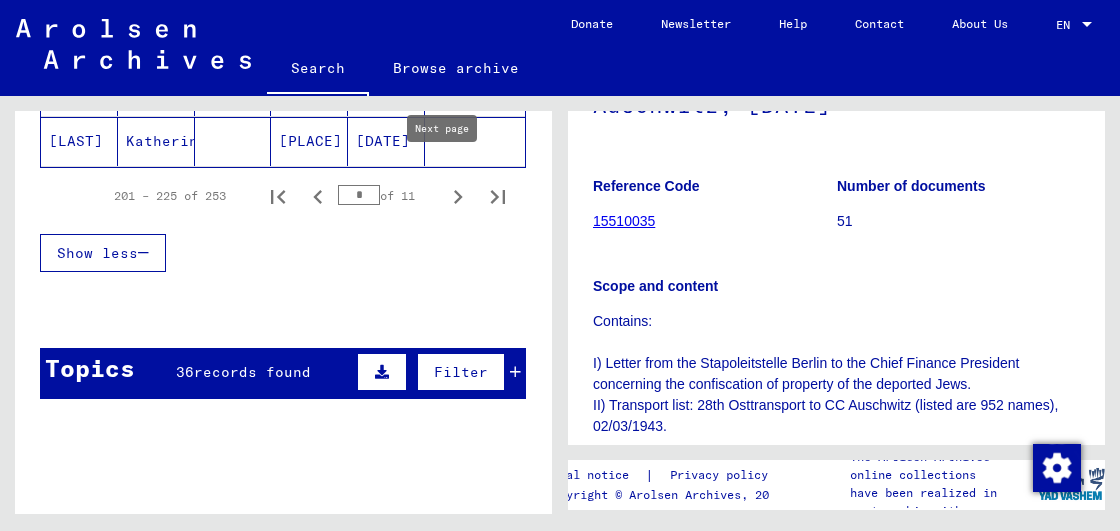 click 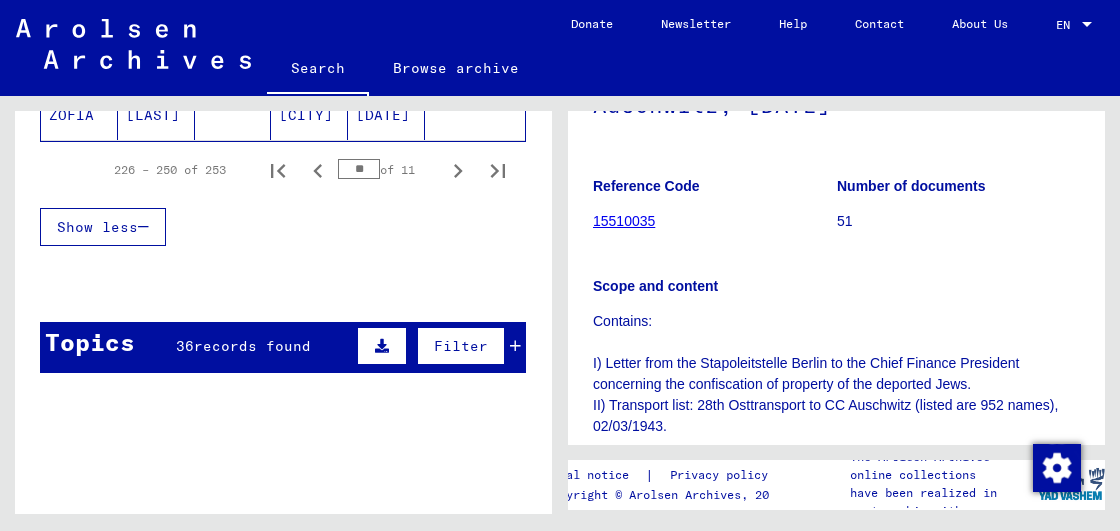 scroll, scrollTop: 1488, scrollLeft: 0, axis: vertical 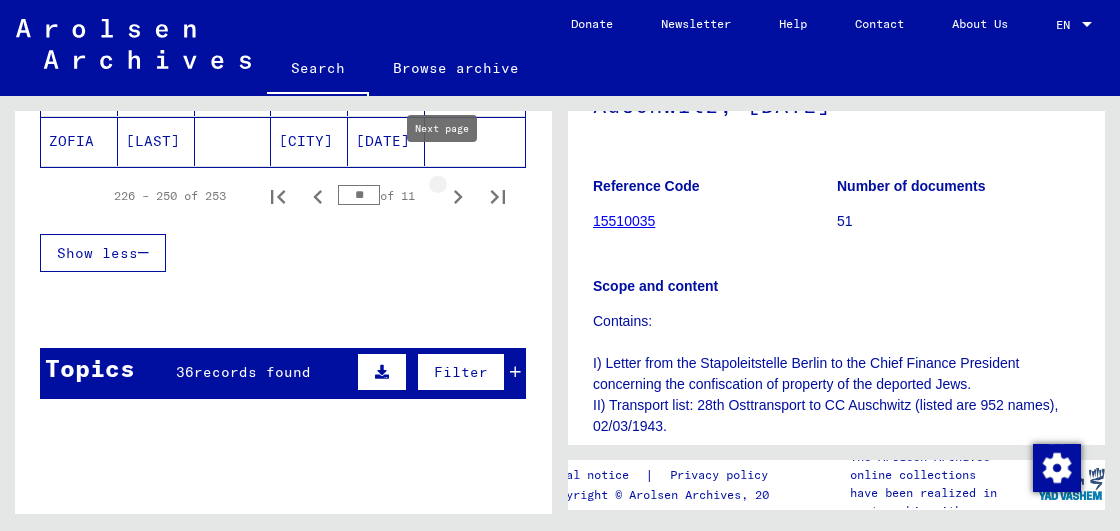 click 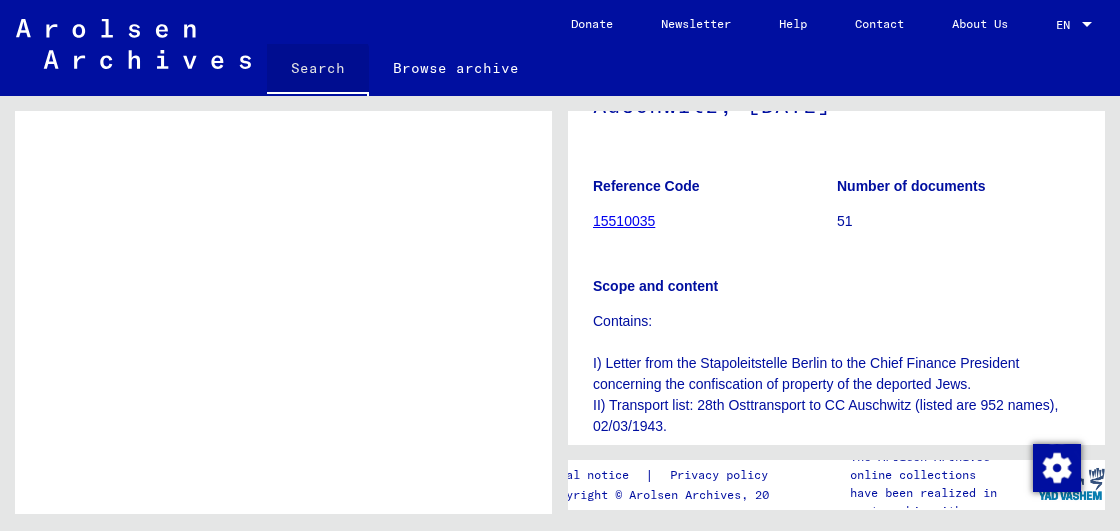 click on "Search" 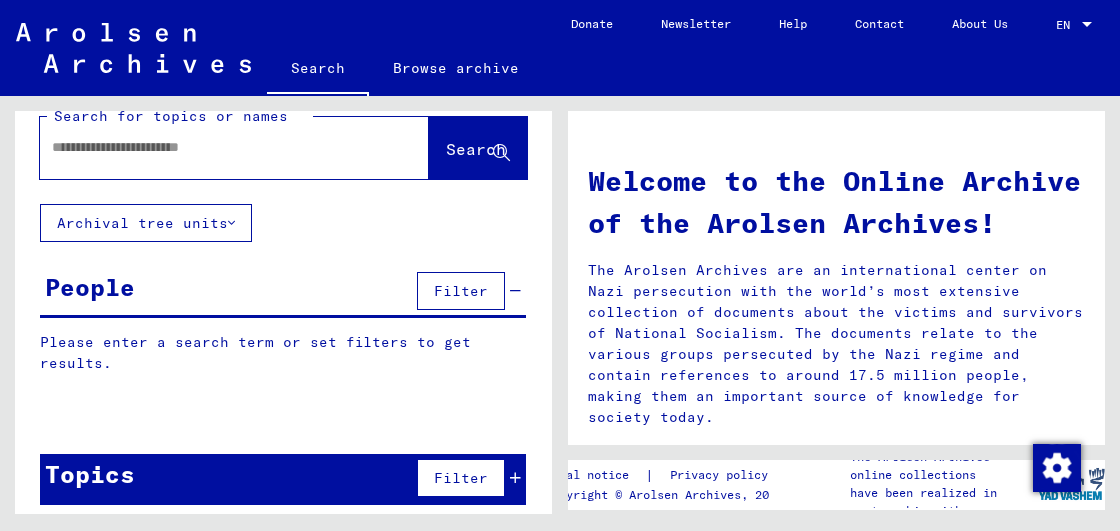 scroll, scrollTop: 0, scrollLeft: 0, axis: both 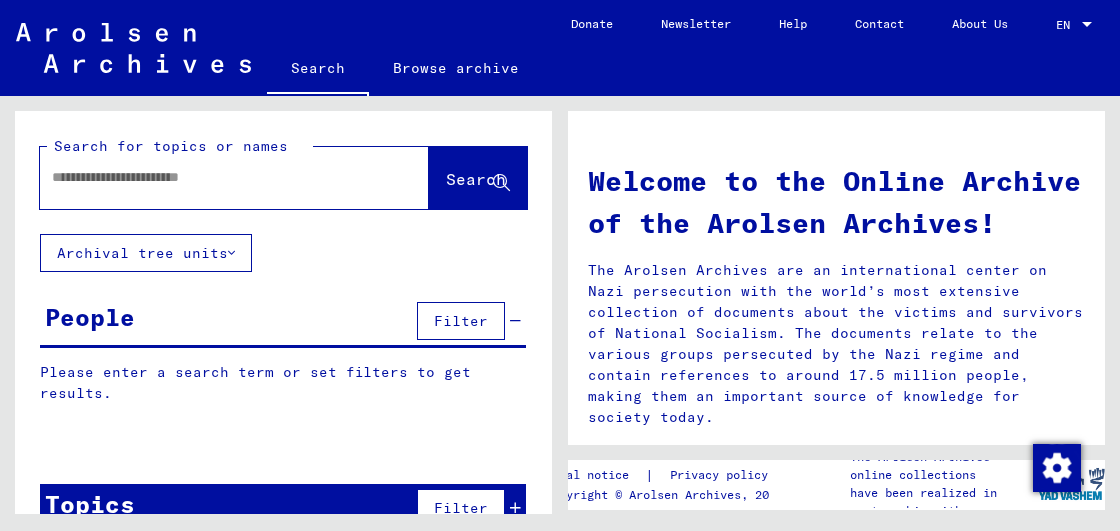 click 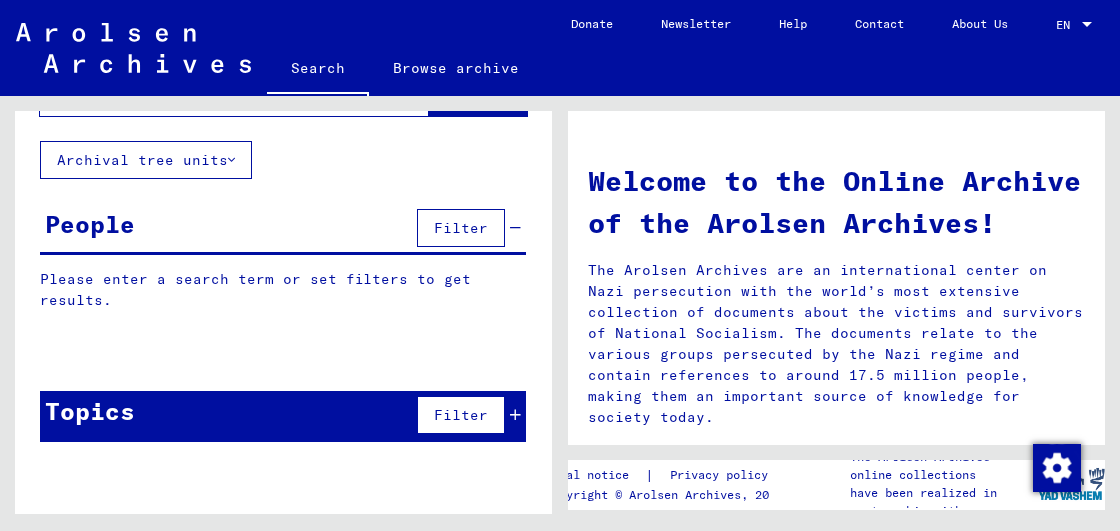 scroll, scrollTop: 0, scrollLeft: 0, axis: both 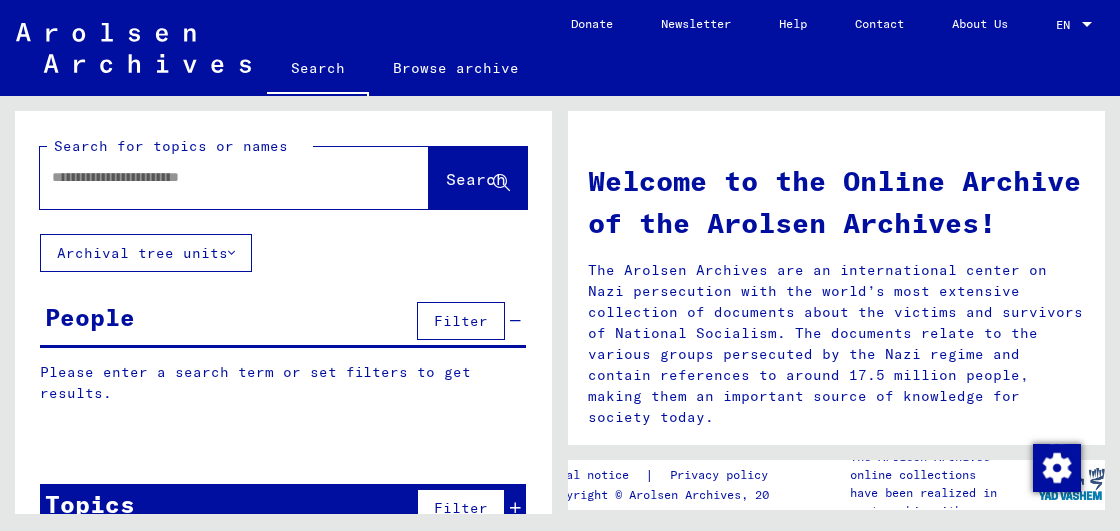 click on "Archival tree units" 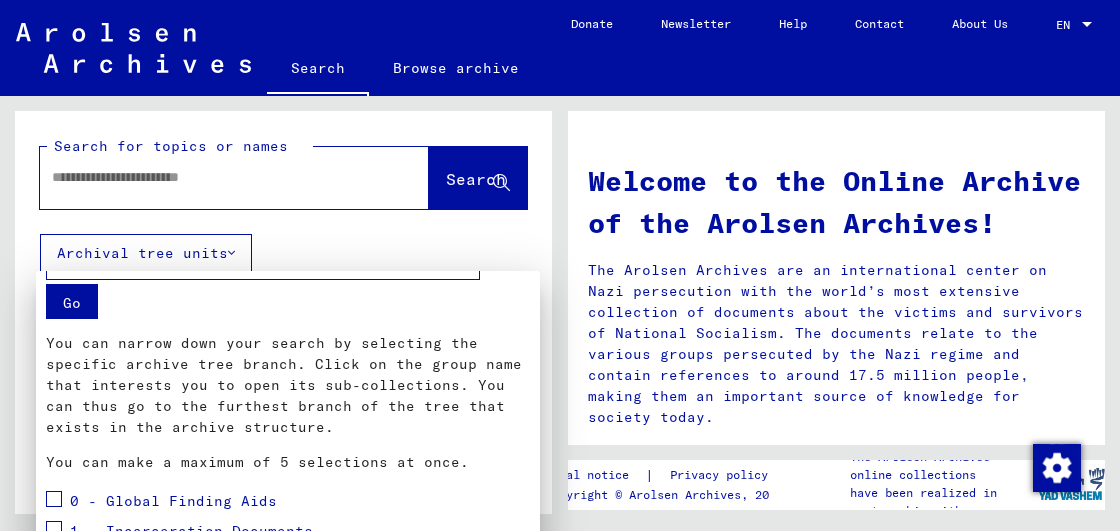 scroll, scrollTop: 0, scrollLeft: 0, axis: both 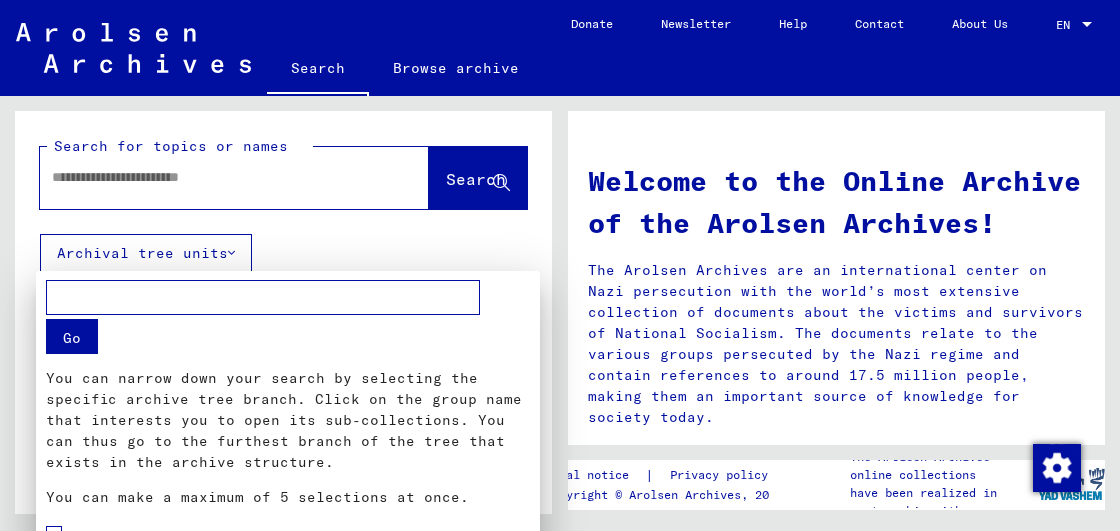 click at bounding box center [560, 265] 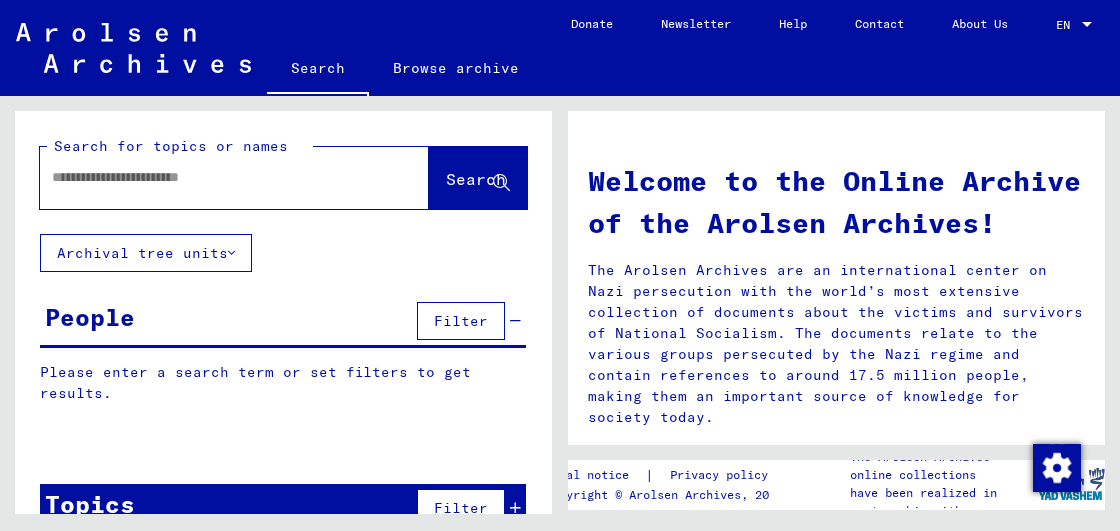 click at bounding box center [210, 177] 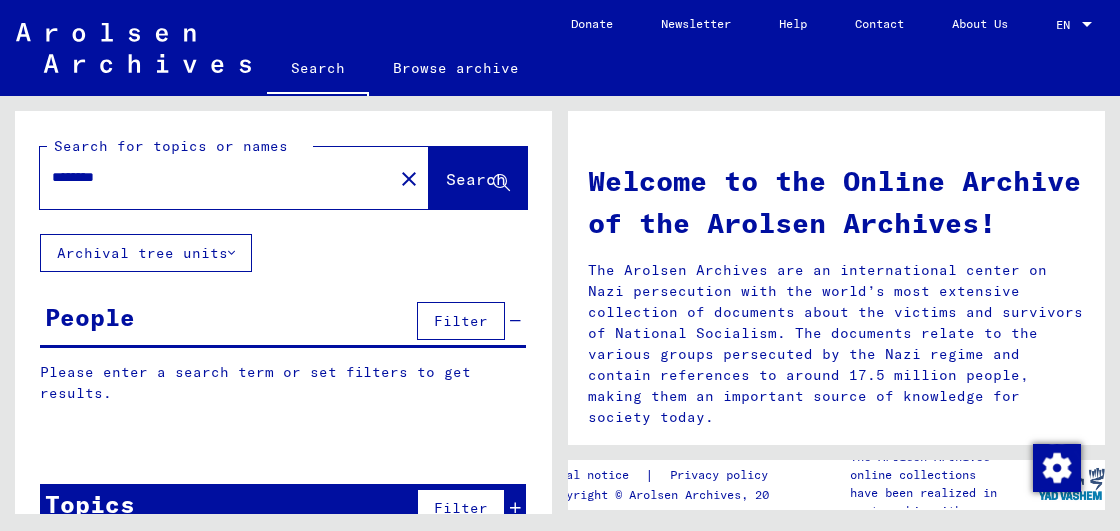 type on "********" 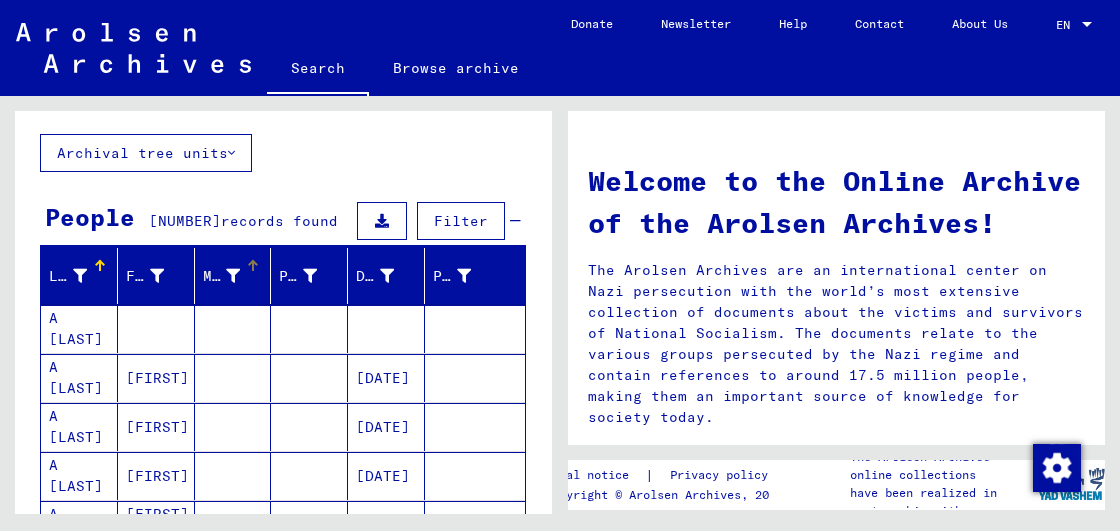 scroll, scrollTop: 400, scrollLeft: 0, axis: vertical 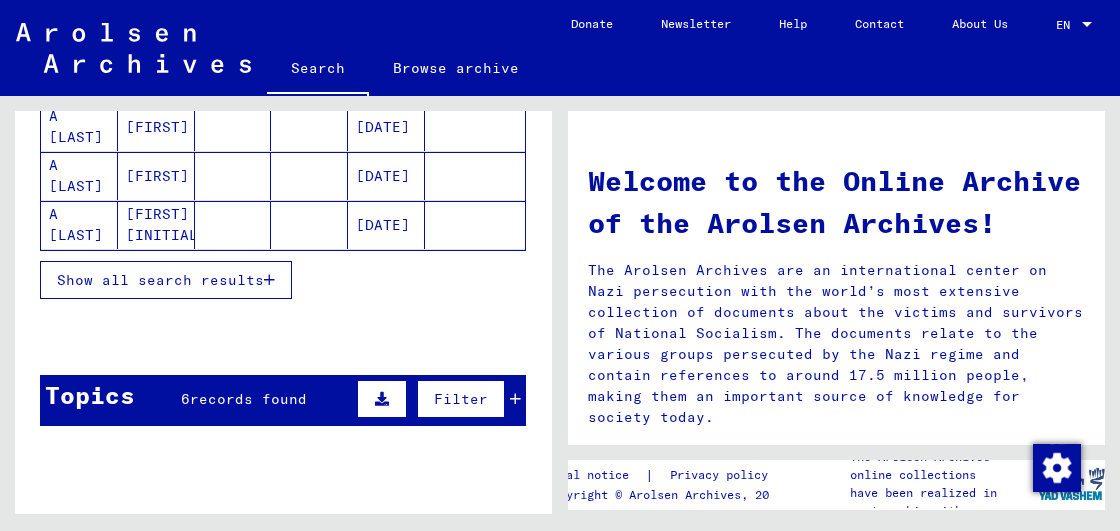 click on "Show all search results" at bounding box center [160, 280] 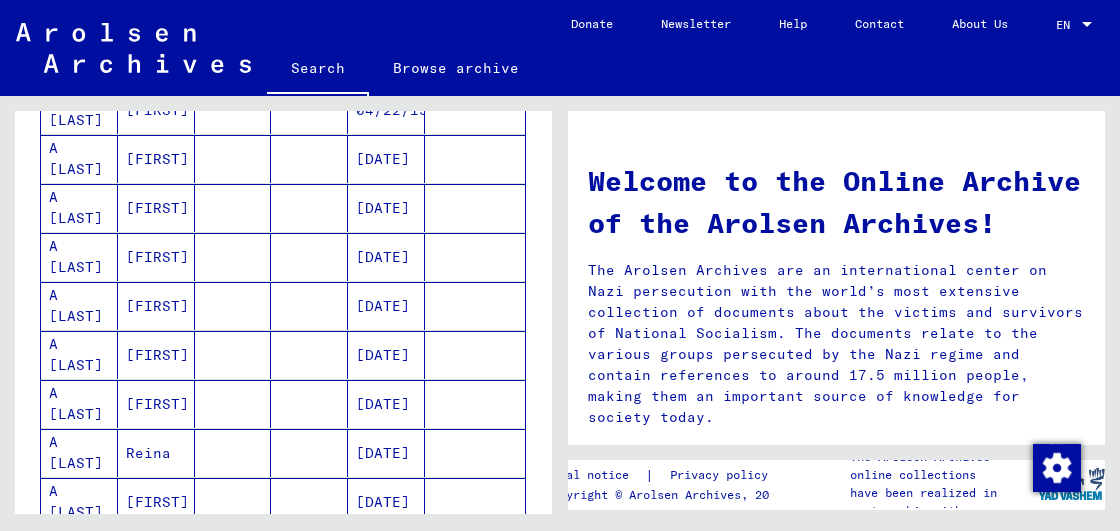 scroll, scrollTop: 1300, scrollLeft: 0, axis: vertical 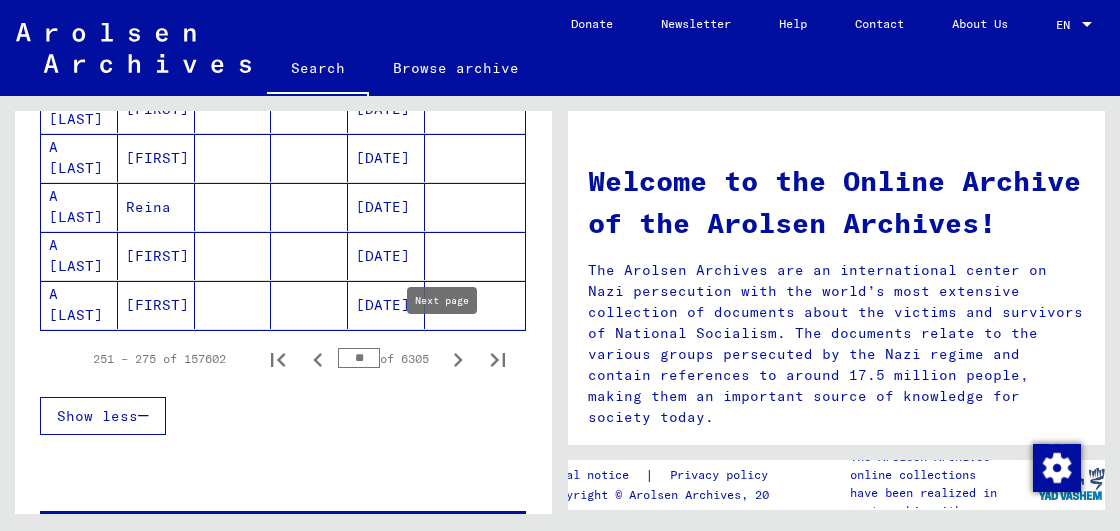 click 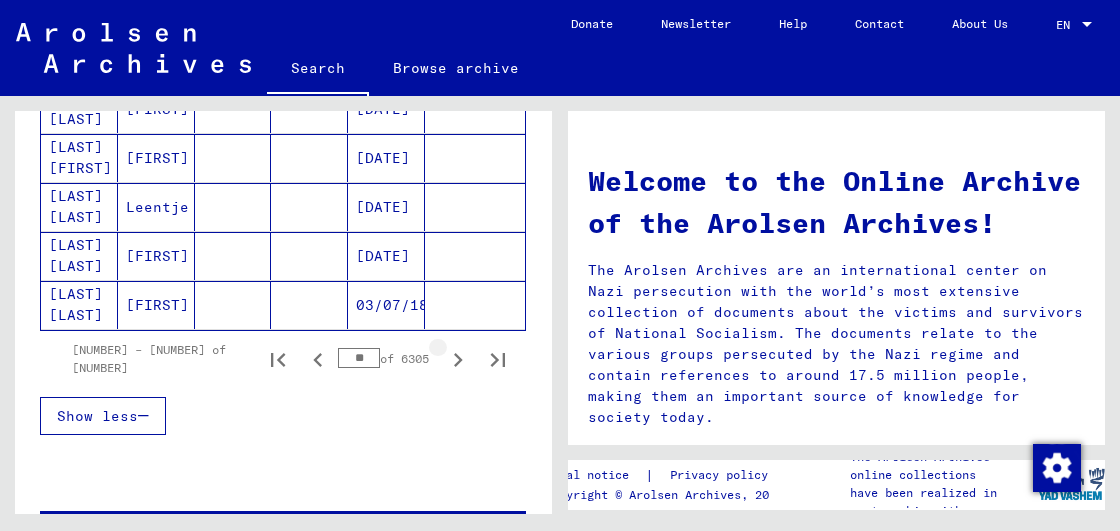 click 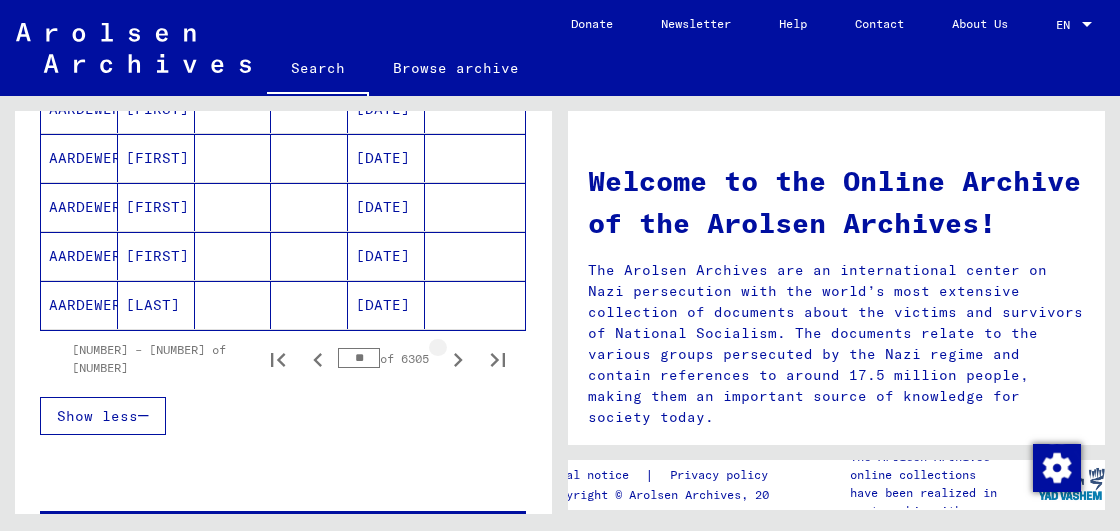 click 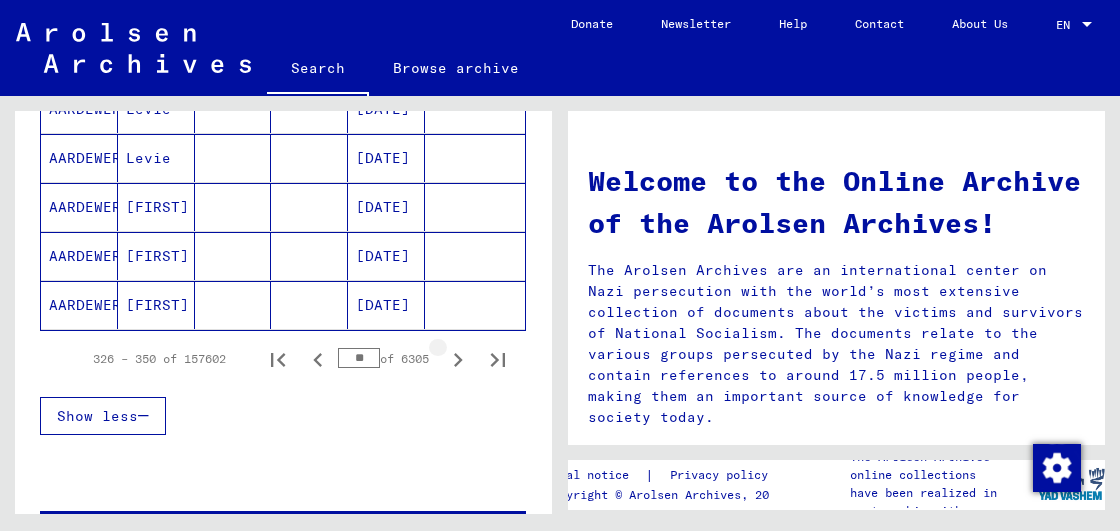 click 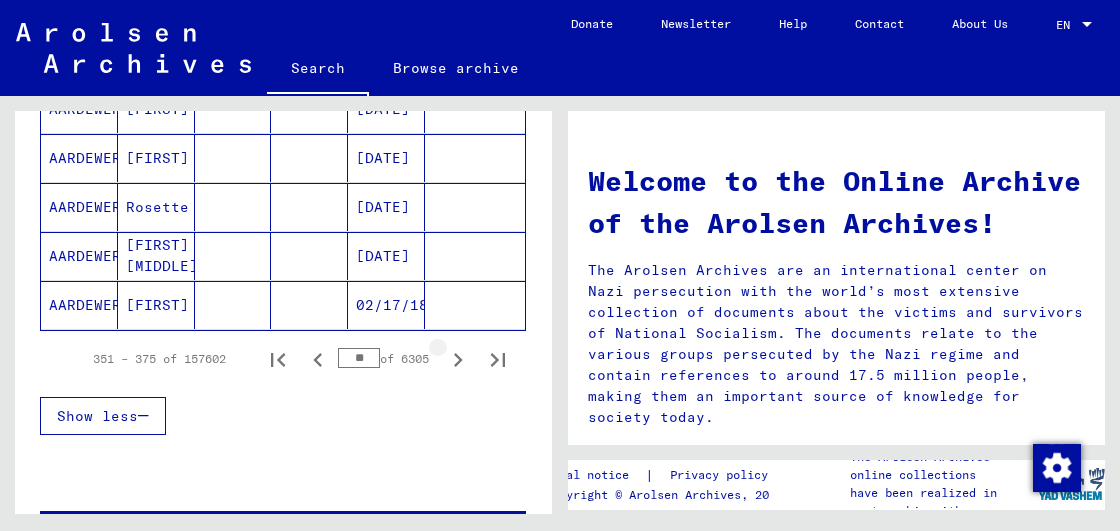 click 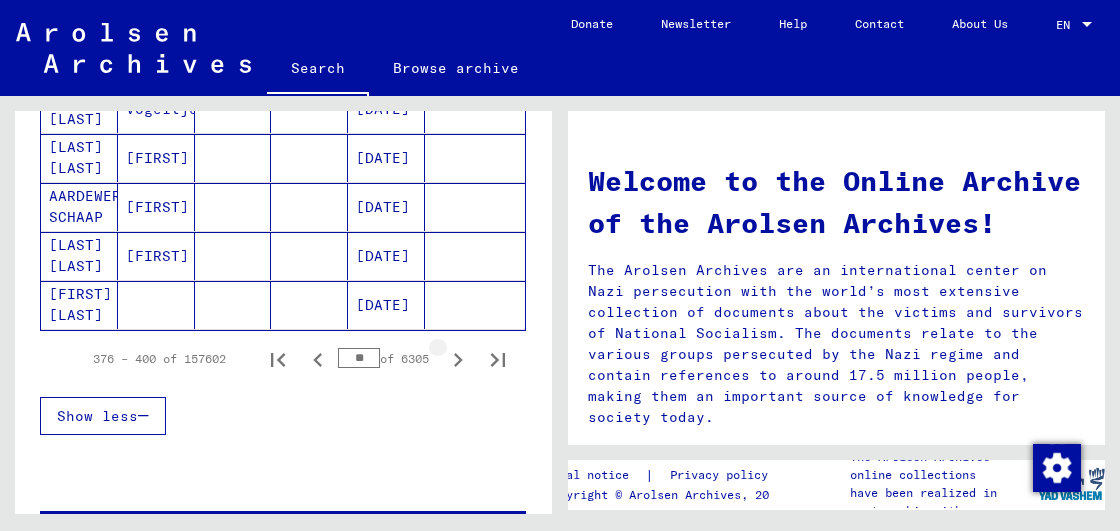 click 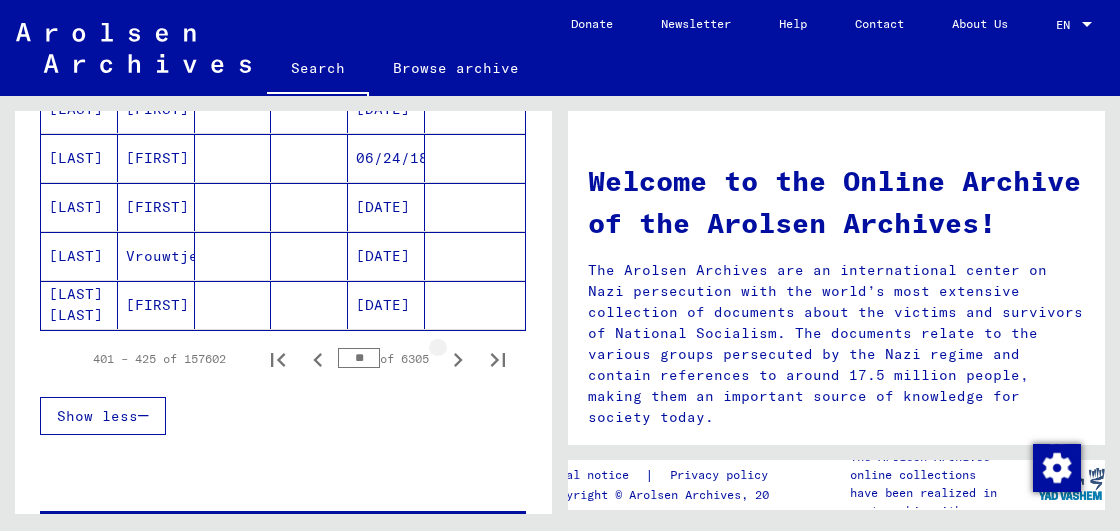 click 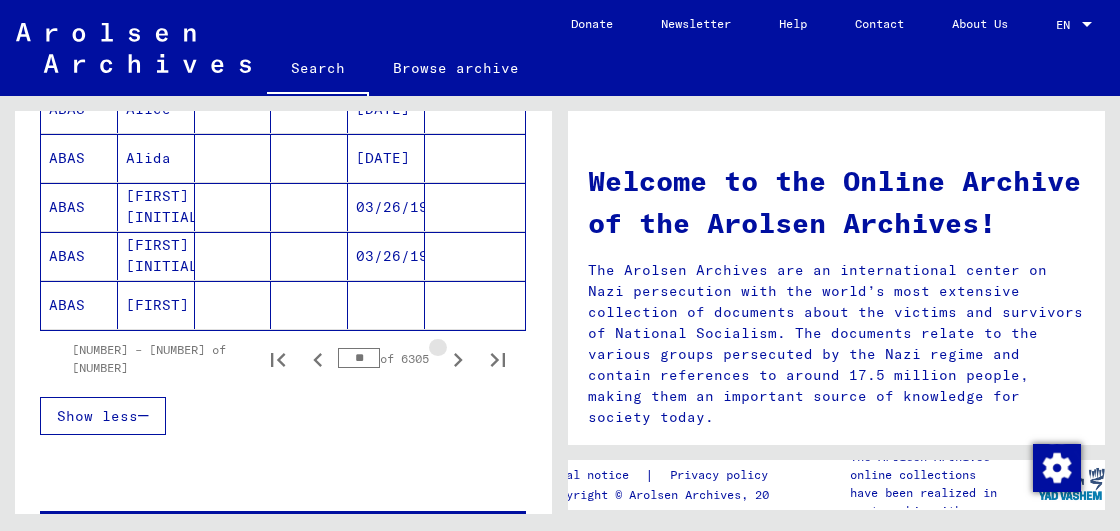 click 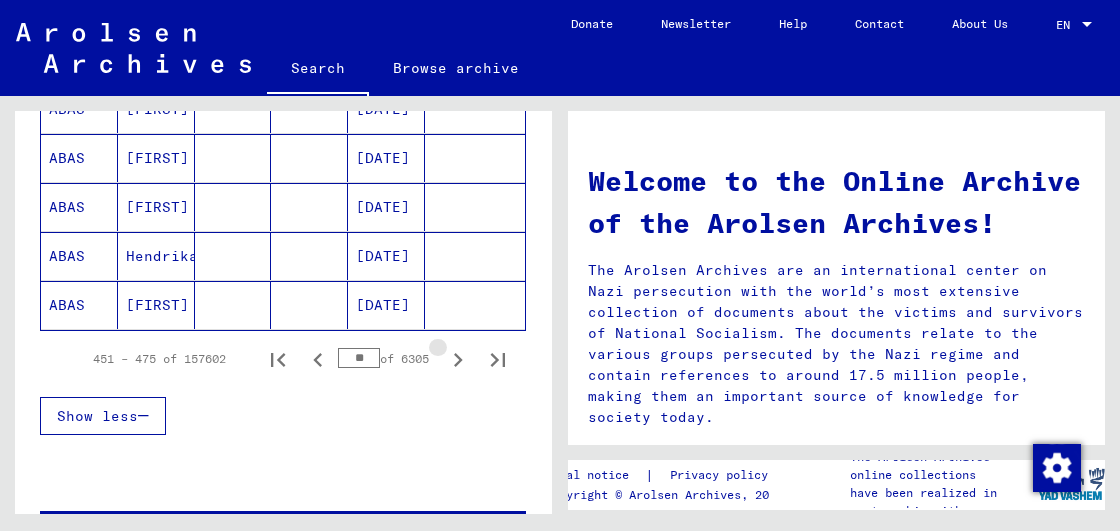 click 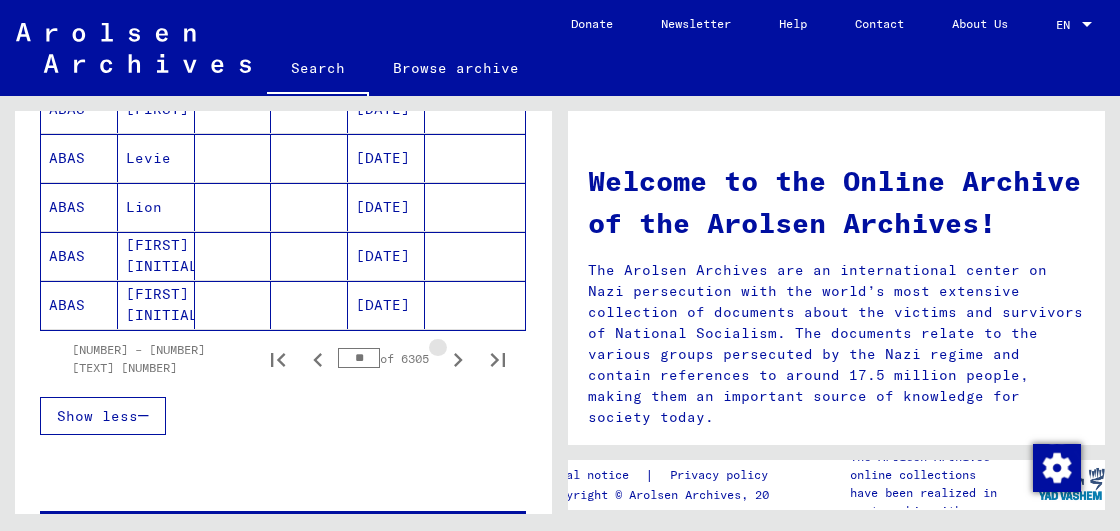 click 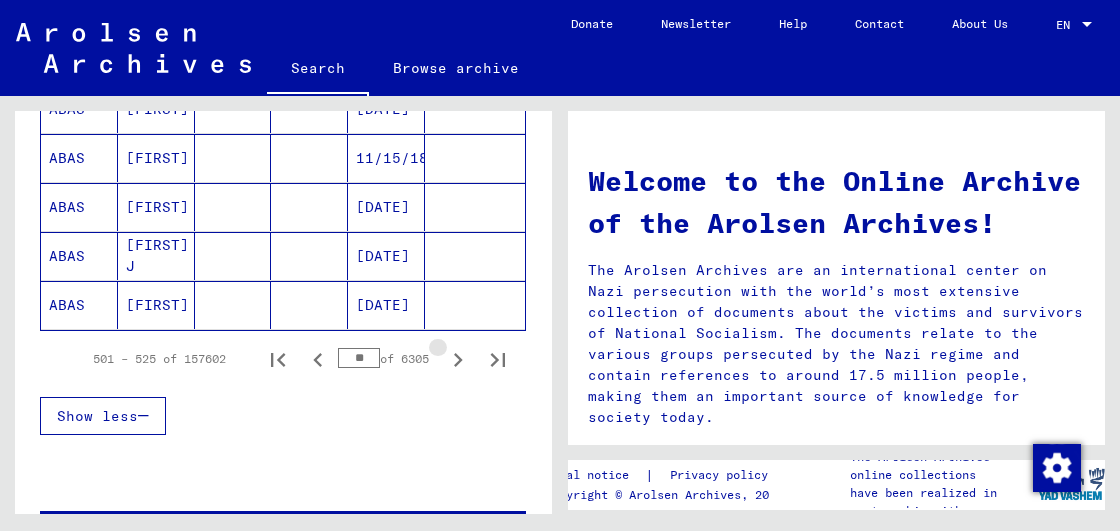 click 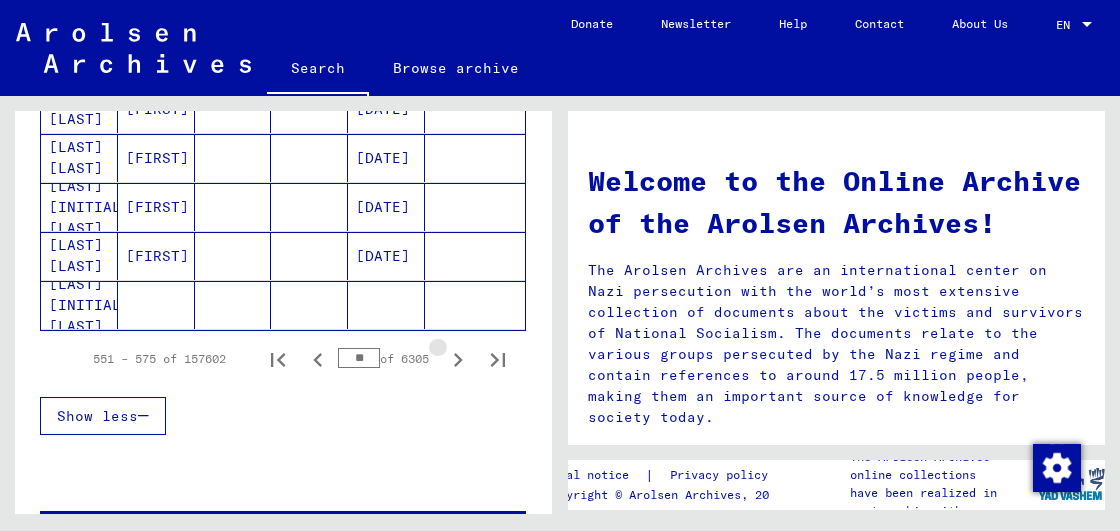 click 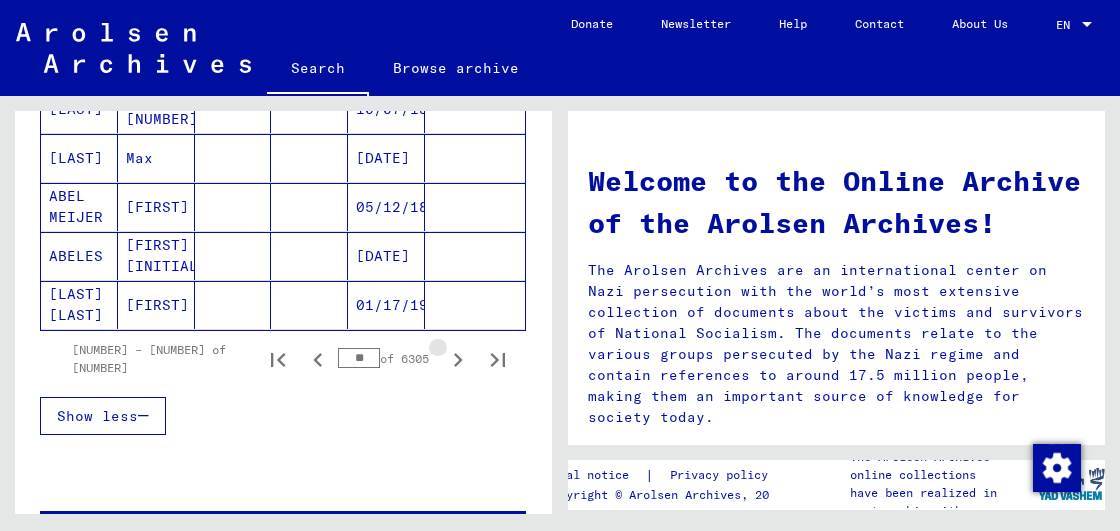 click 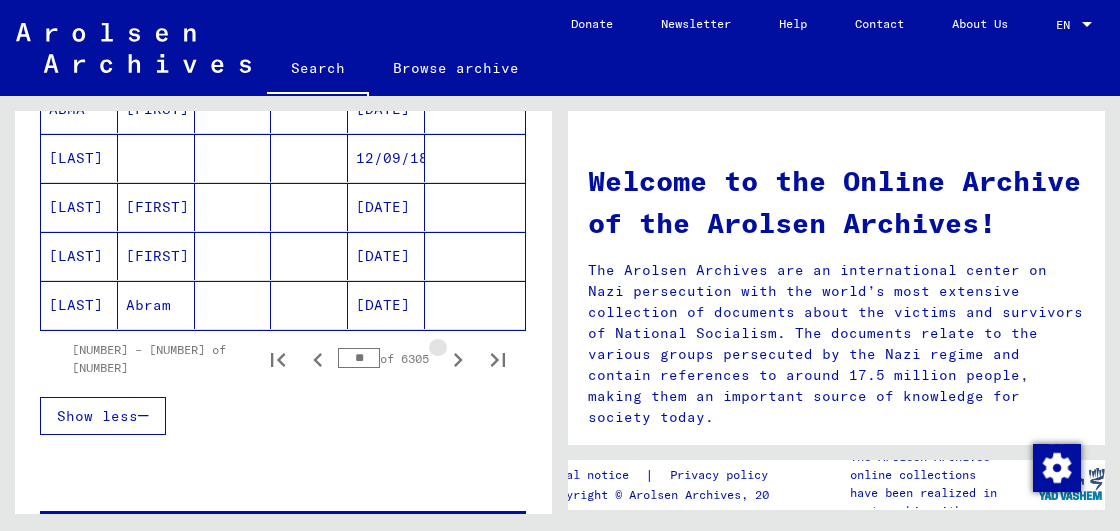 click 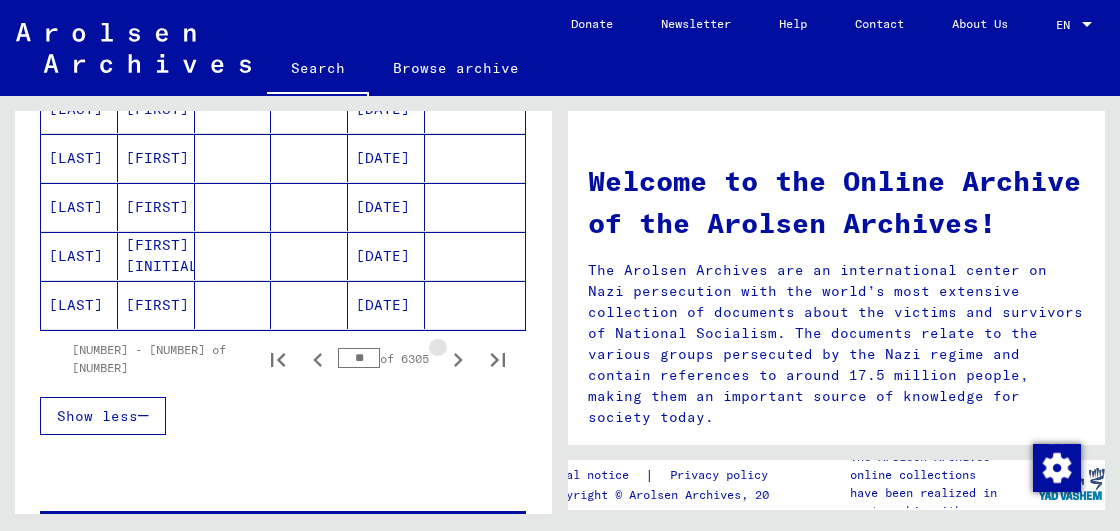 click 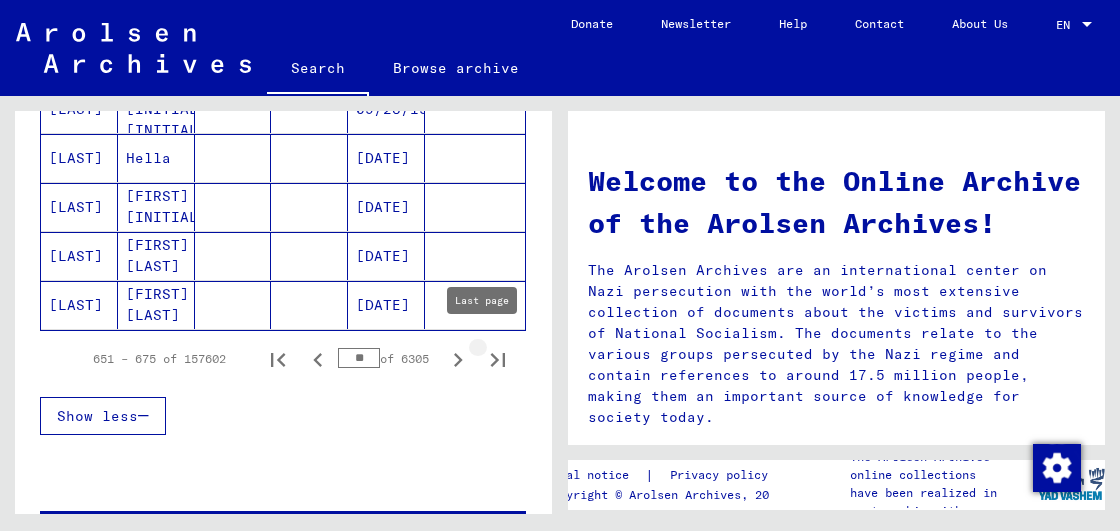 click 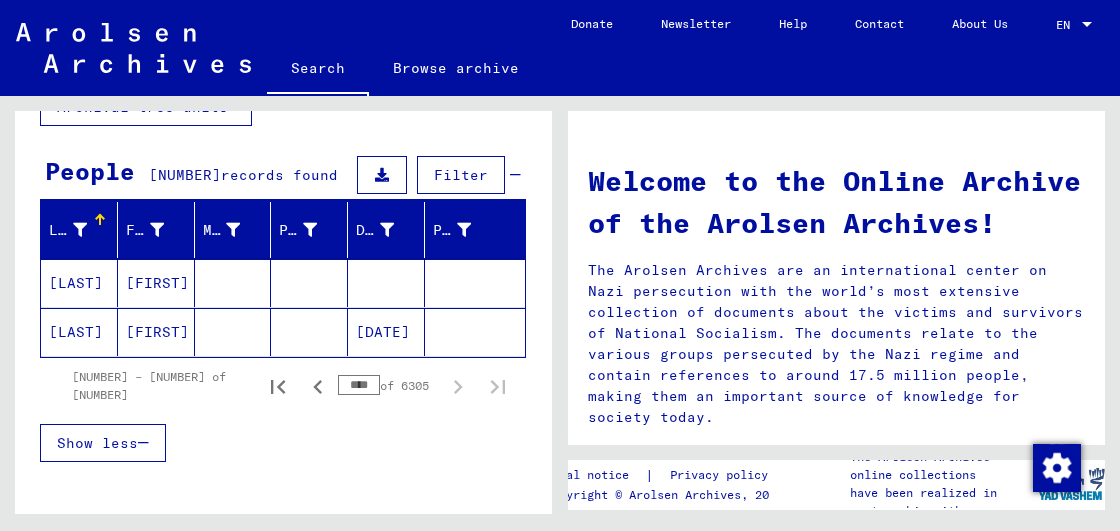 scroll, scrollTop: 100, scrollLeft: 0, axis: vertical 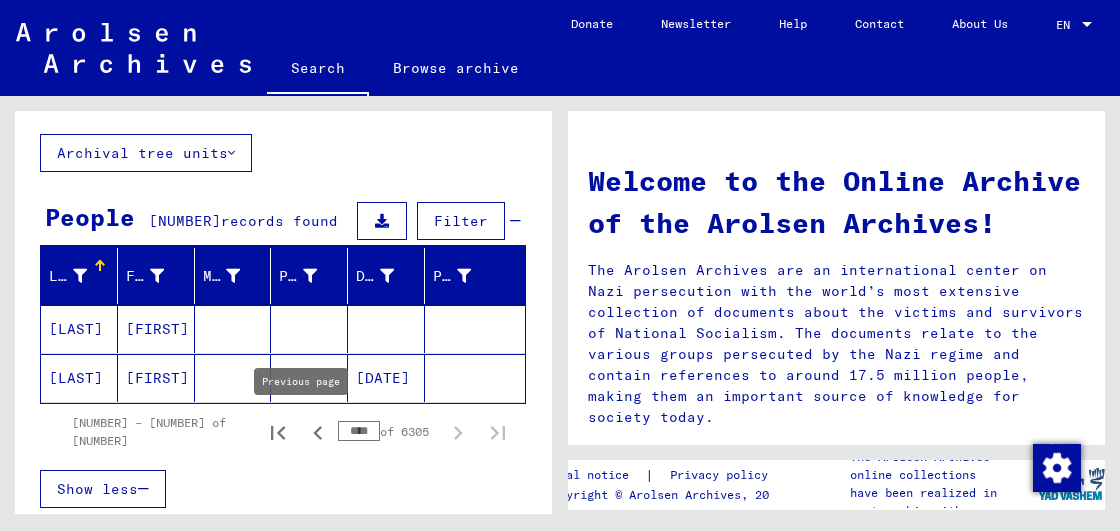 click 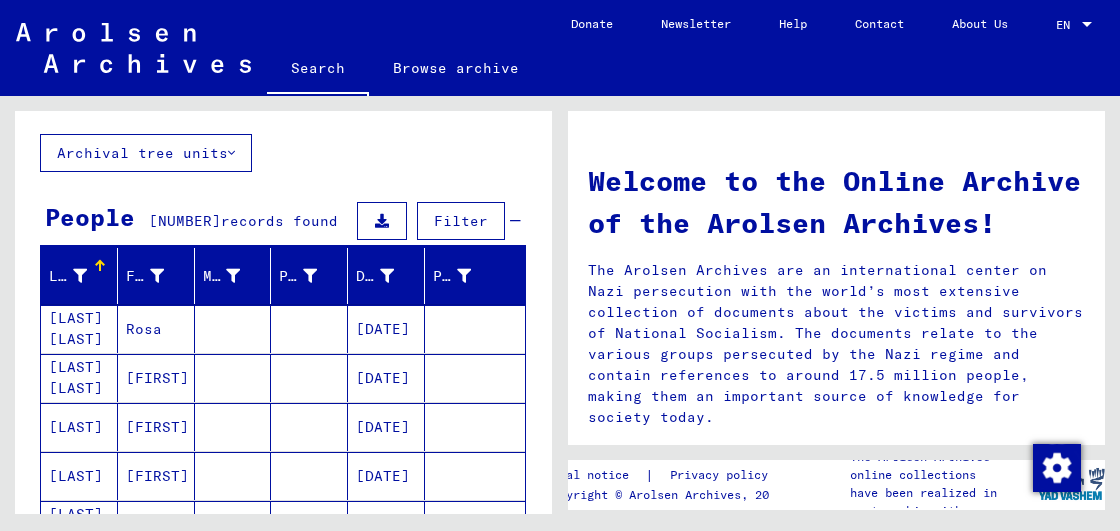 click at bounding box center [309, 476] 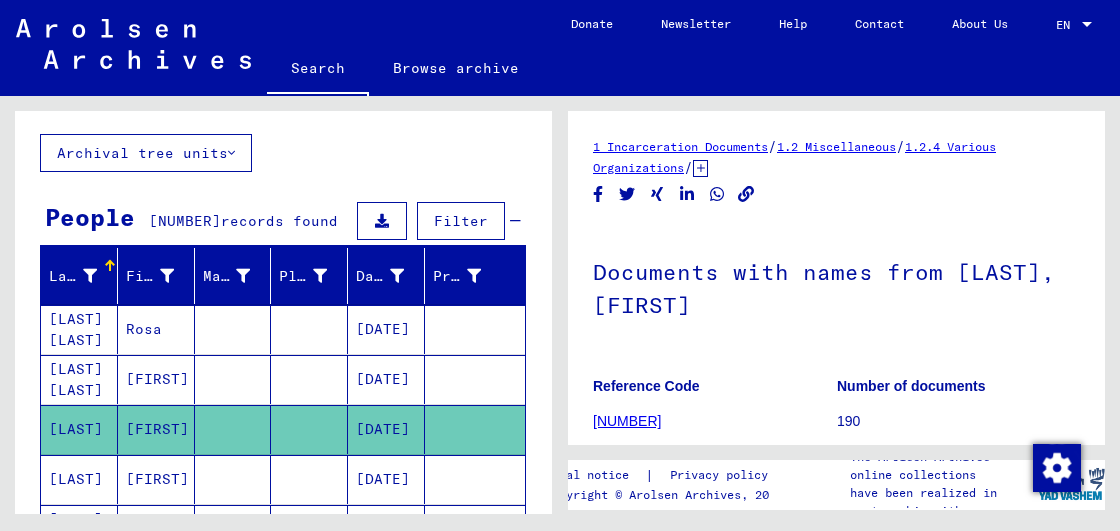 scroll, scrollTop: 0, scrollLeft: 0, axis: both 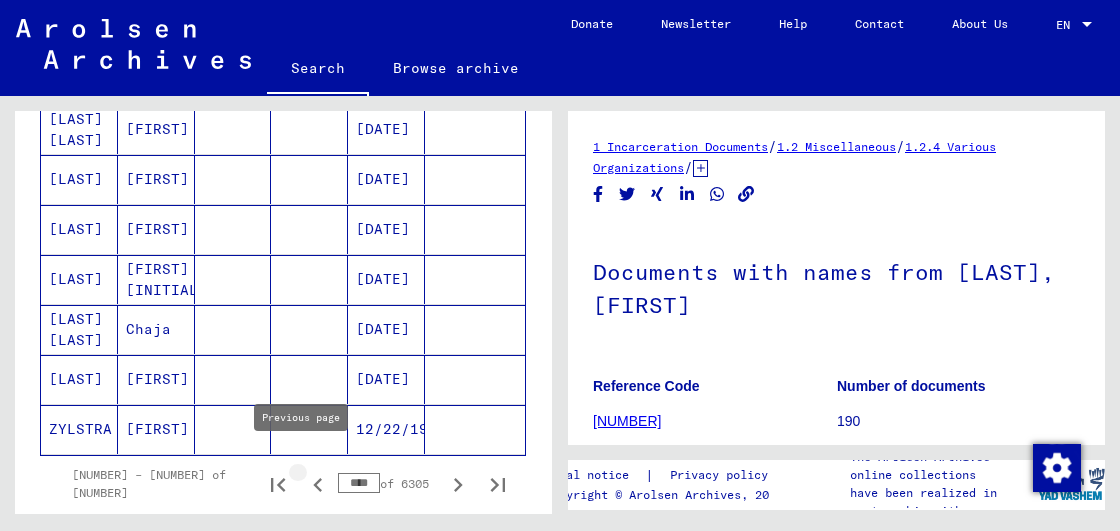 click 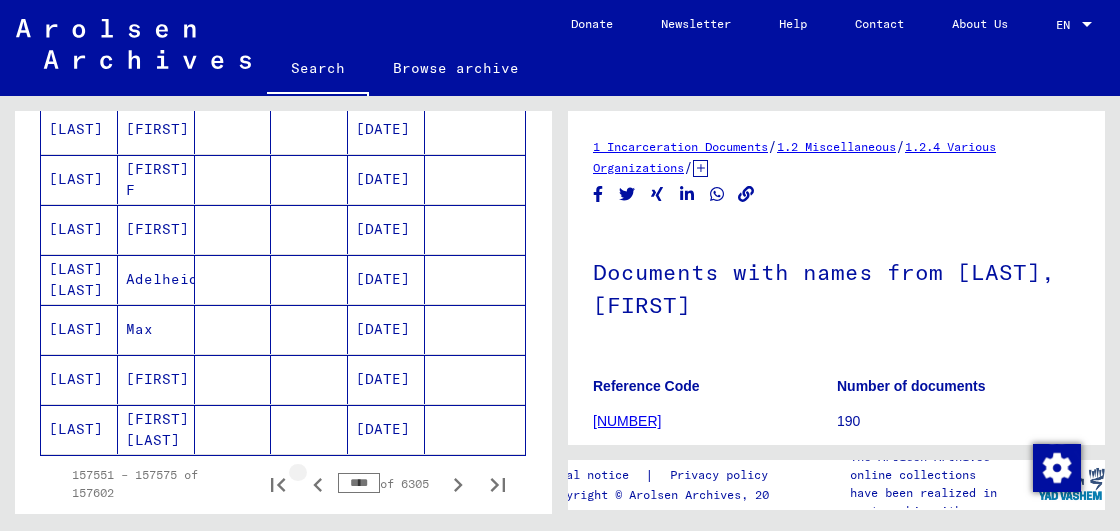 click 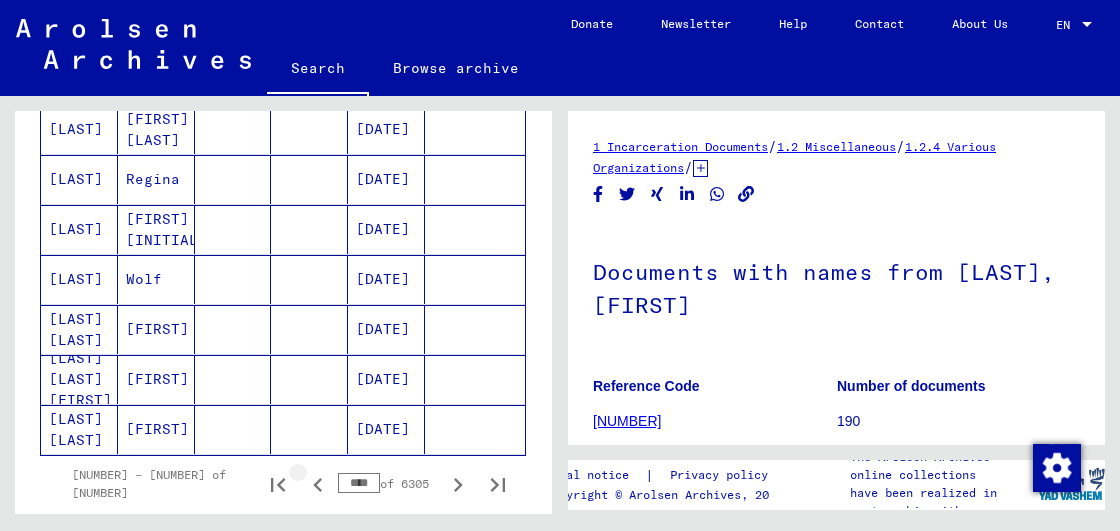 click 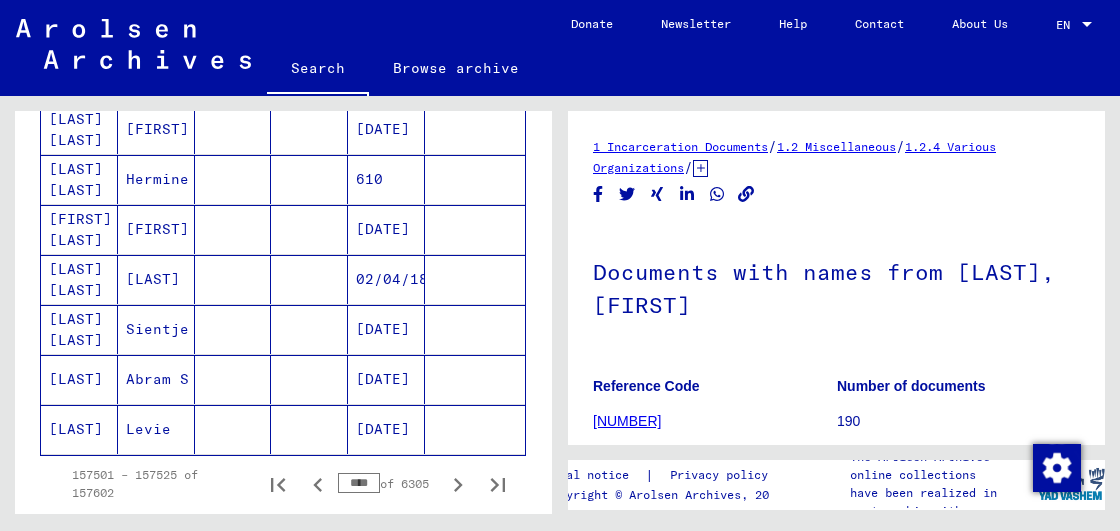 click 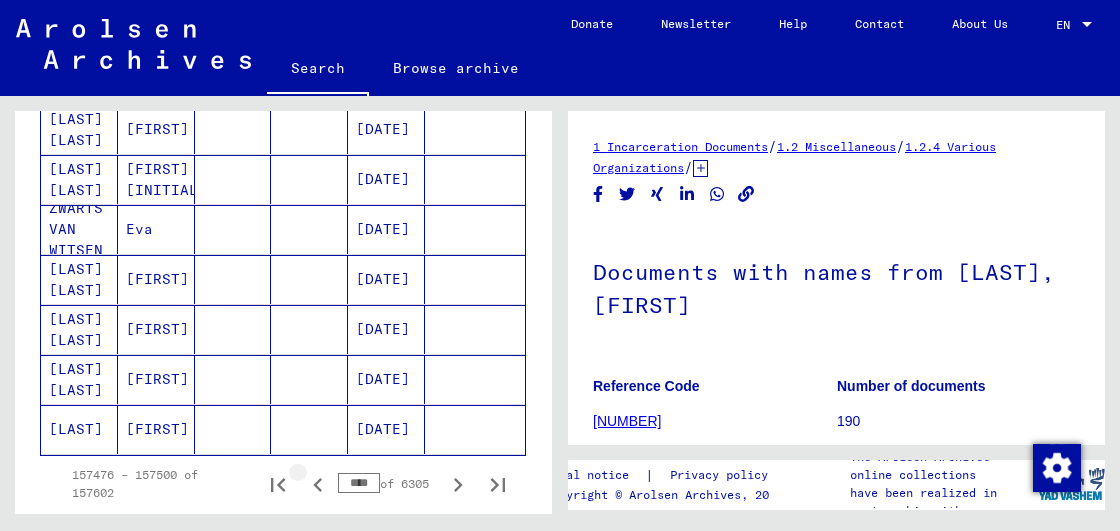 click 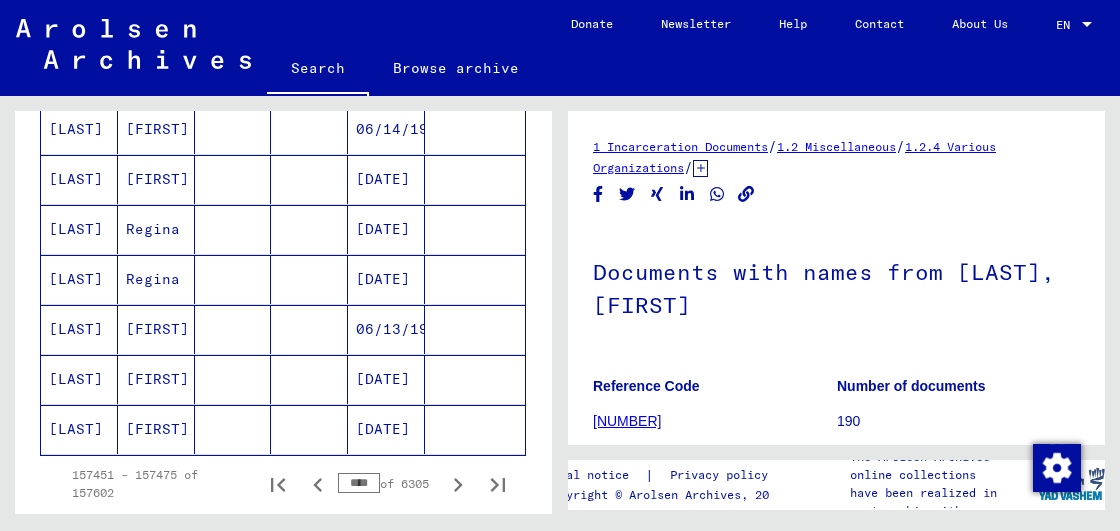 click 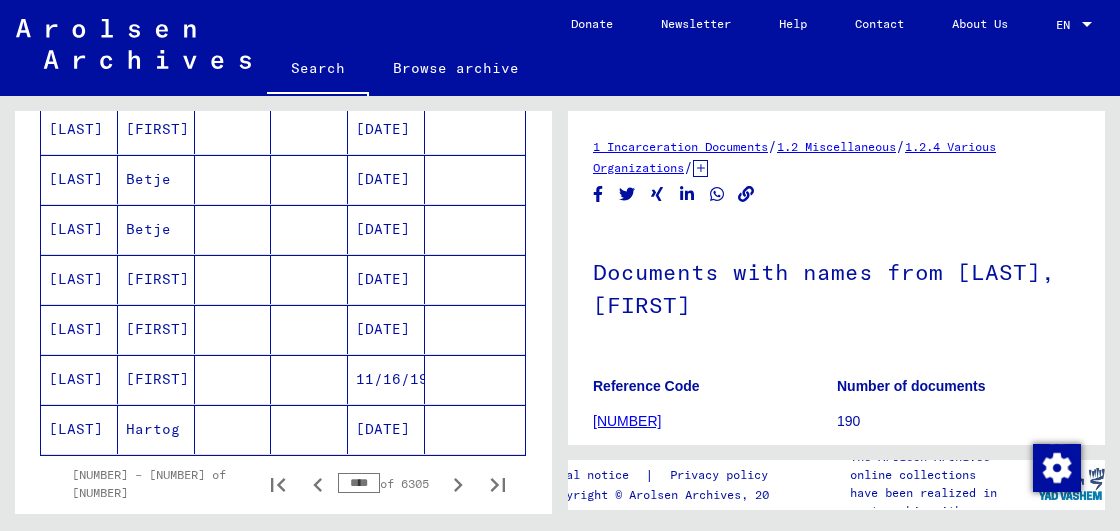 click 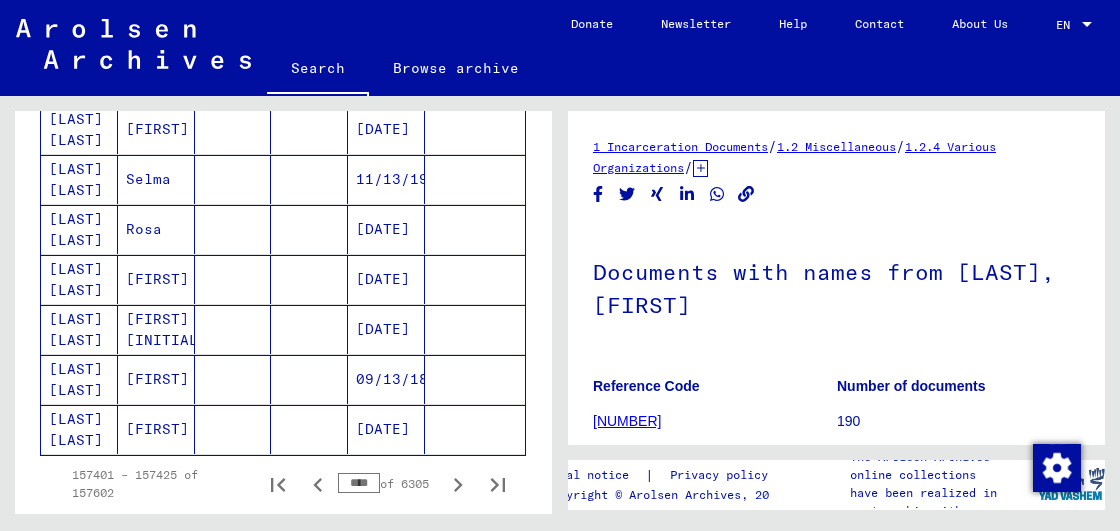 click 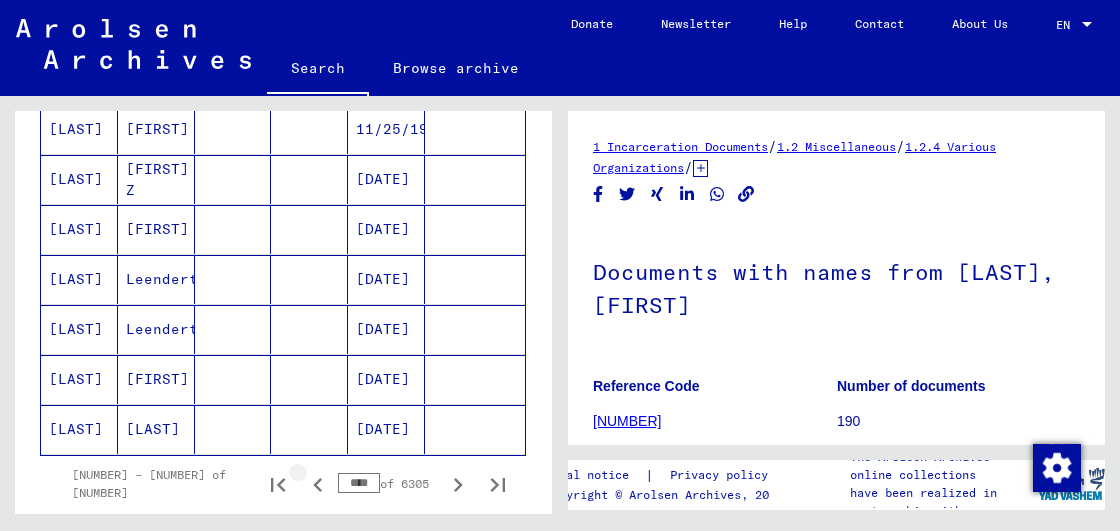 click 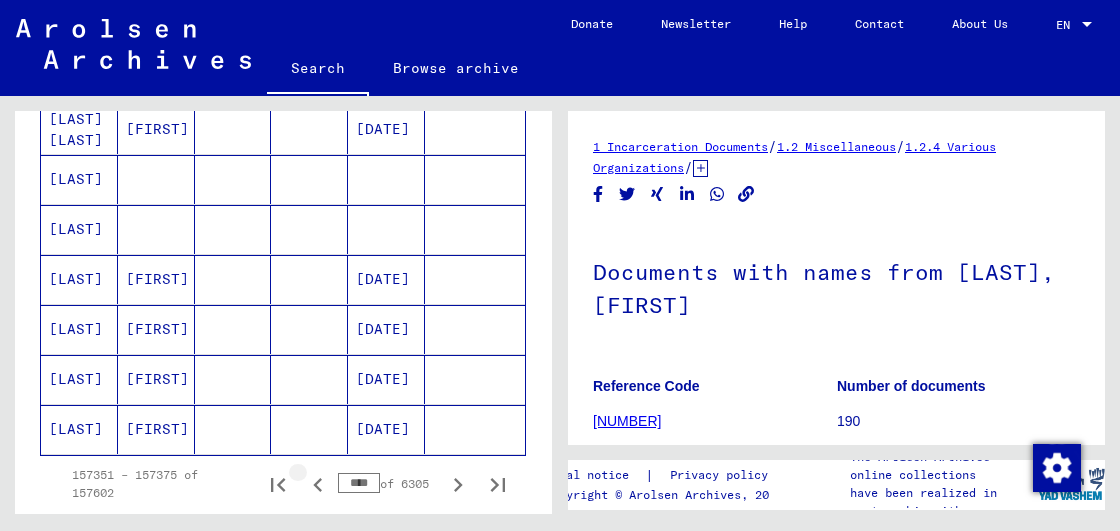click 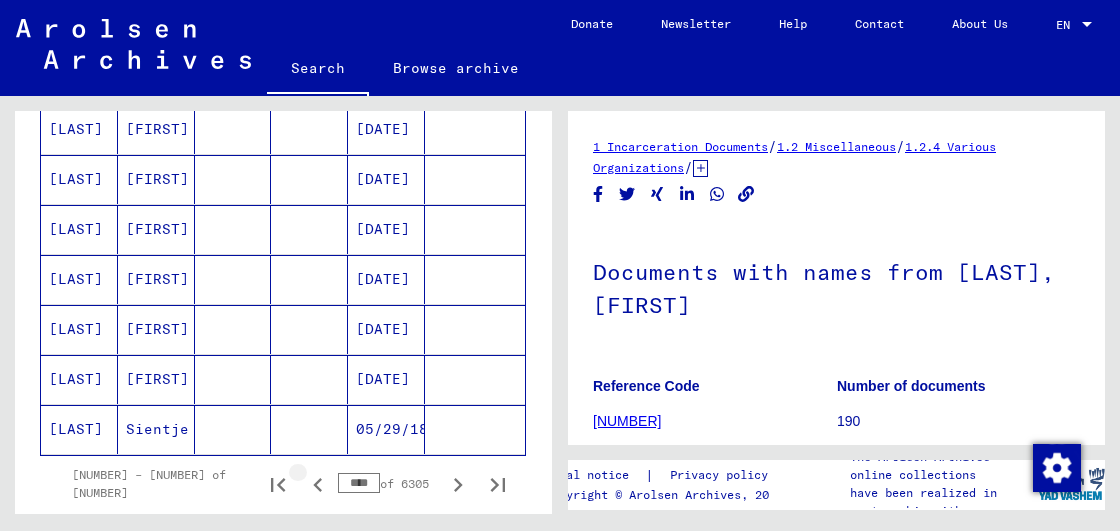 click 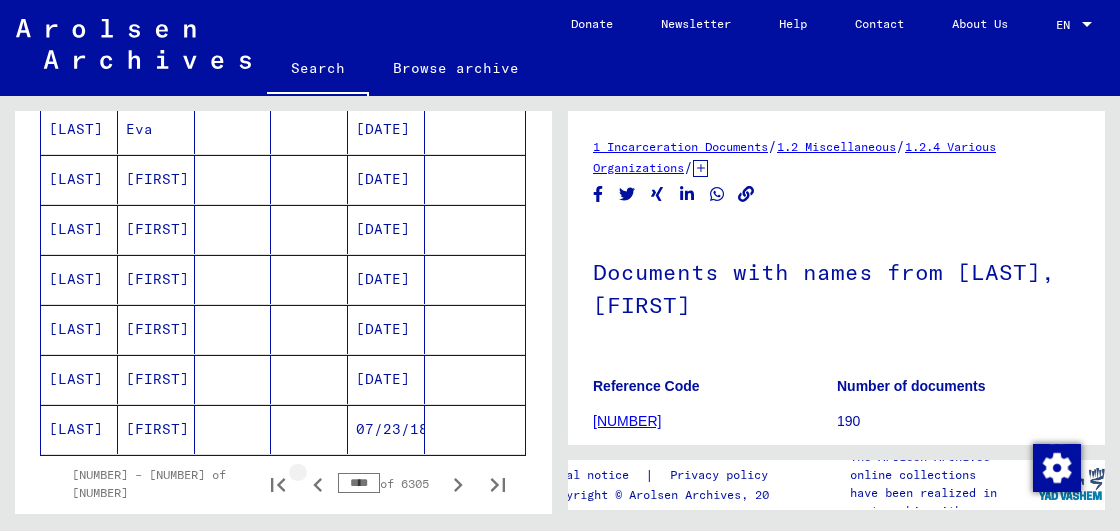 click 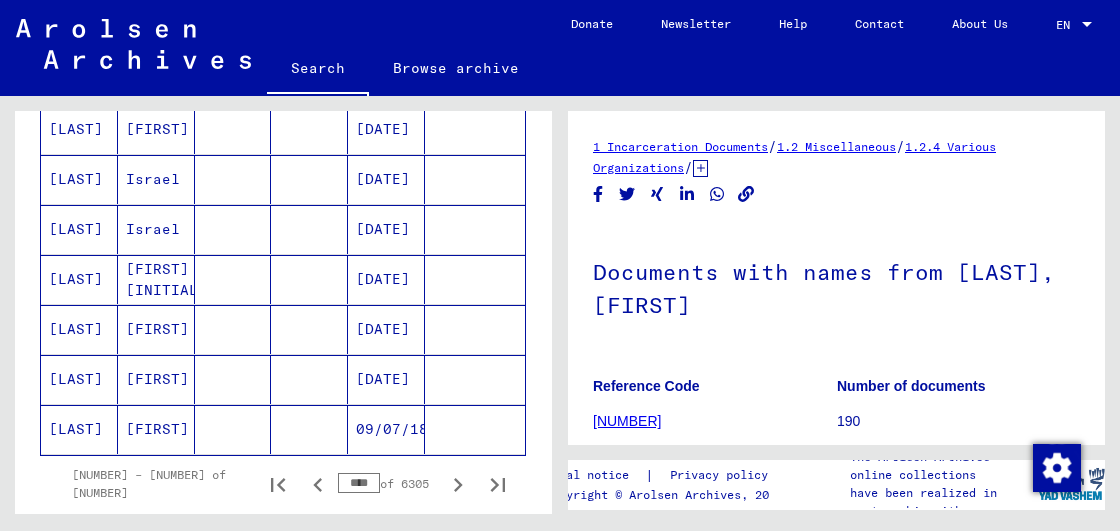 click 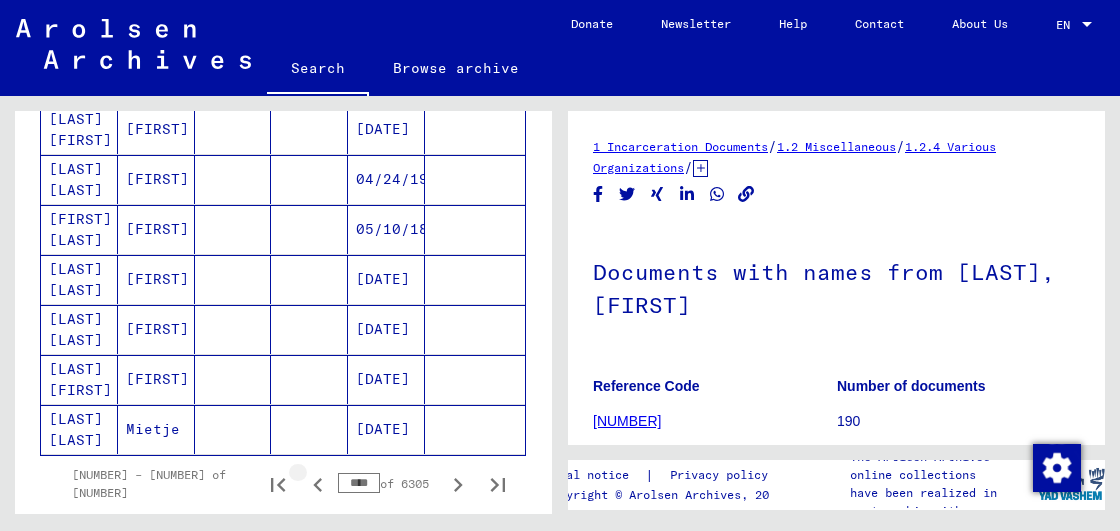 click 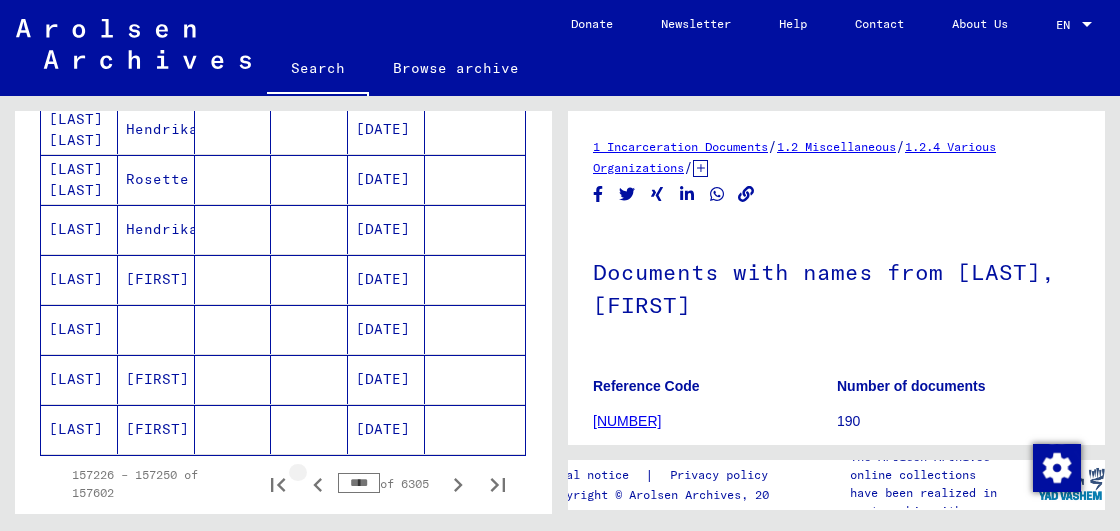 click 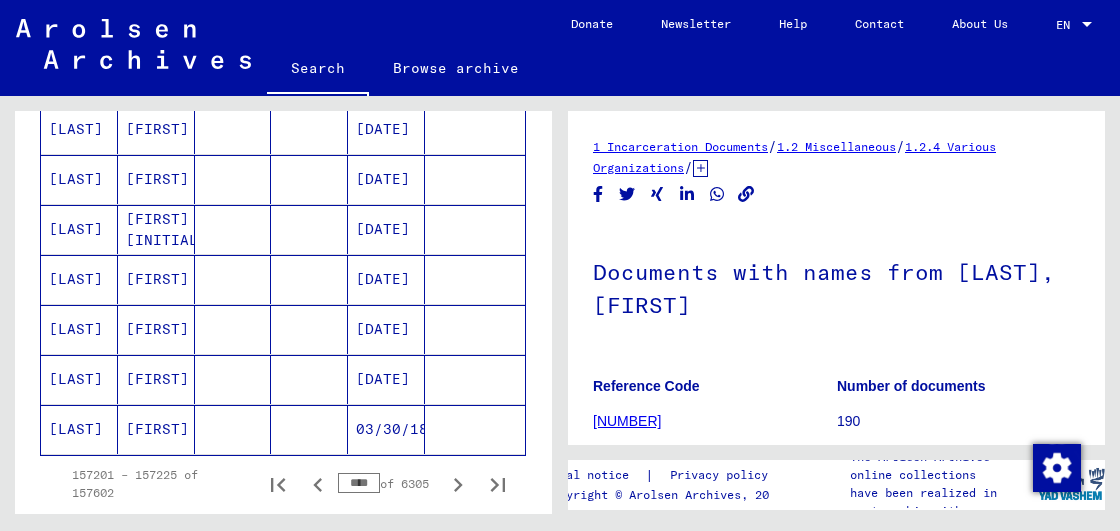 click 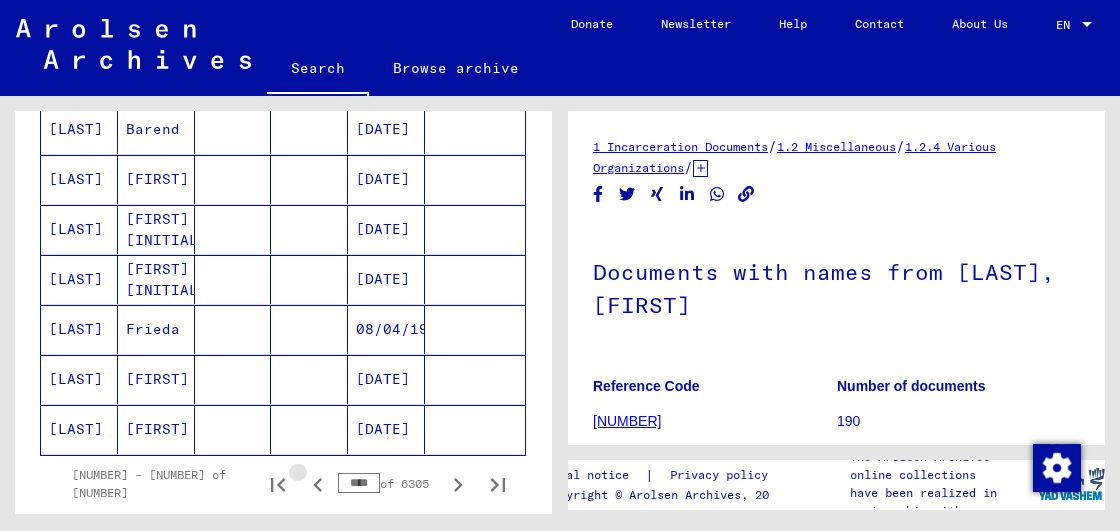 click 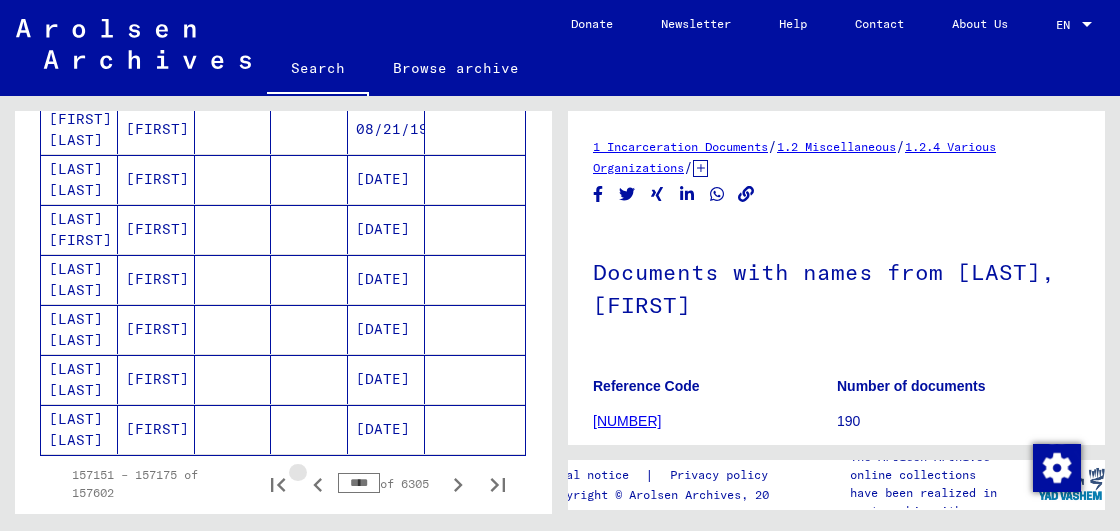 click 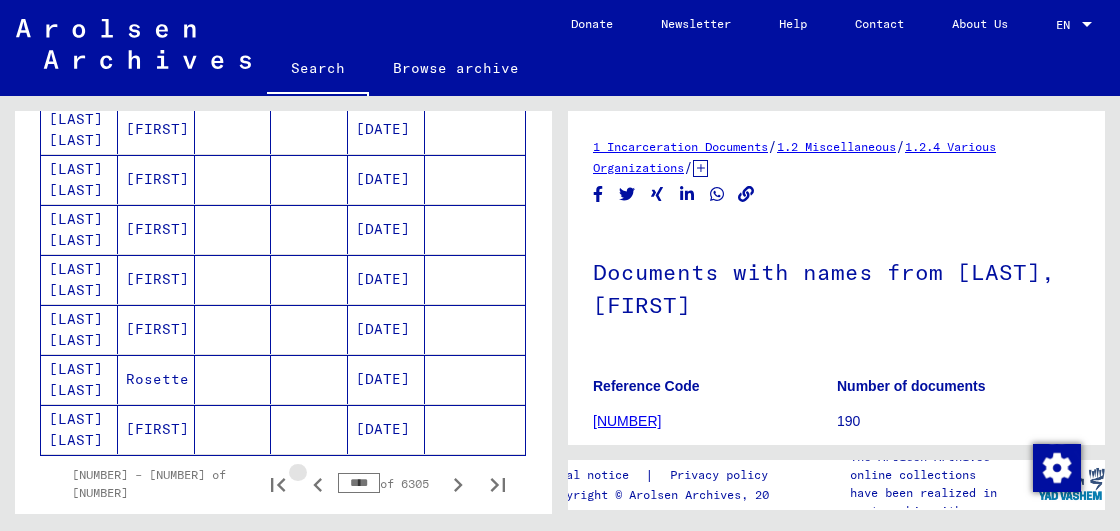 click 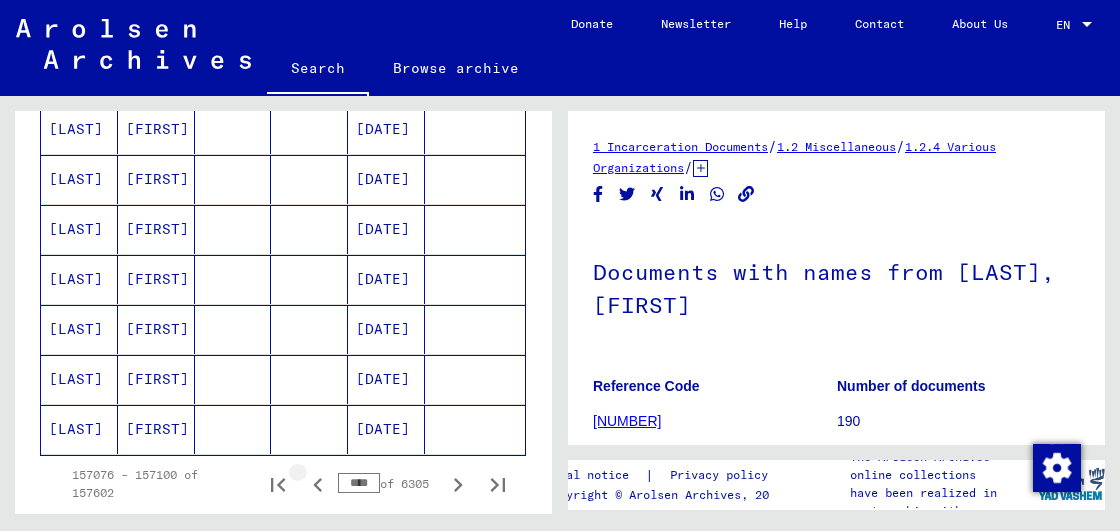 click 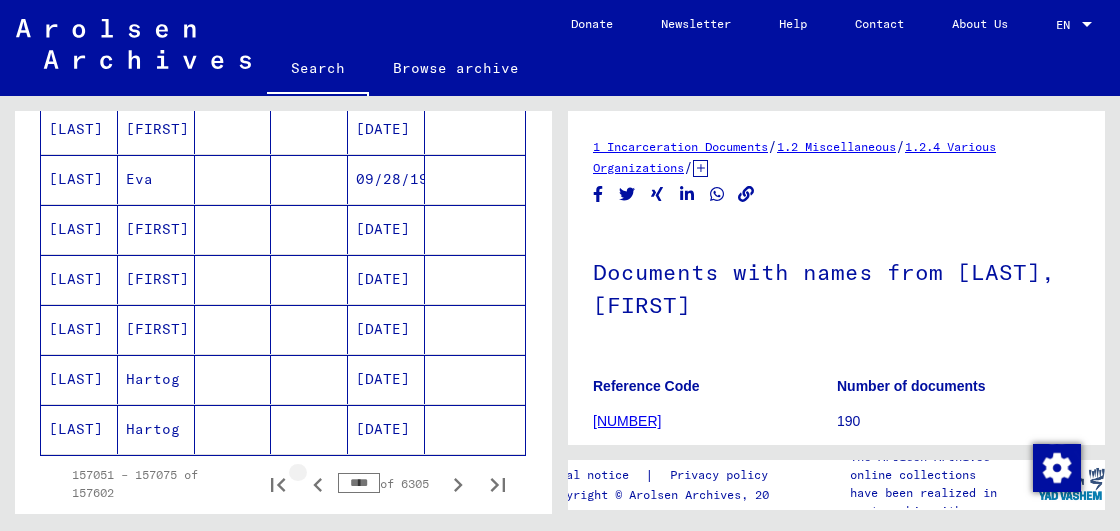 click 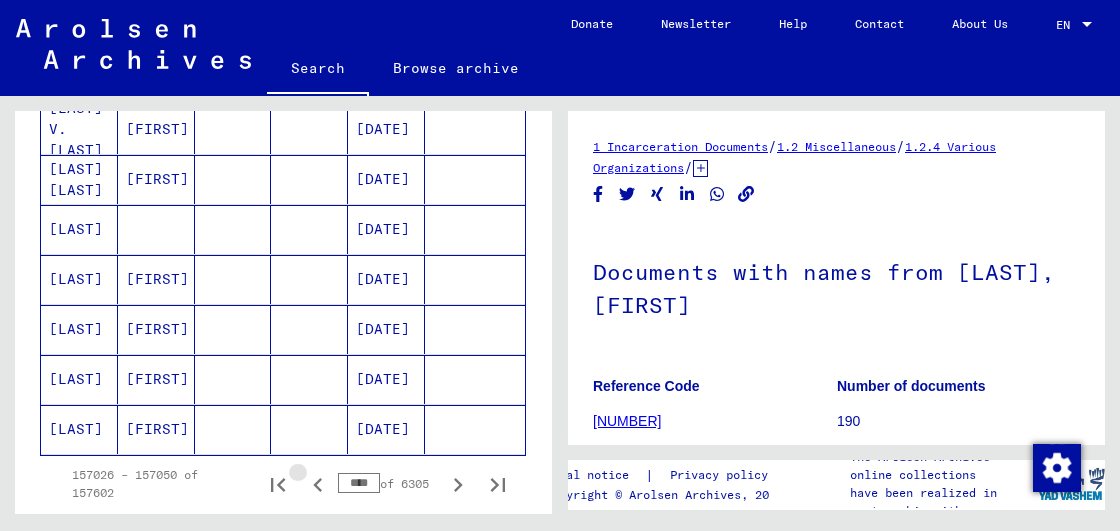 click 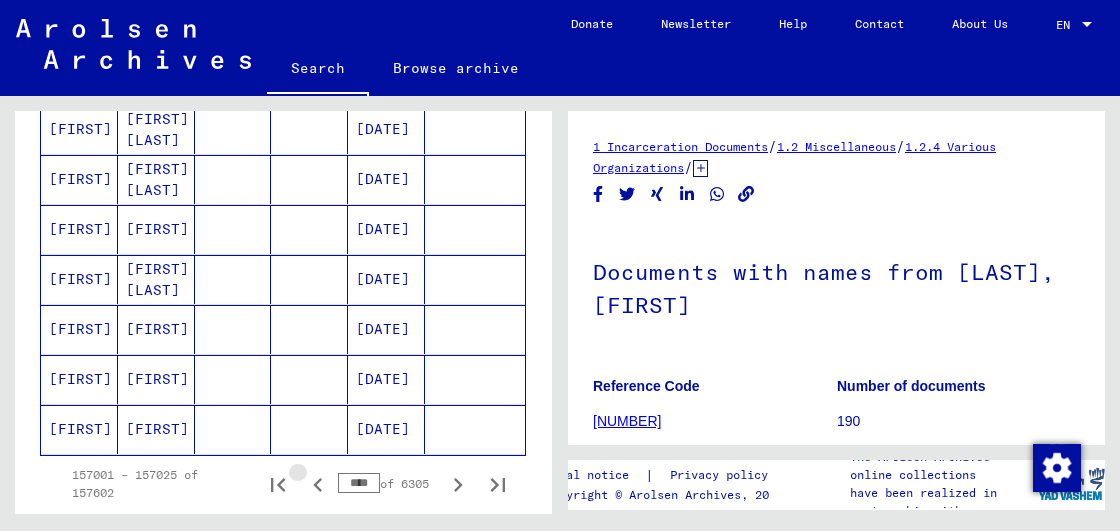 click 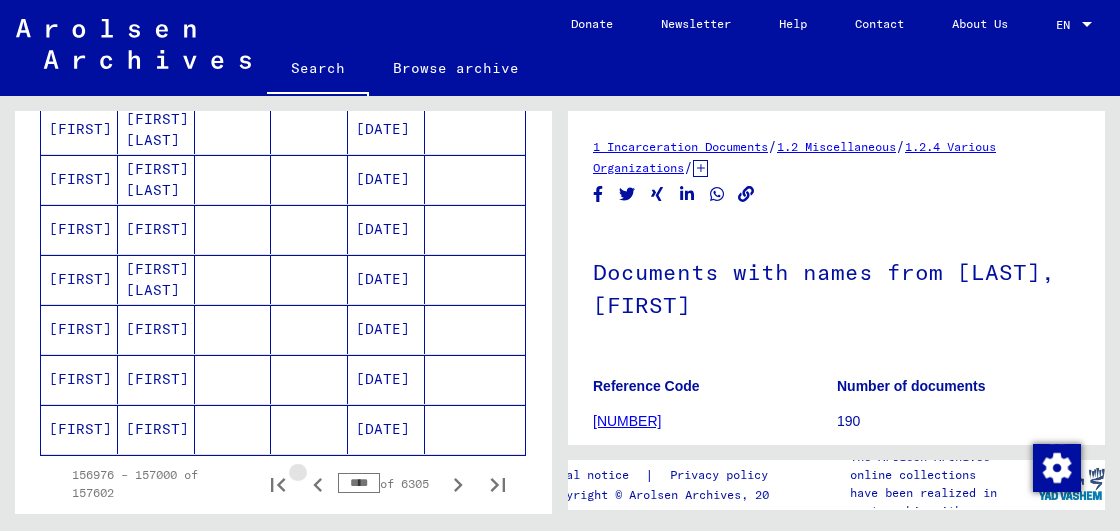 click 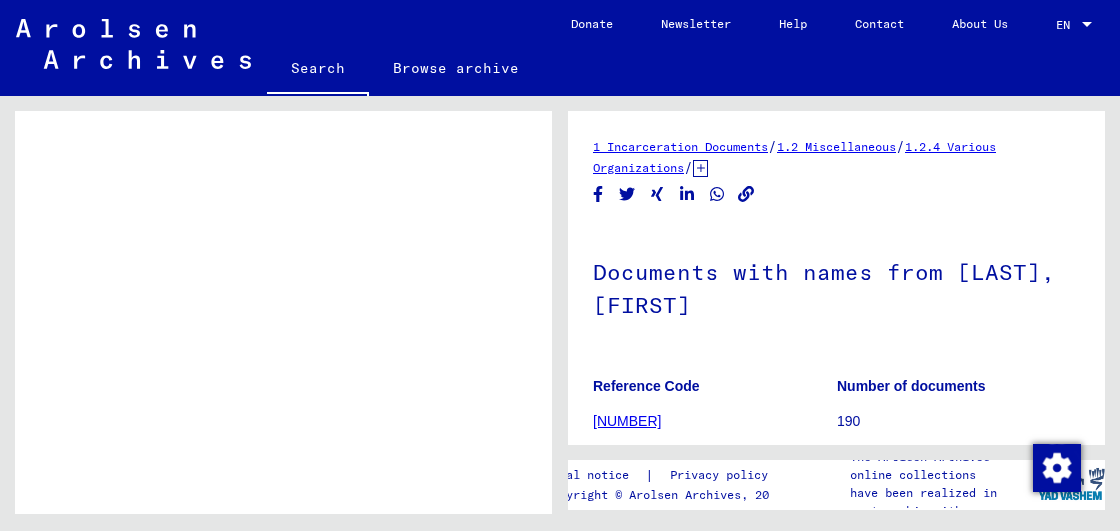 click on "Archival records of microforms (new material / document acquisition) / Document acquisition in the former Soviet Union / Document acquisition in Belarus / State Archives of Brest Region / Protokolle über die Juden aus Brest A" at bounding box center [317, 432] 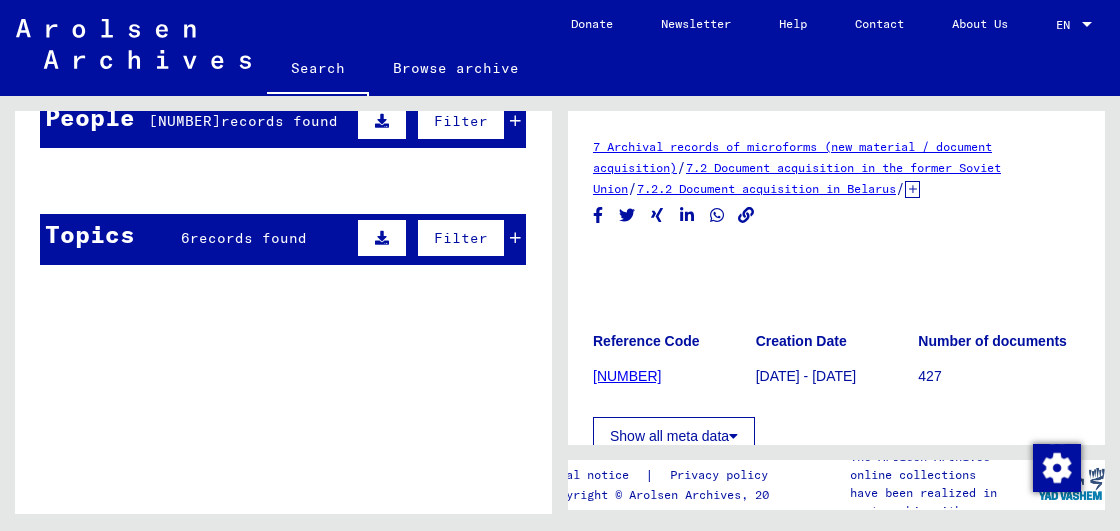 scroll, scrollTop: 100, scrollLeft: 0, axis: vertical 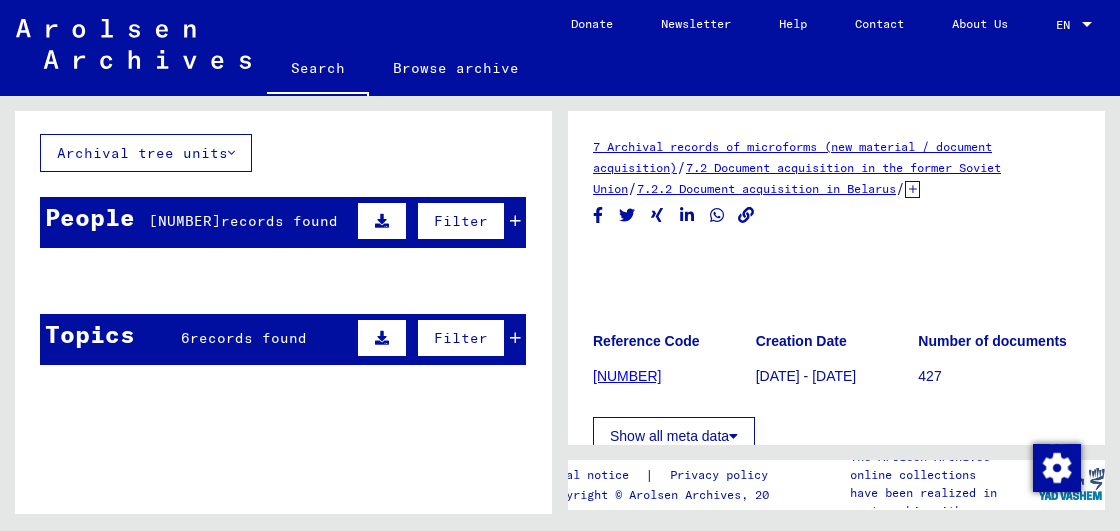 click at bounding box center [233, 379] 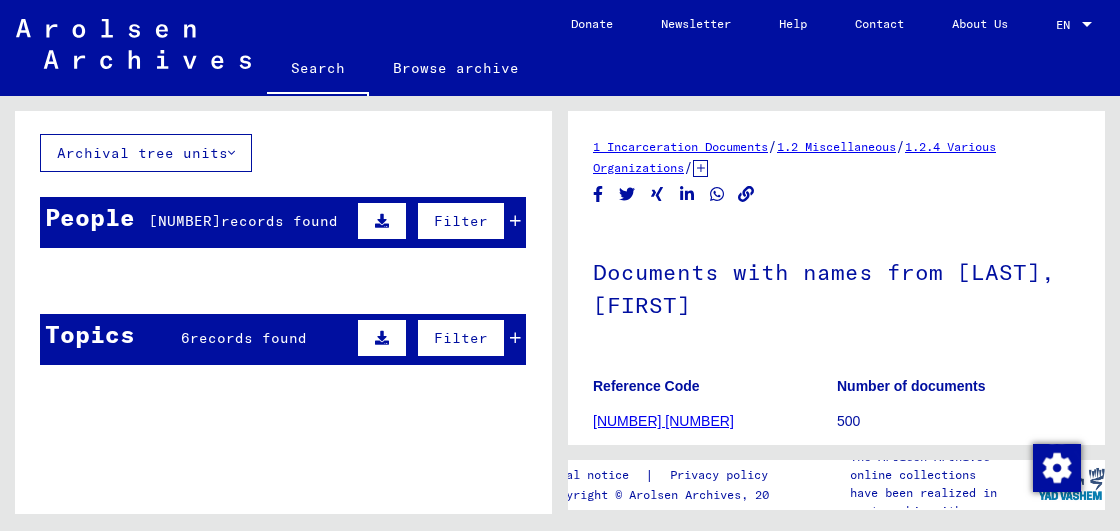 scroll, scrollTop: 0, scrollLeft: 0, axis: both 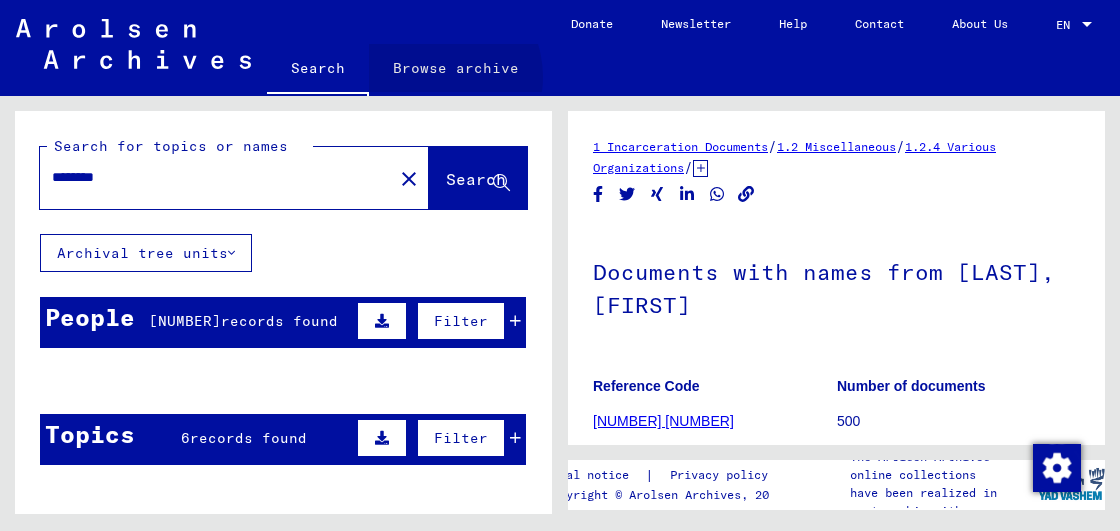 click on "Browse archive" 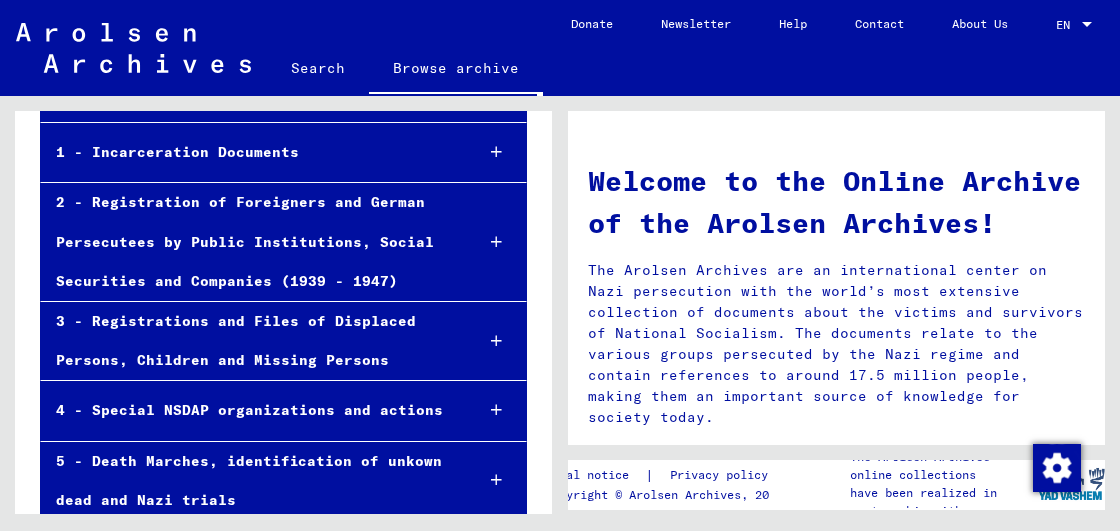 scroll, scrollTop: 200, scrollLeft: 0, axis: vertical 